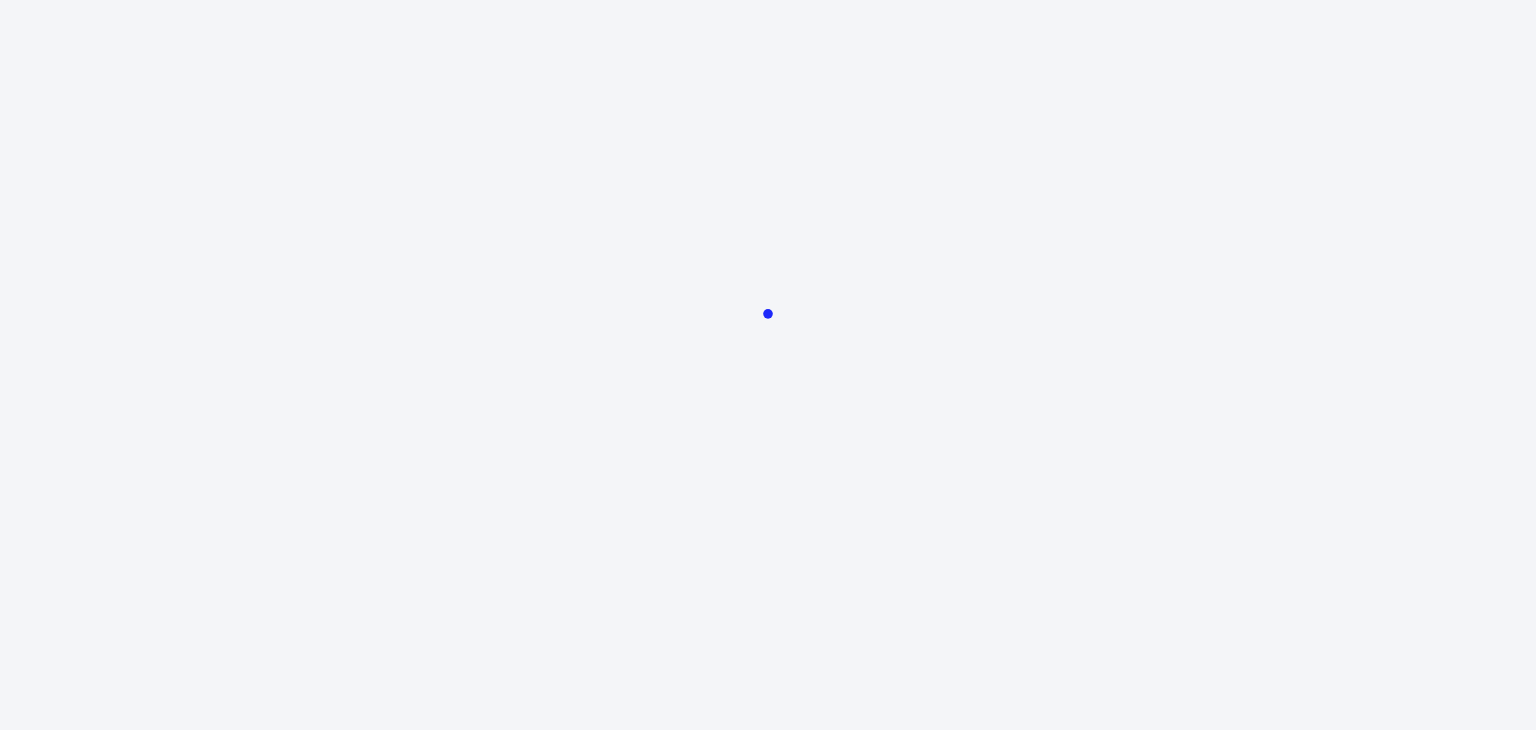 scroll, scrollTop: 0, scrollLeft: 0, axis: both 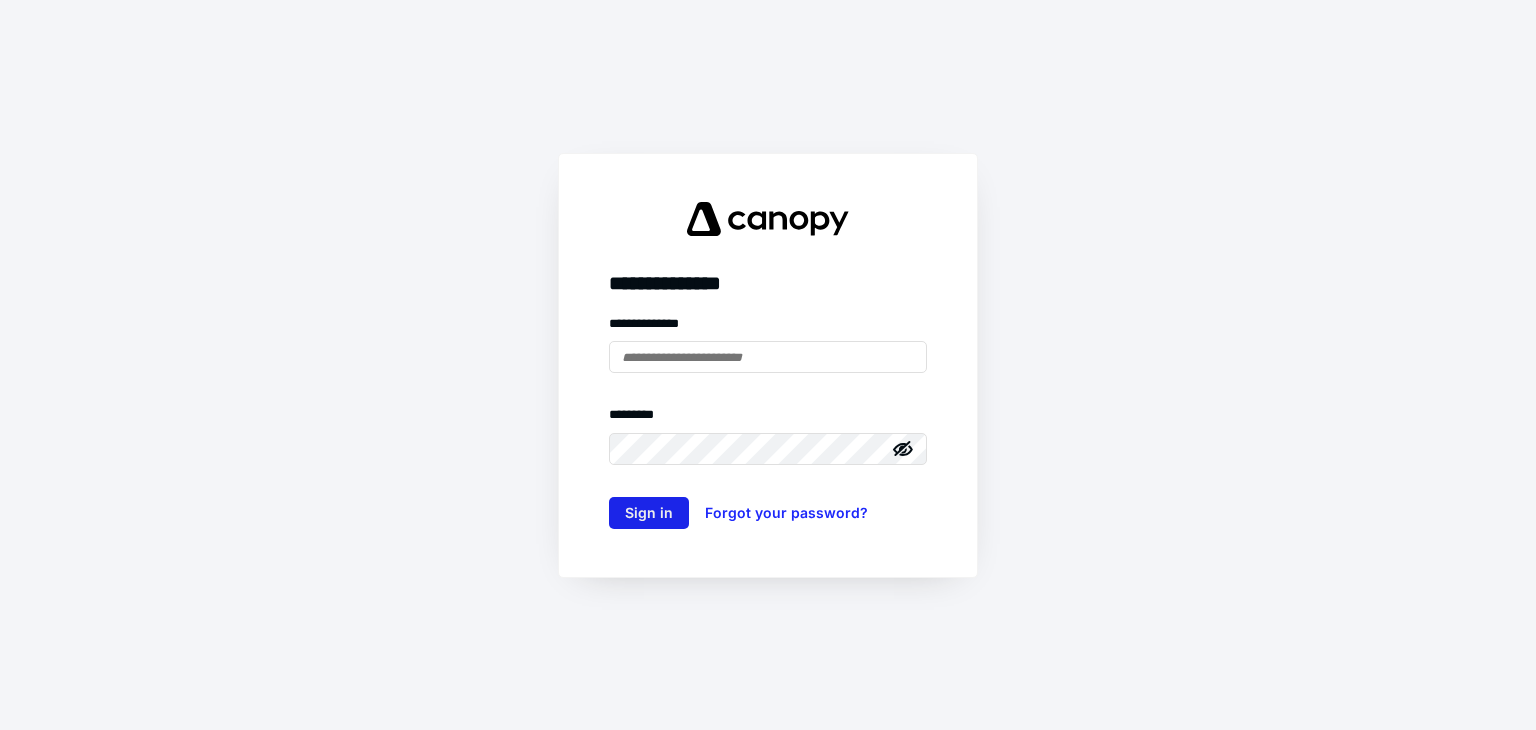 type on "**********" 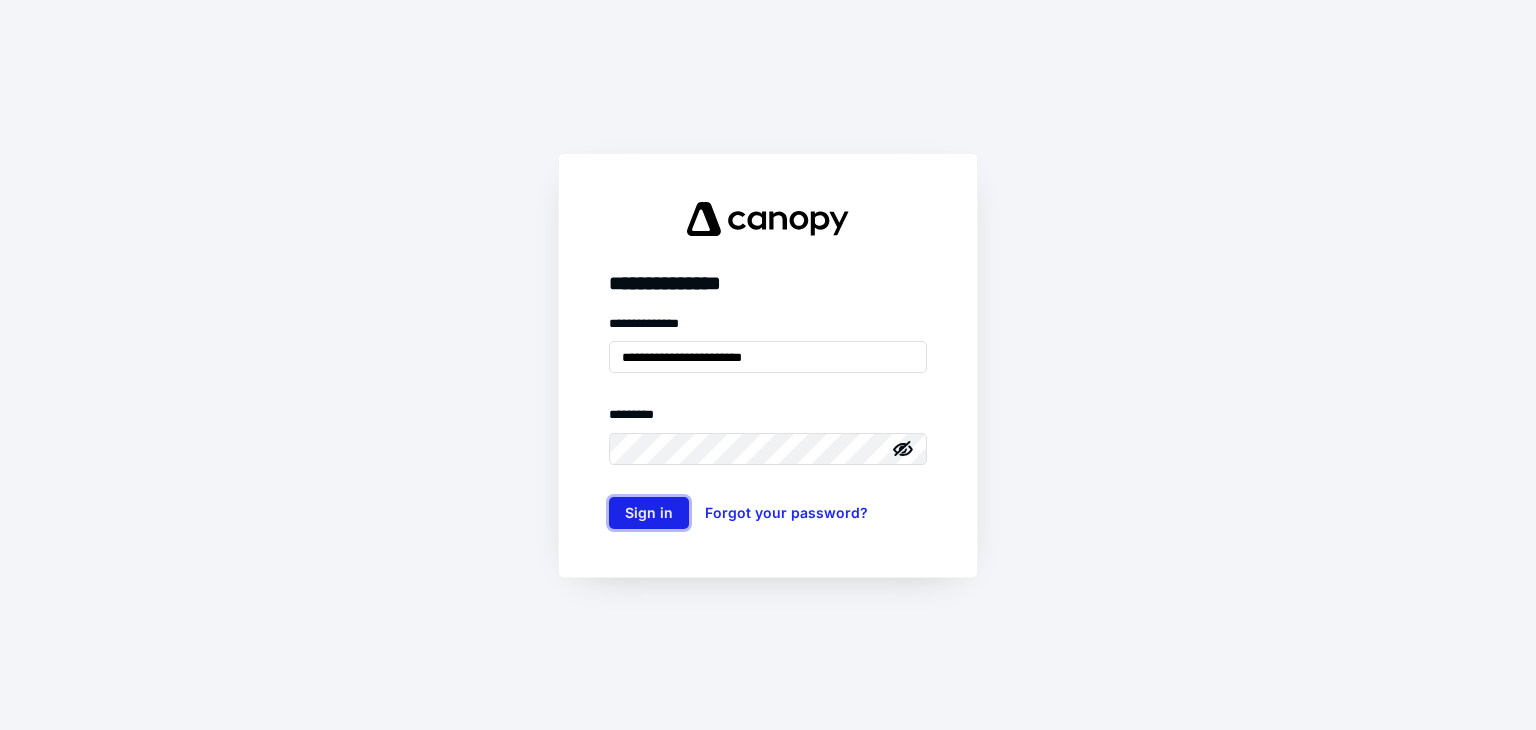click on "Sign in" at bounding box center [649, 513] 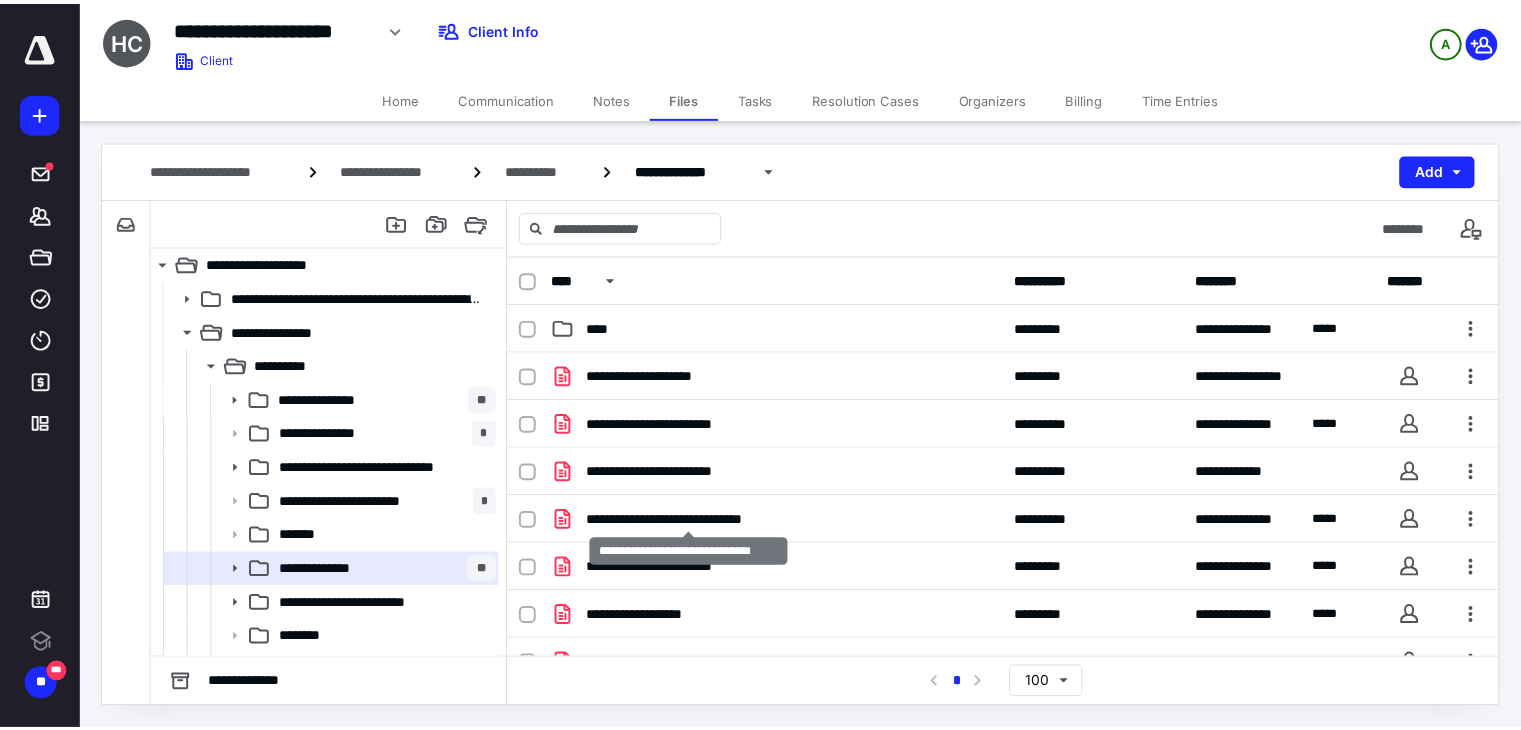 scroll, scrollTop: 0, scrollLeft: 0, axis: both 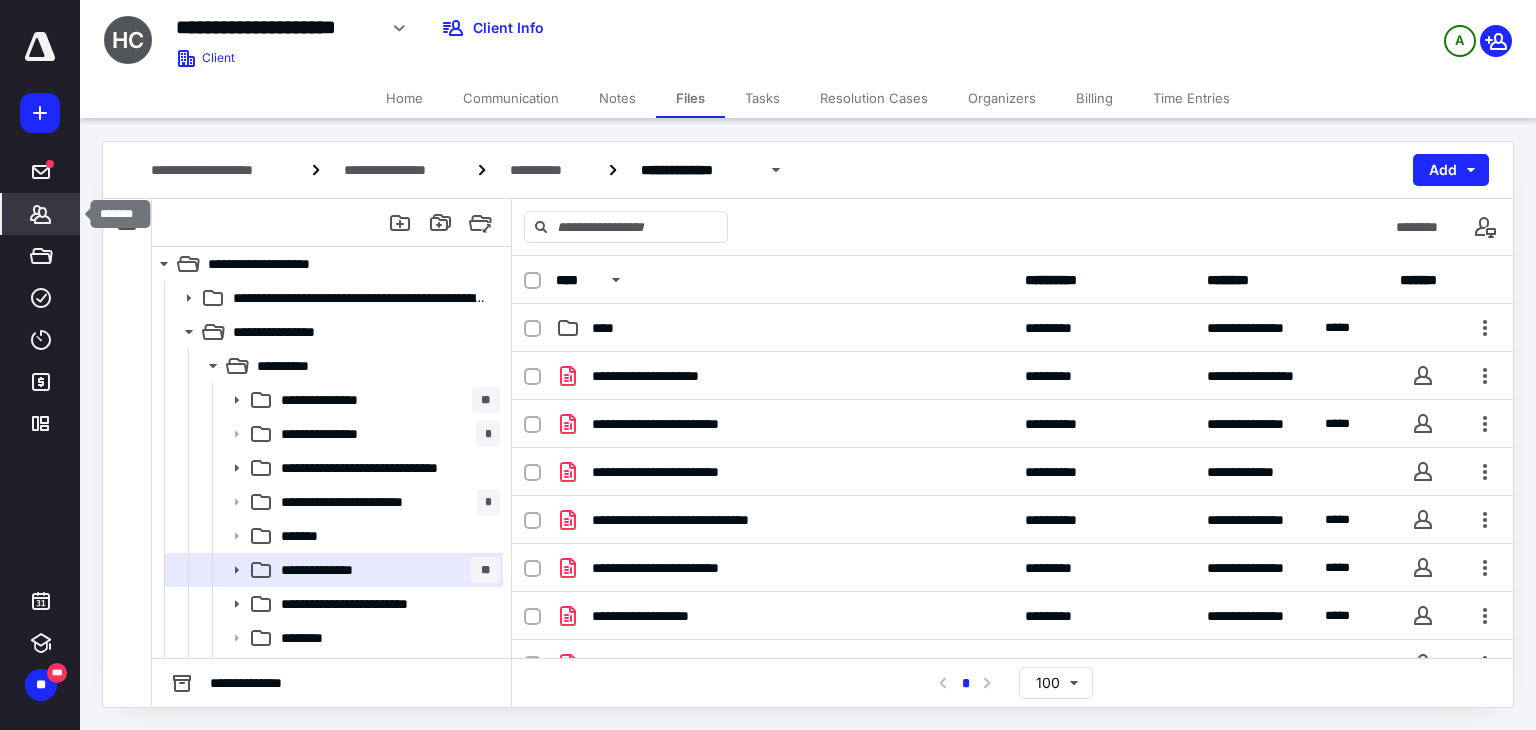 click 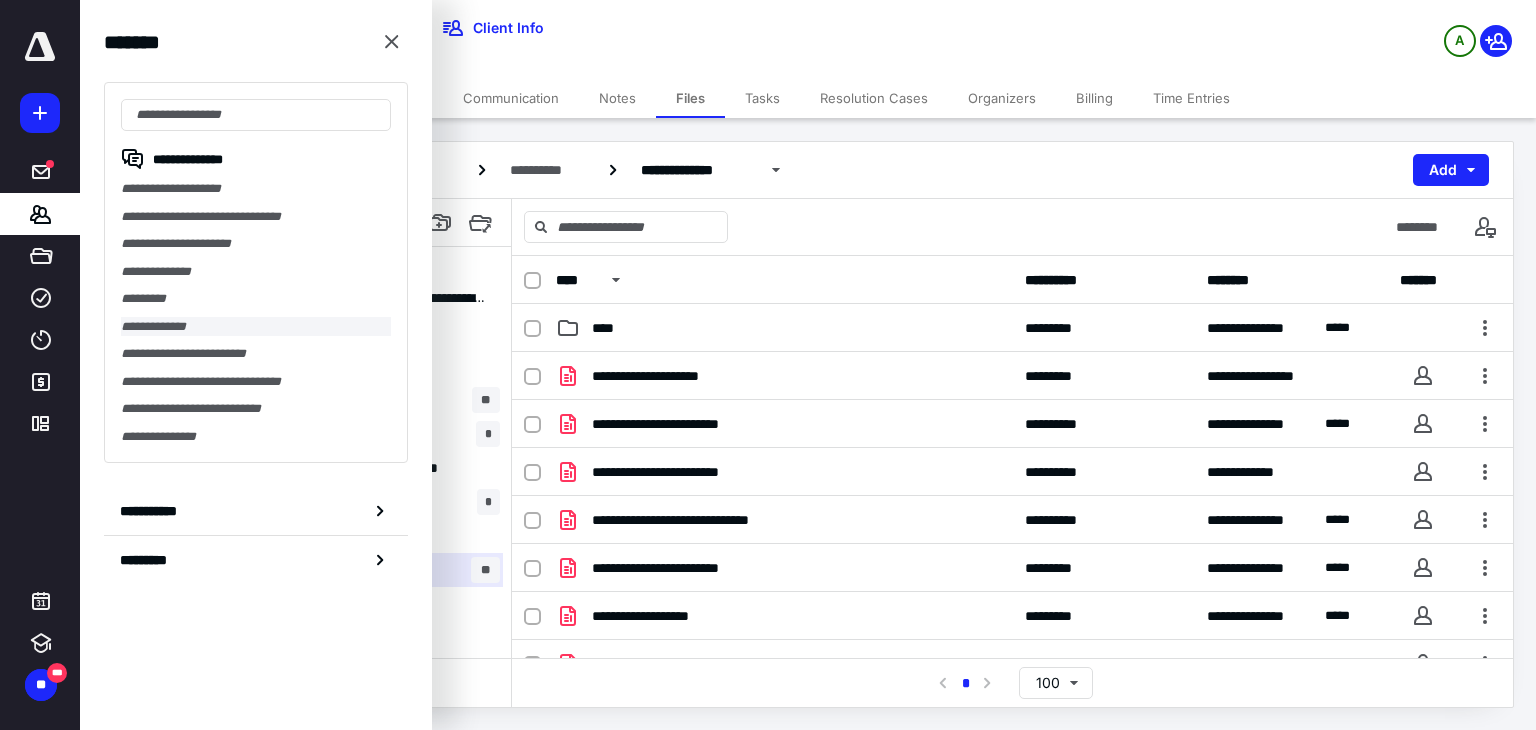click on "**********" at bounding box center (256, 327) 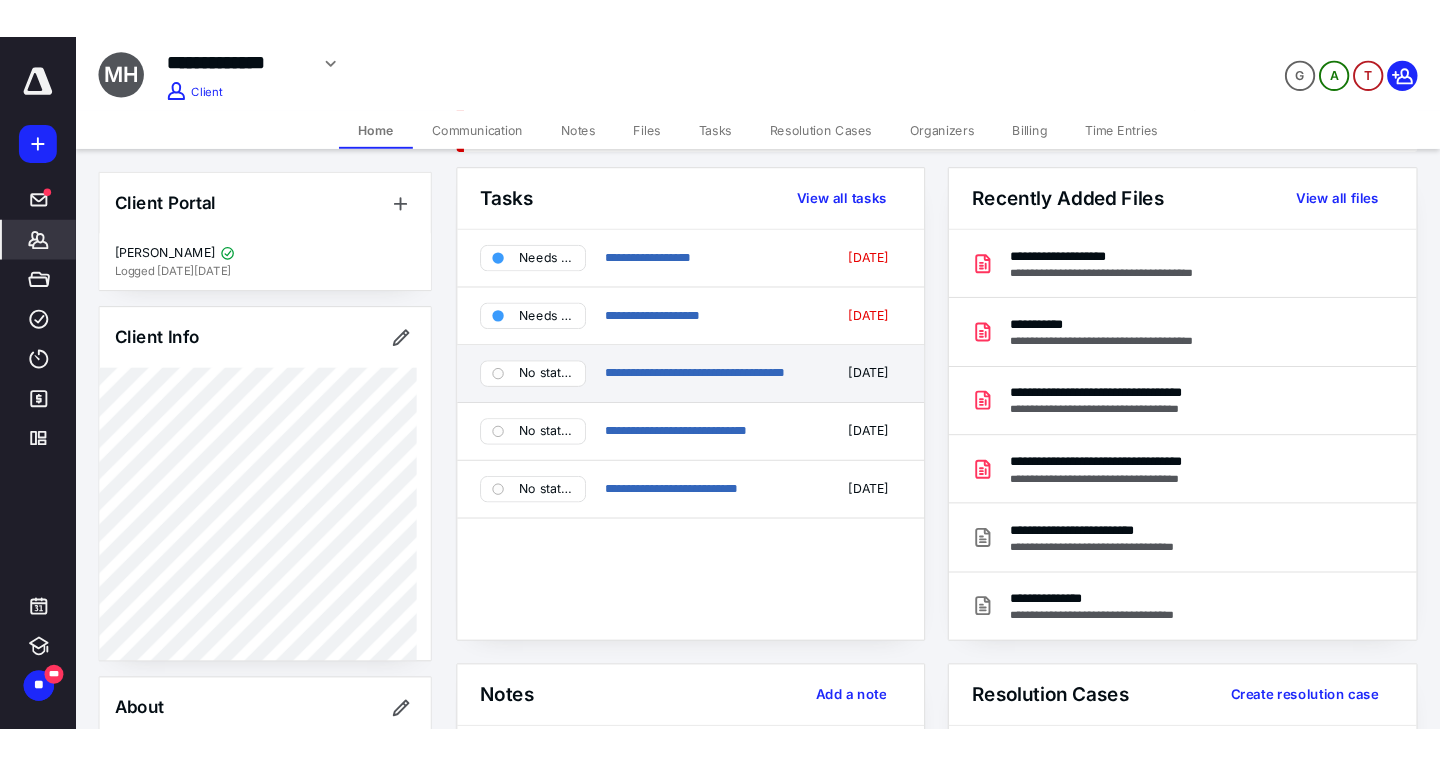 scroll, scrollTop: 0, scrollLeft: 0, axis: both 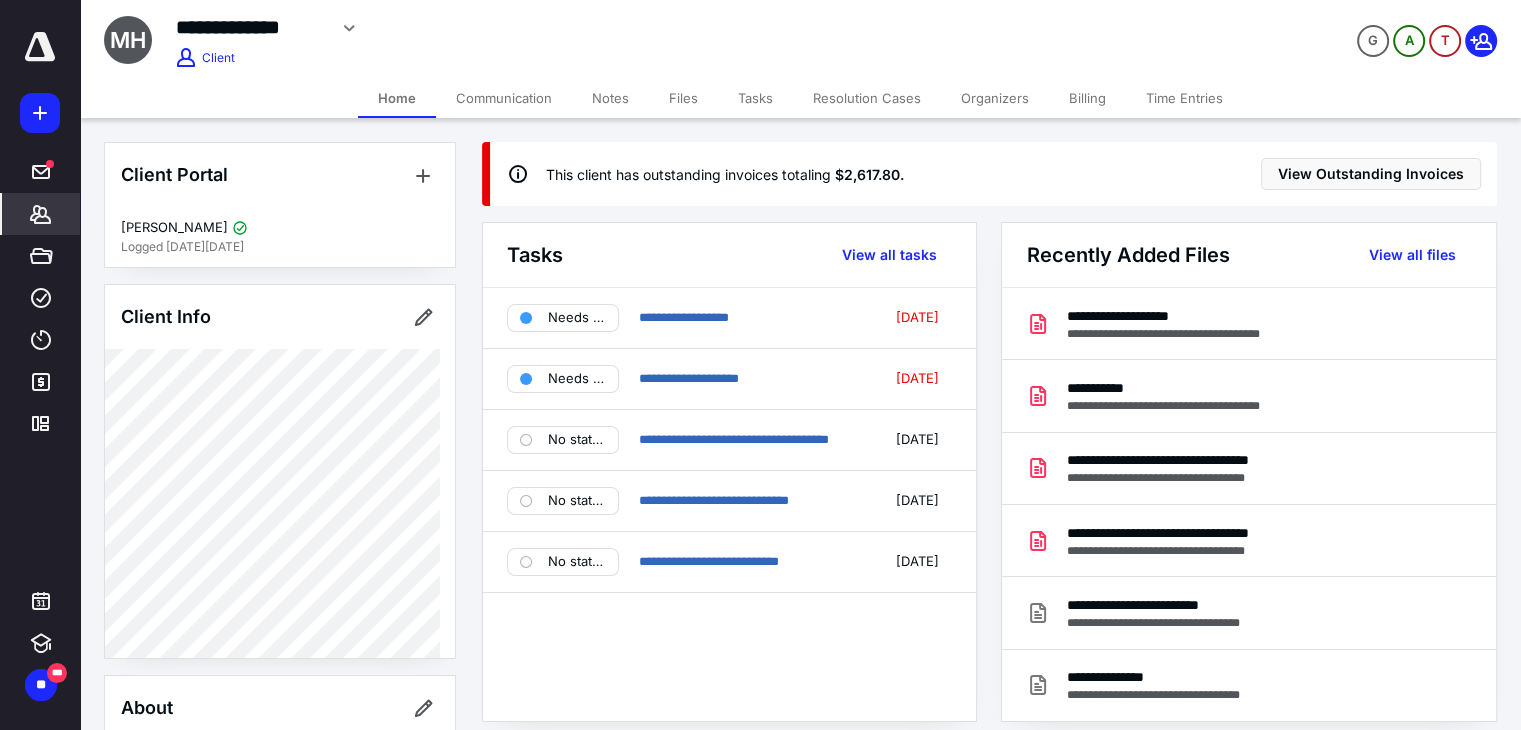 click on "Files" at bounding box center [683, 98] 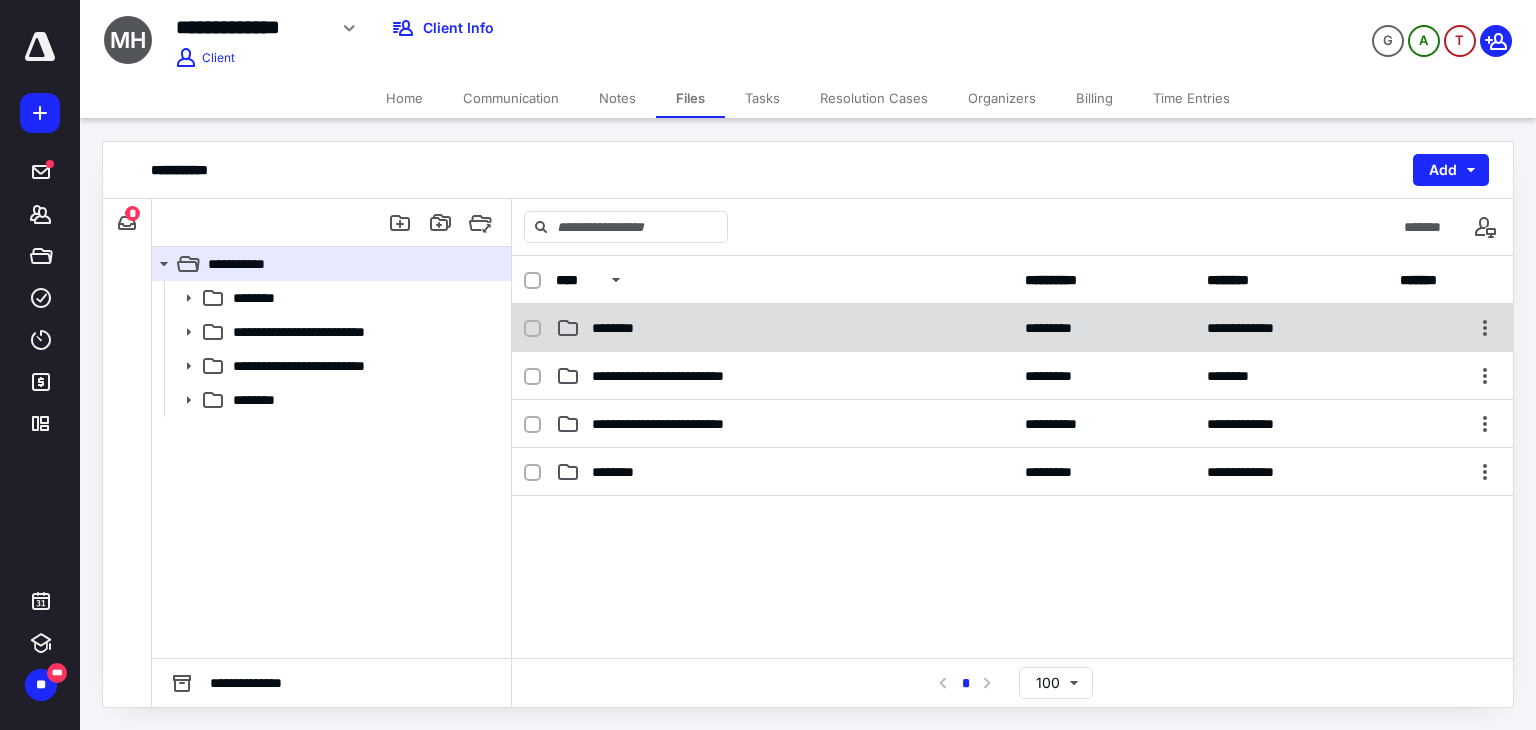 click on "********" at bounding box center [784, 328] 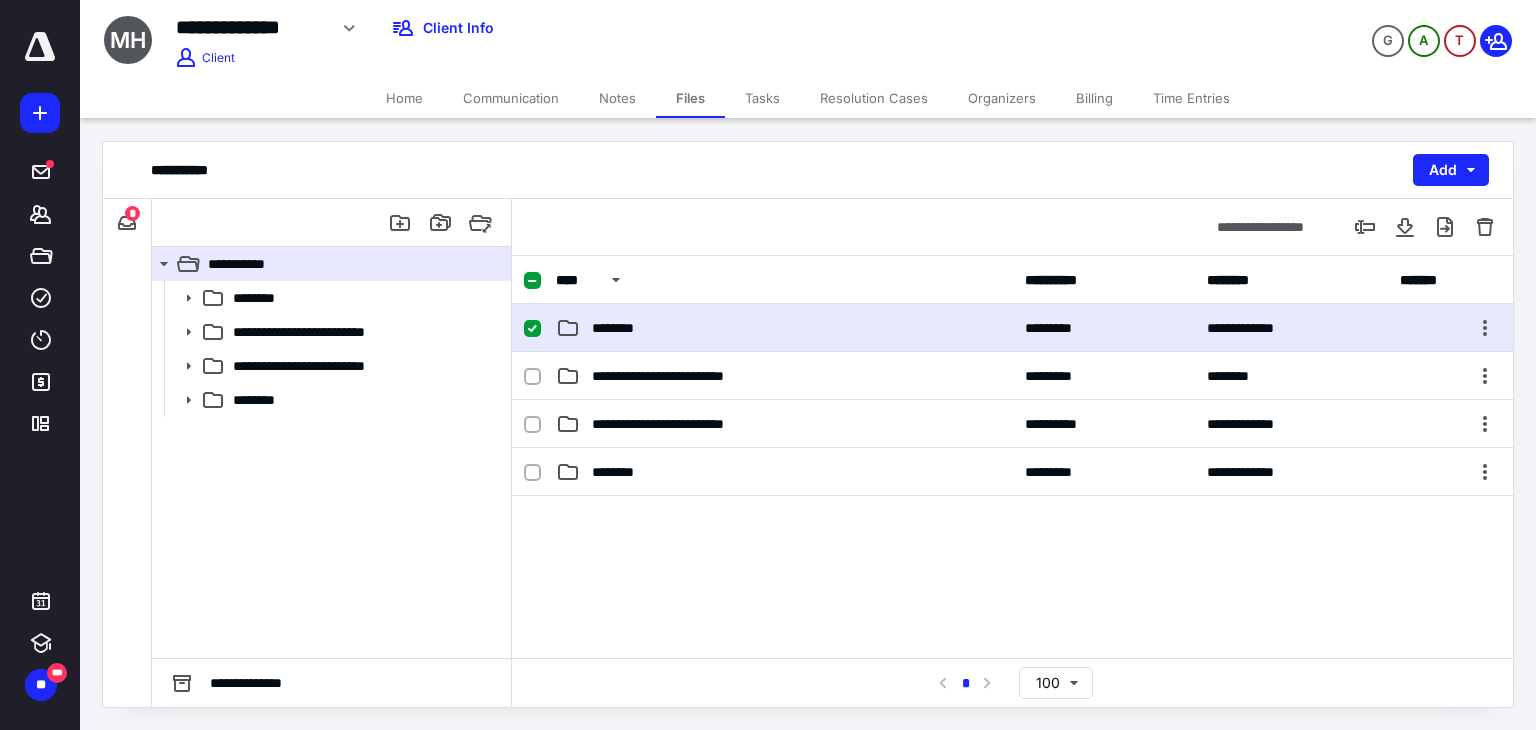 click on "********" at bounding box center (784, 328) 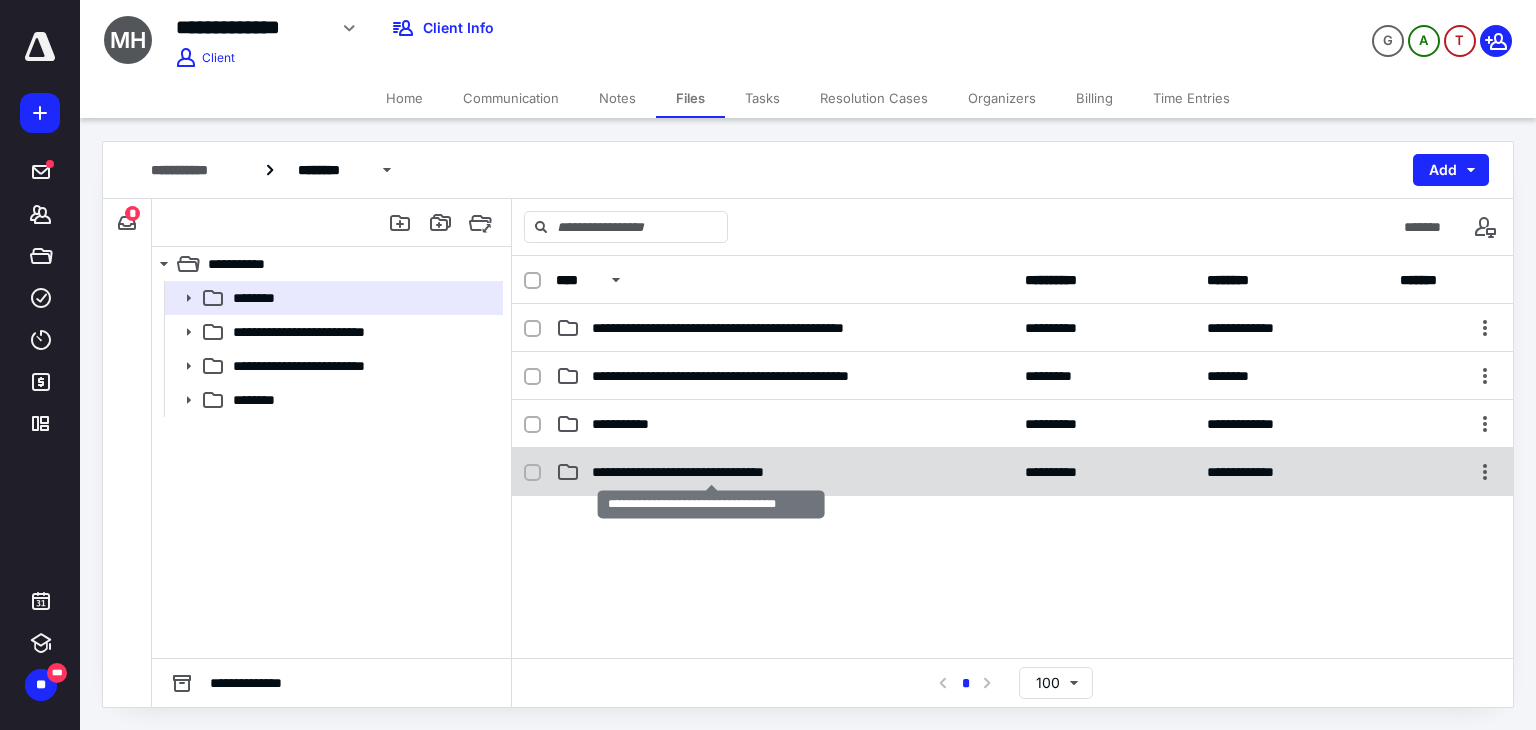 click on "**********" at bounding box center [711, 472] 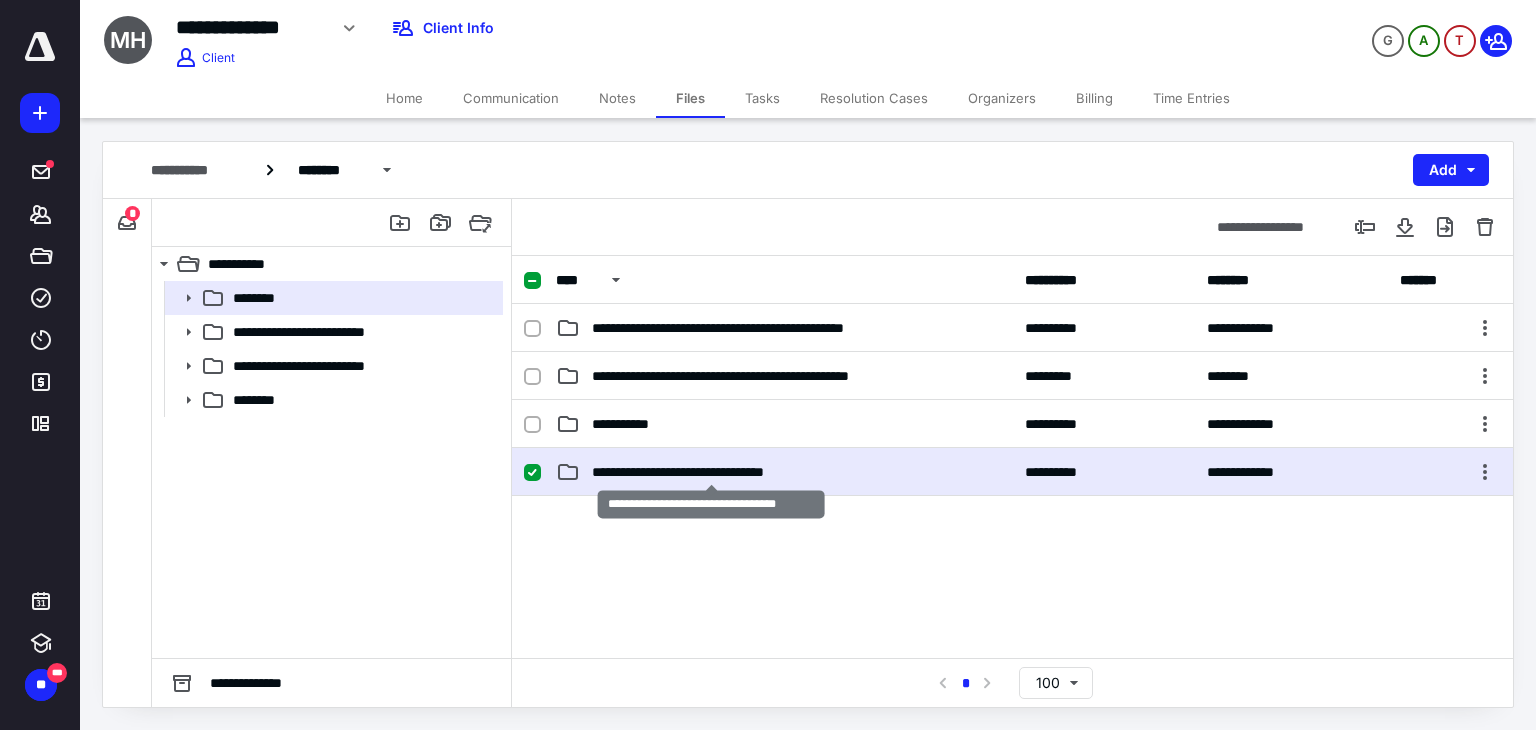 click on "**********" at bounding box center [711, 472] 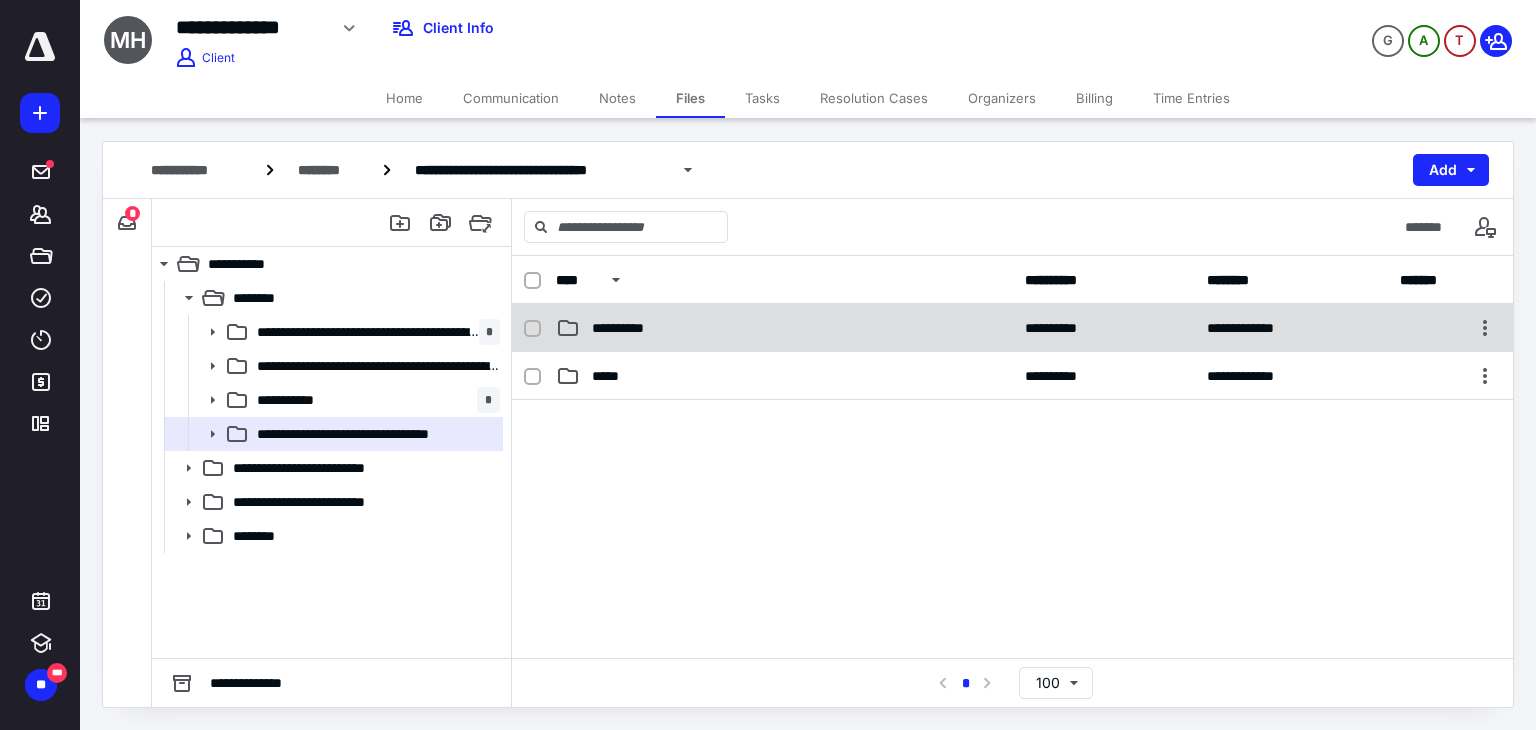 click on "**********" at bounding box center (784, 328) 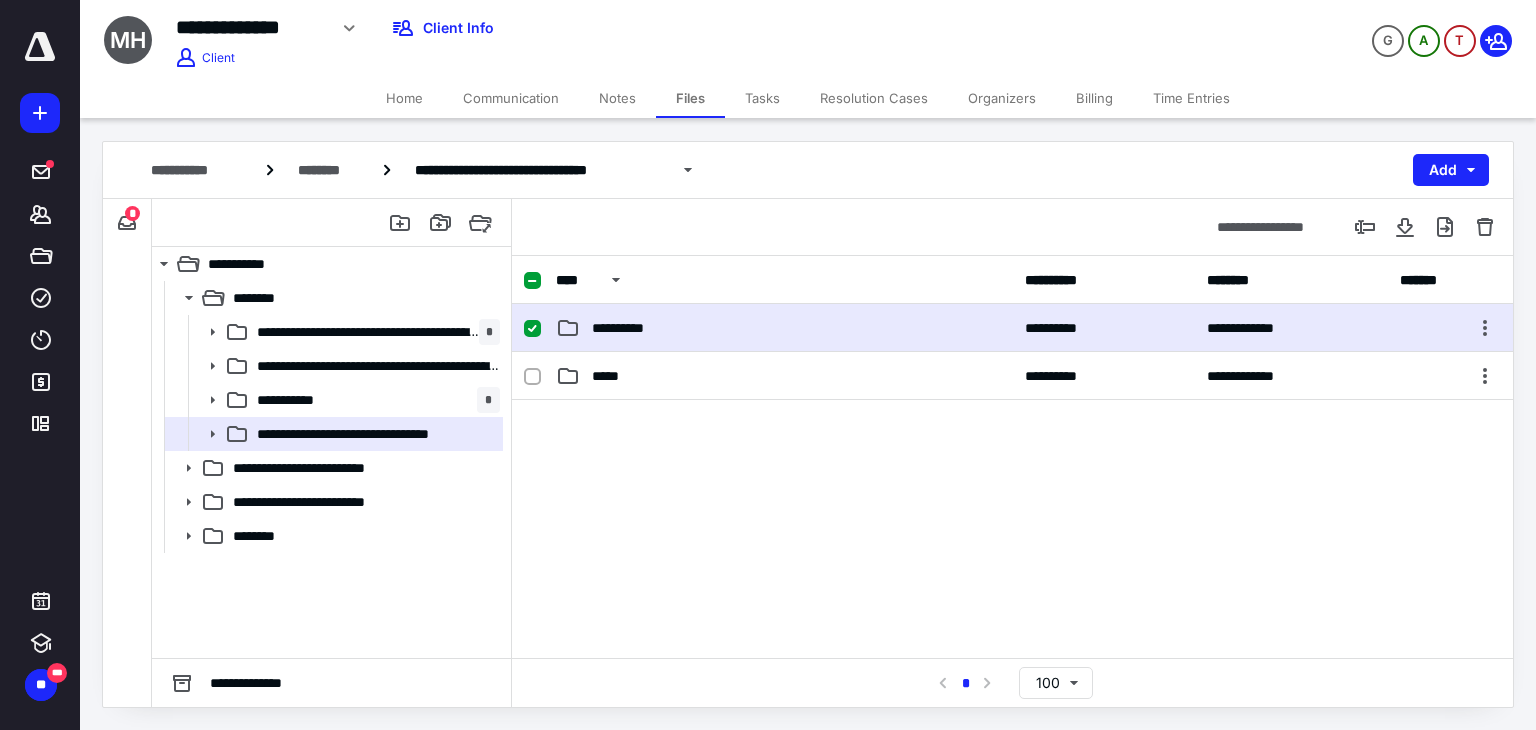 click on "**********" at bounding box center [784, 328] 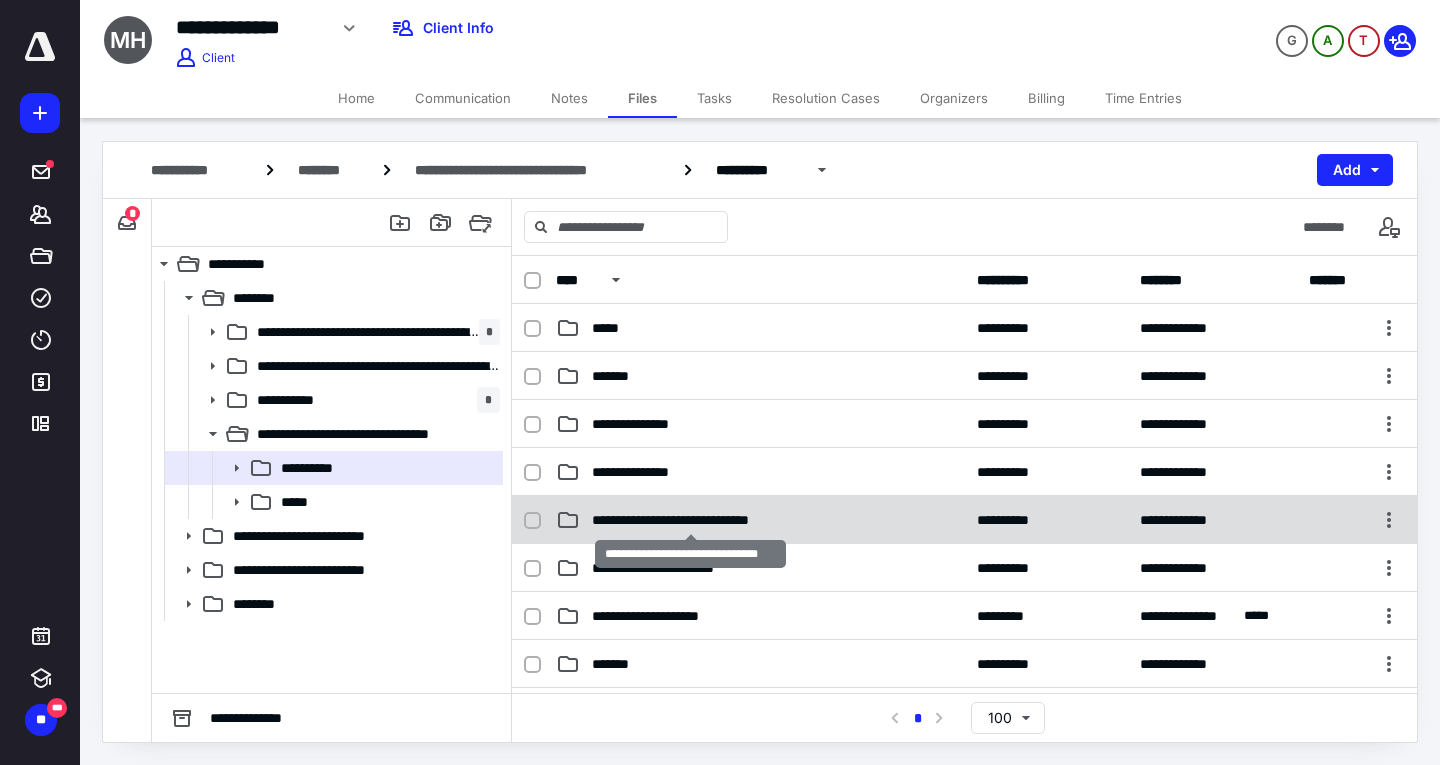 click on "**********" at bounding box center (691, 520) 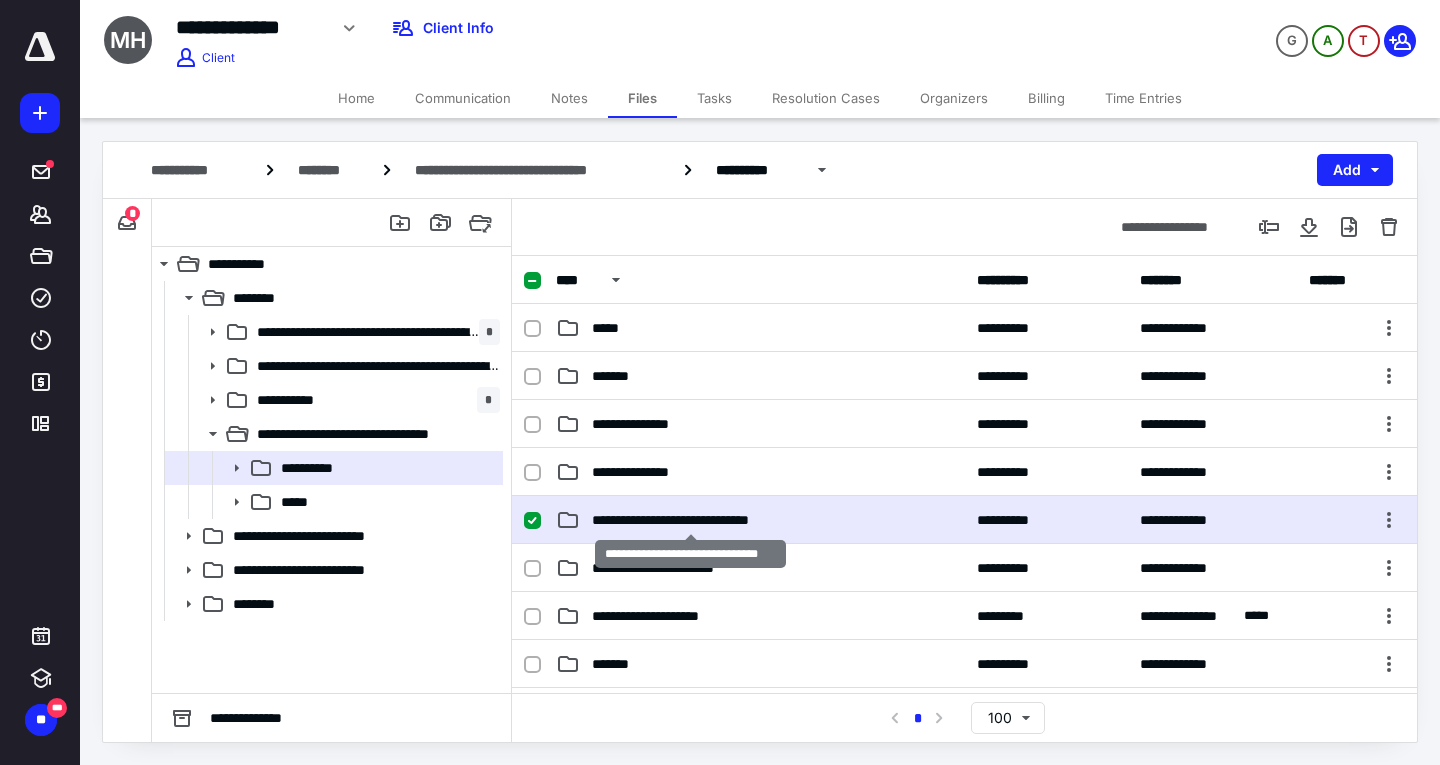 click on "**********" at bounding box center (691, 520) 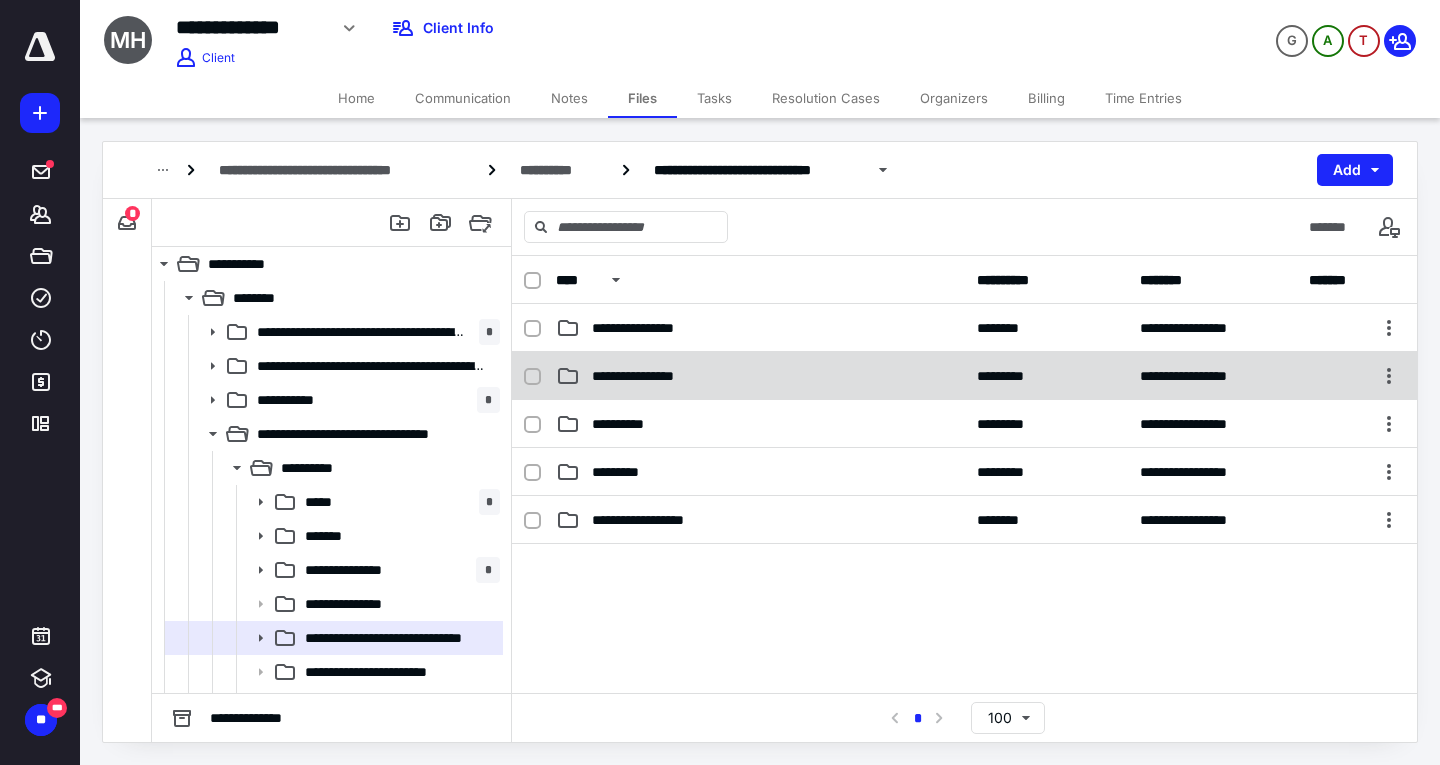click on "**********" at bounding box center (649, 376) 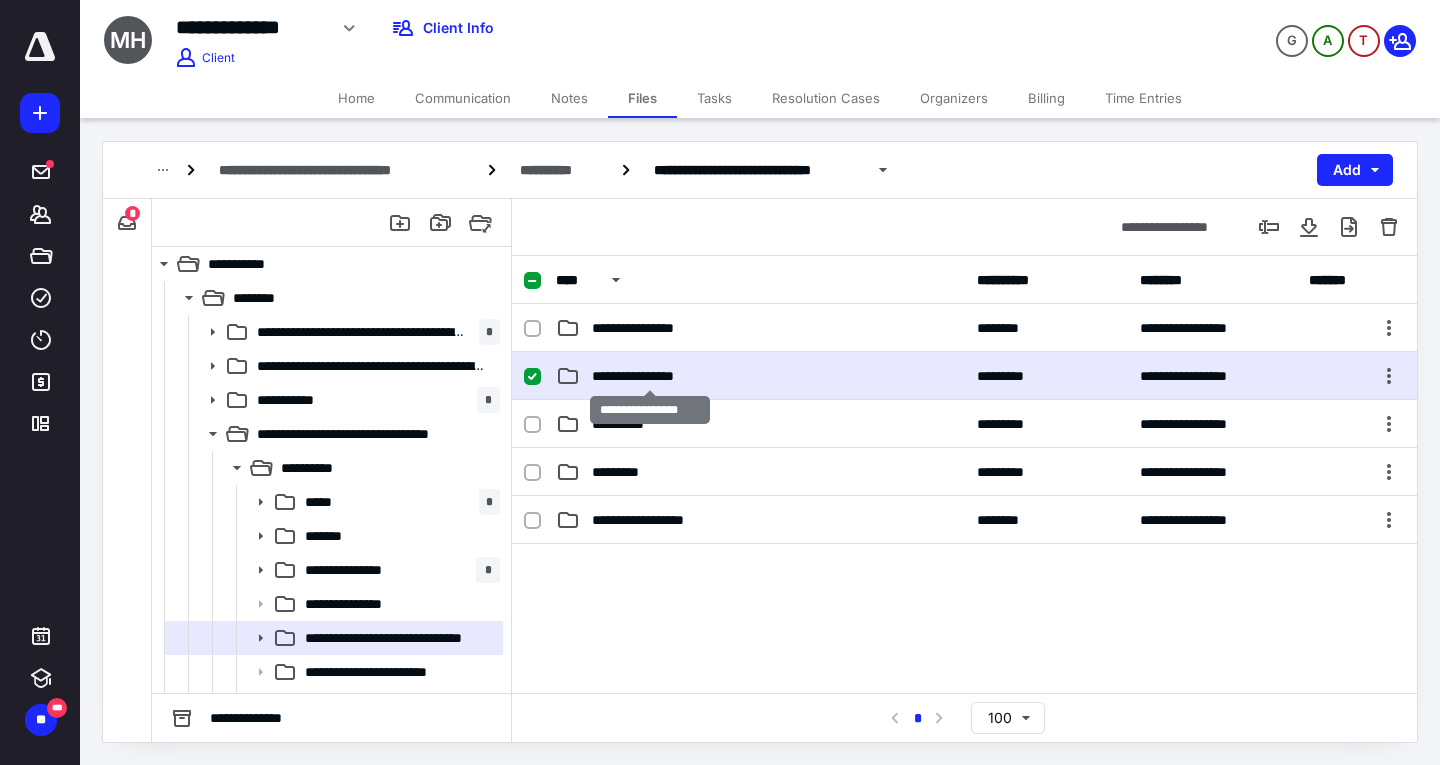 click on "**********" at bounding box center (649, 376) 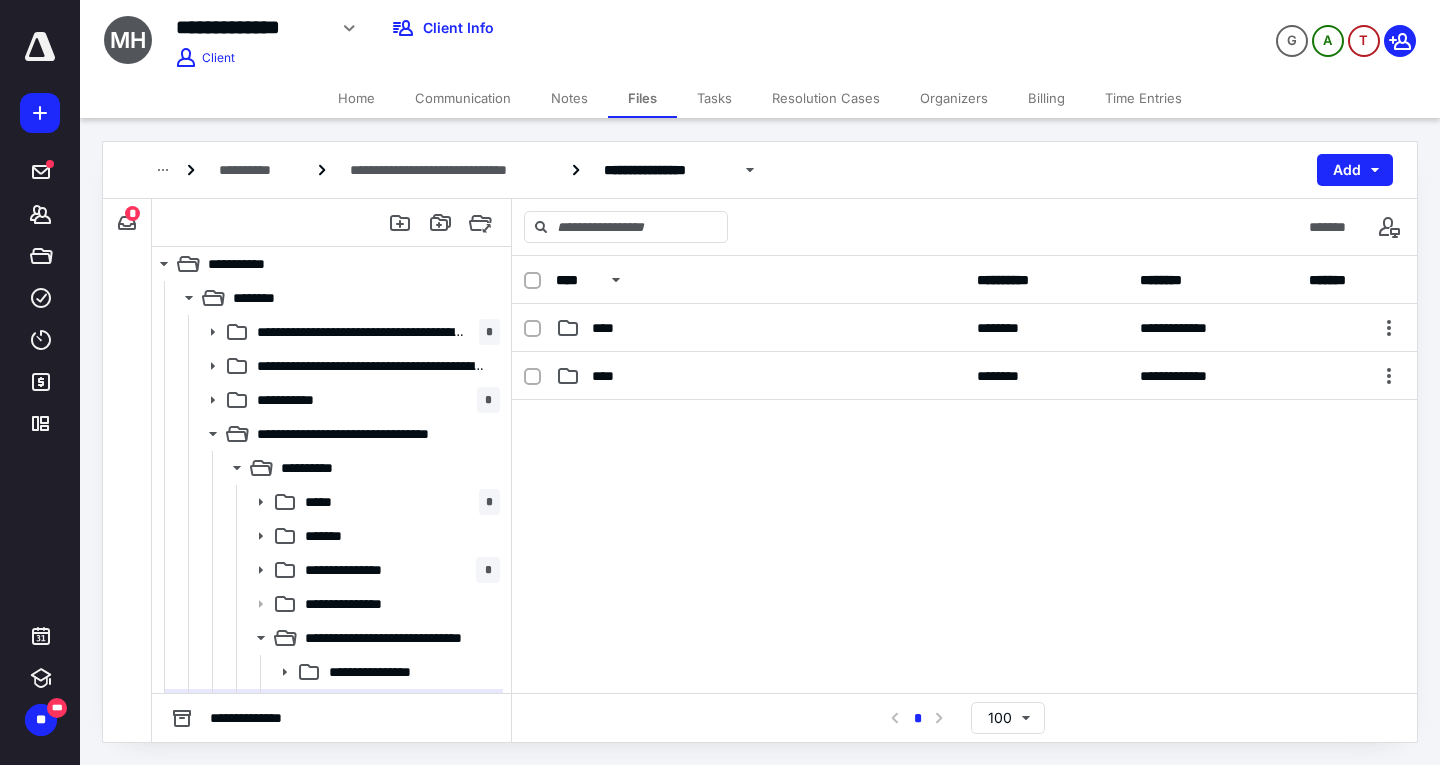 click on "****" at bounding box center (760, 376) 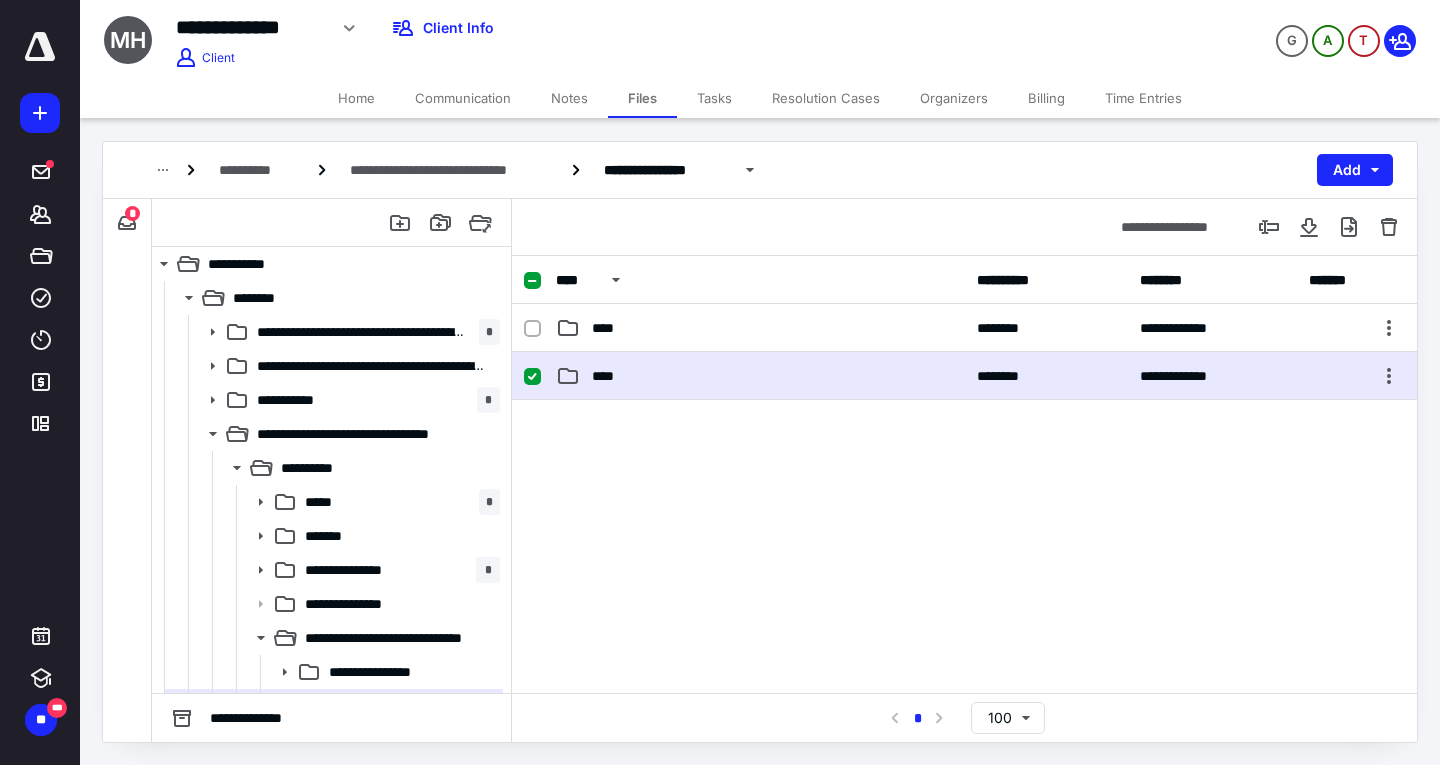 click on "****" at bounding box center [760, 376] 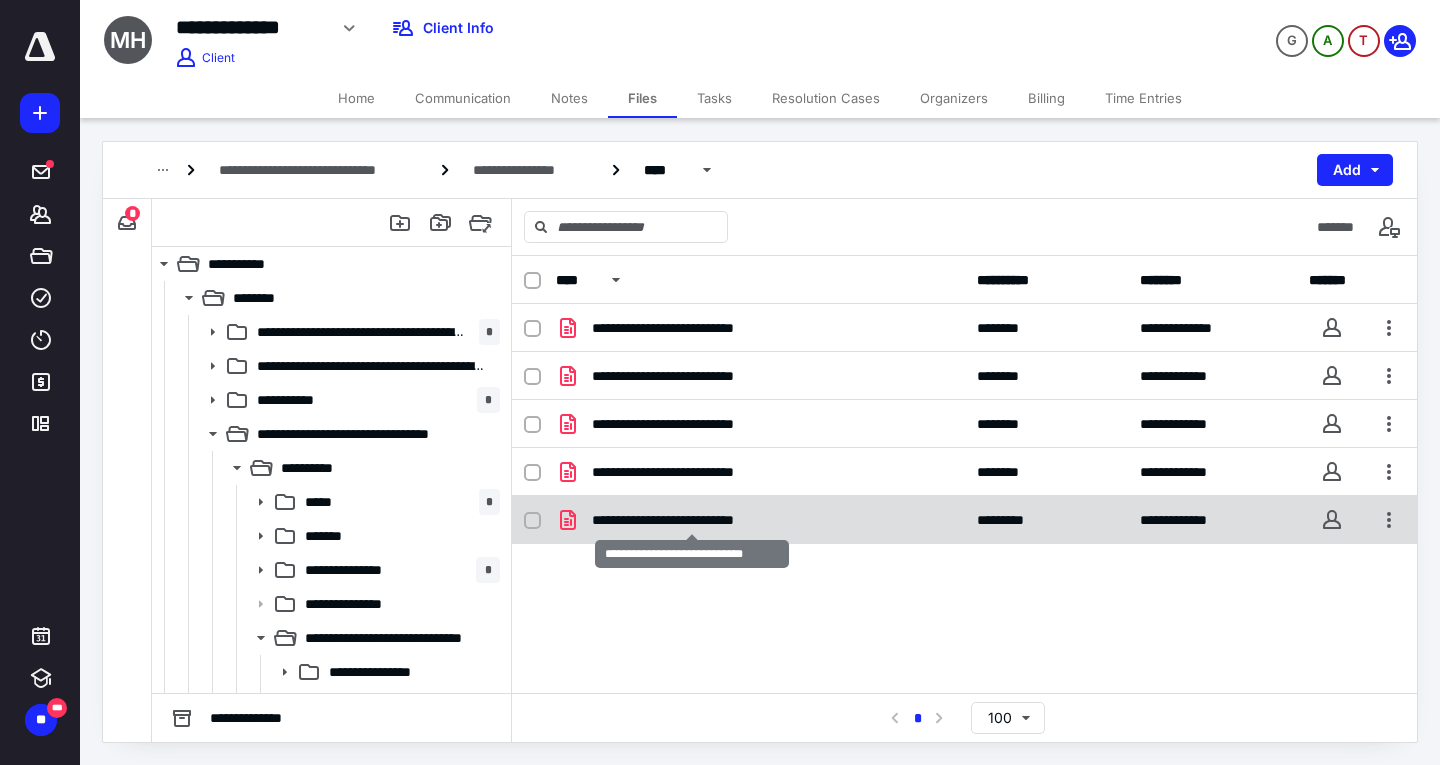 click on "**********" at bounding box center [692, 520] 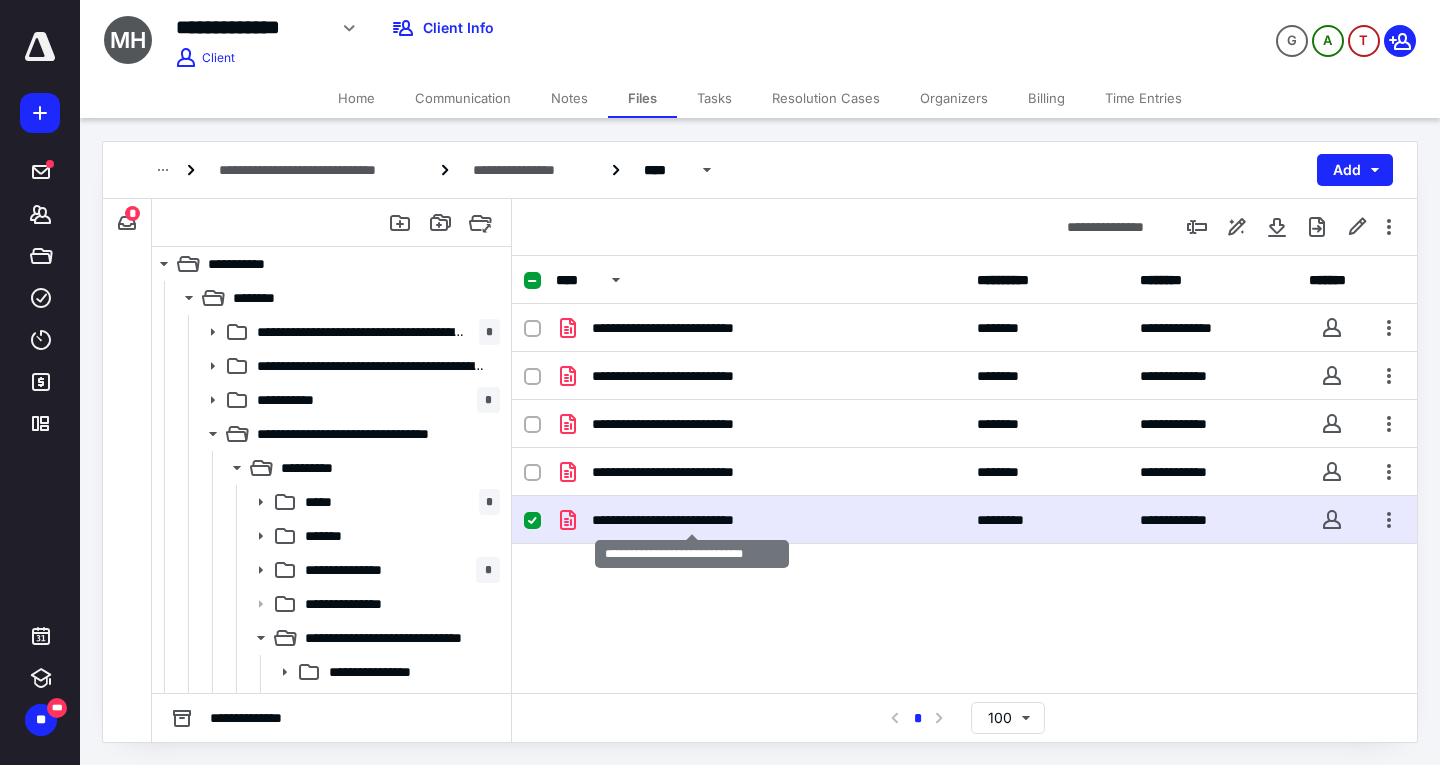 click on "**********" at bounding box center (692, 520) 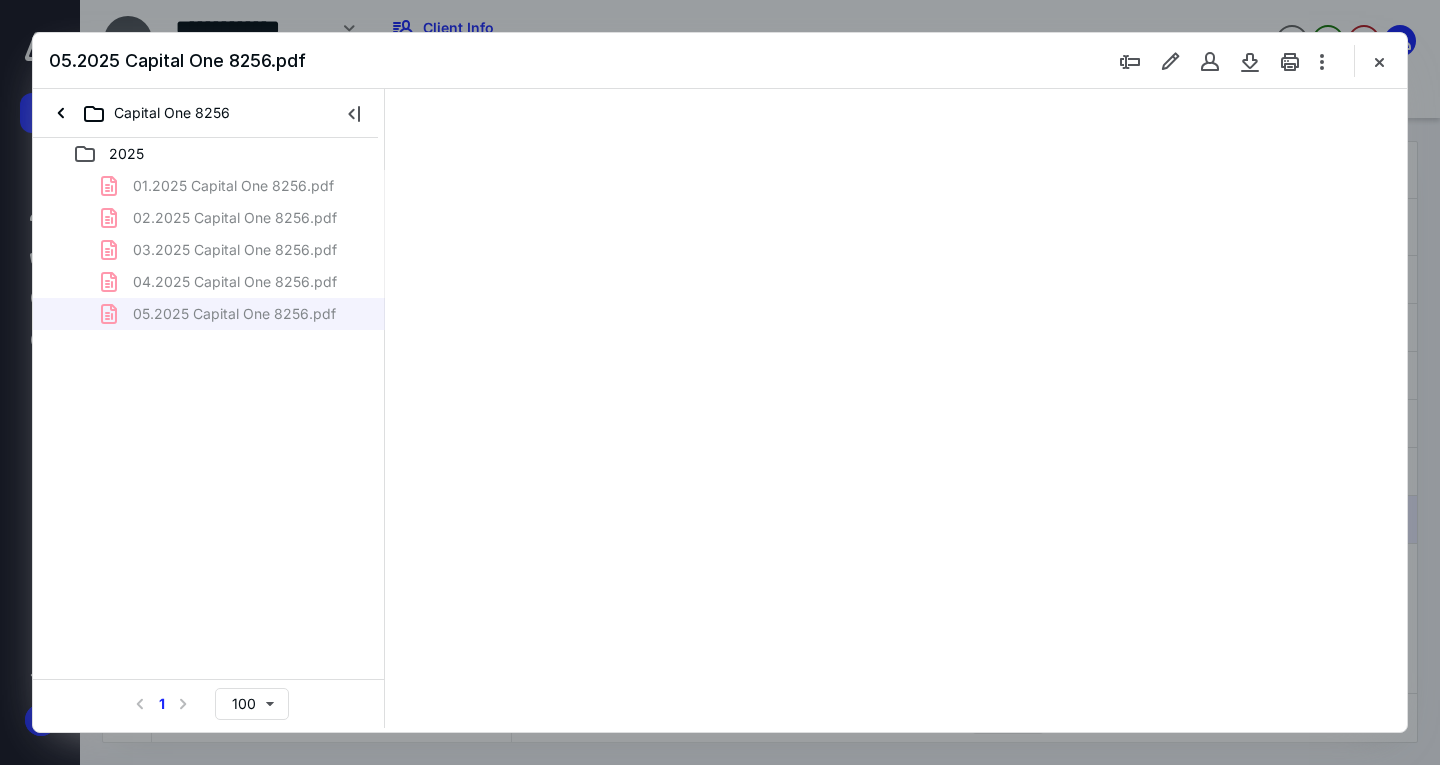 scroll, scrollTop: 0, scrollLeft: 0, axis: both 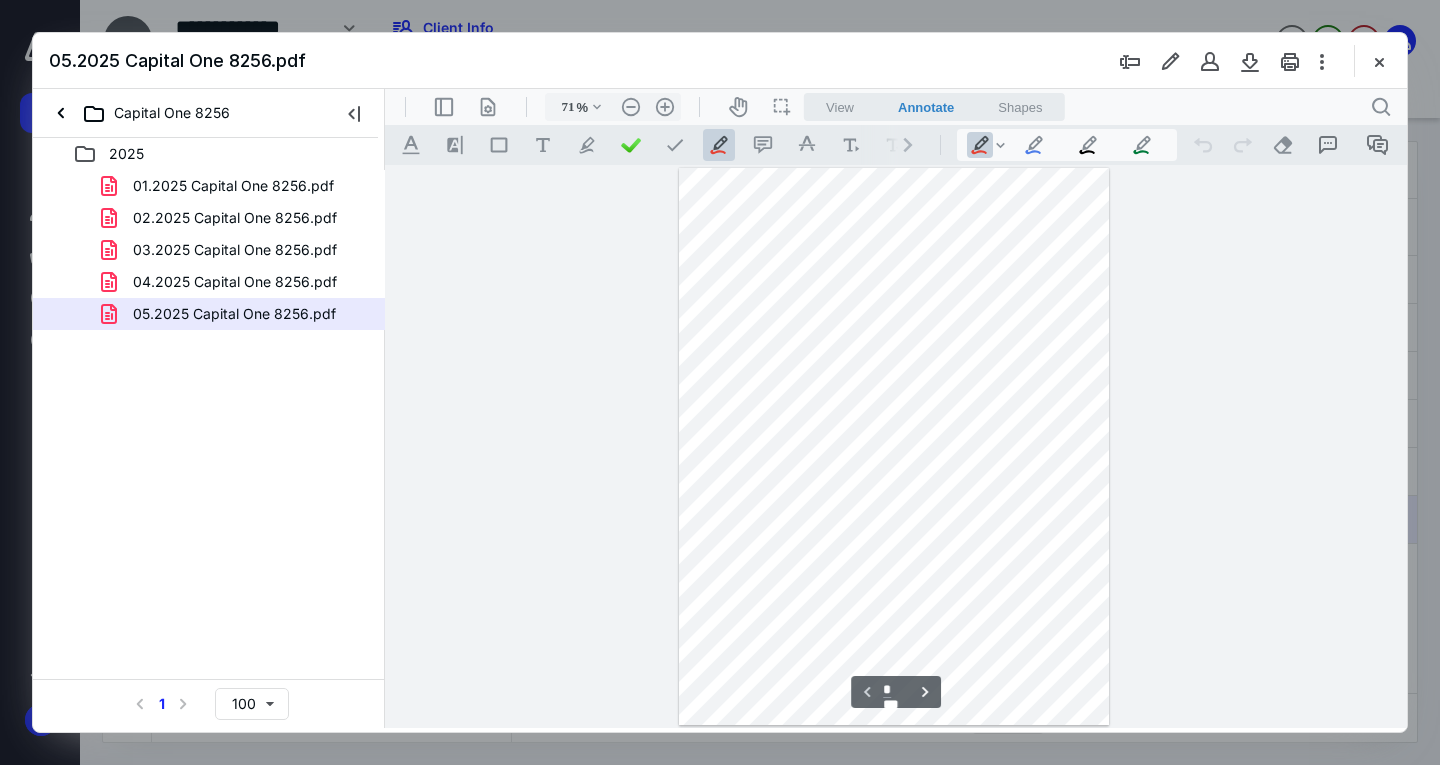 type on "111" 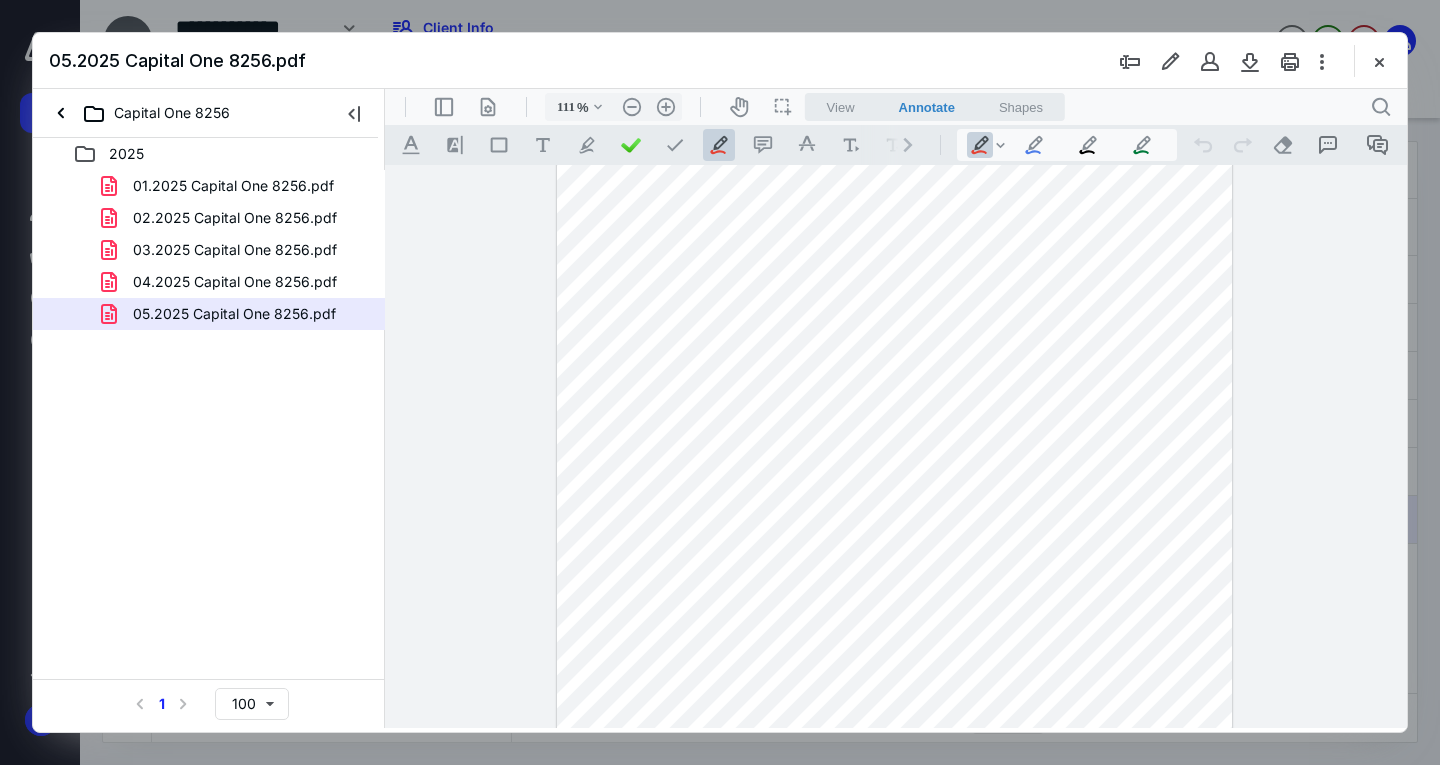 scroll, scrollTop: 0, scrollLeft: 0, axis: both 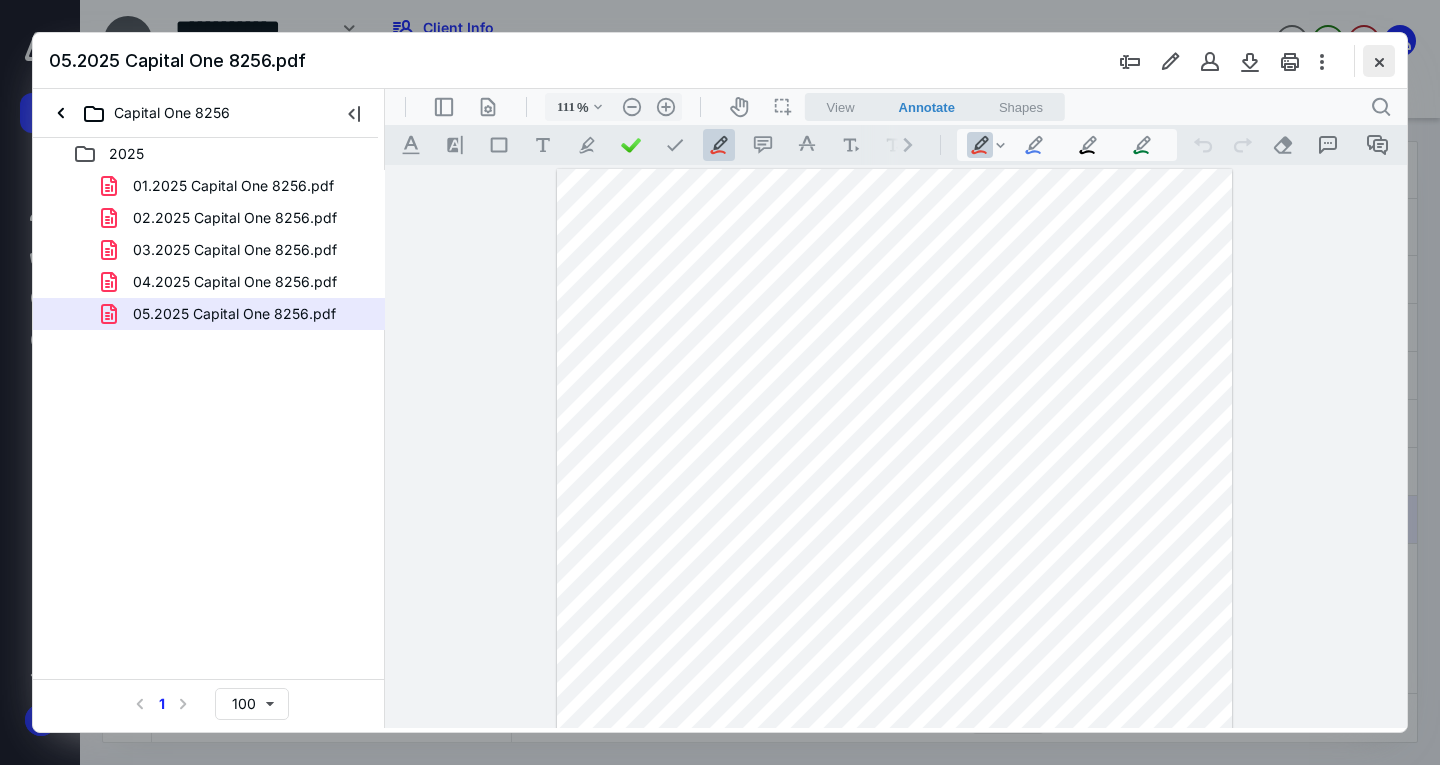 click at bounding box center [1379, 61] 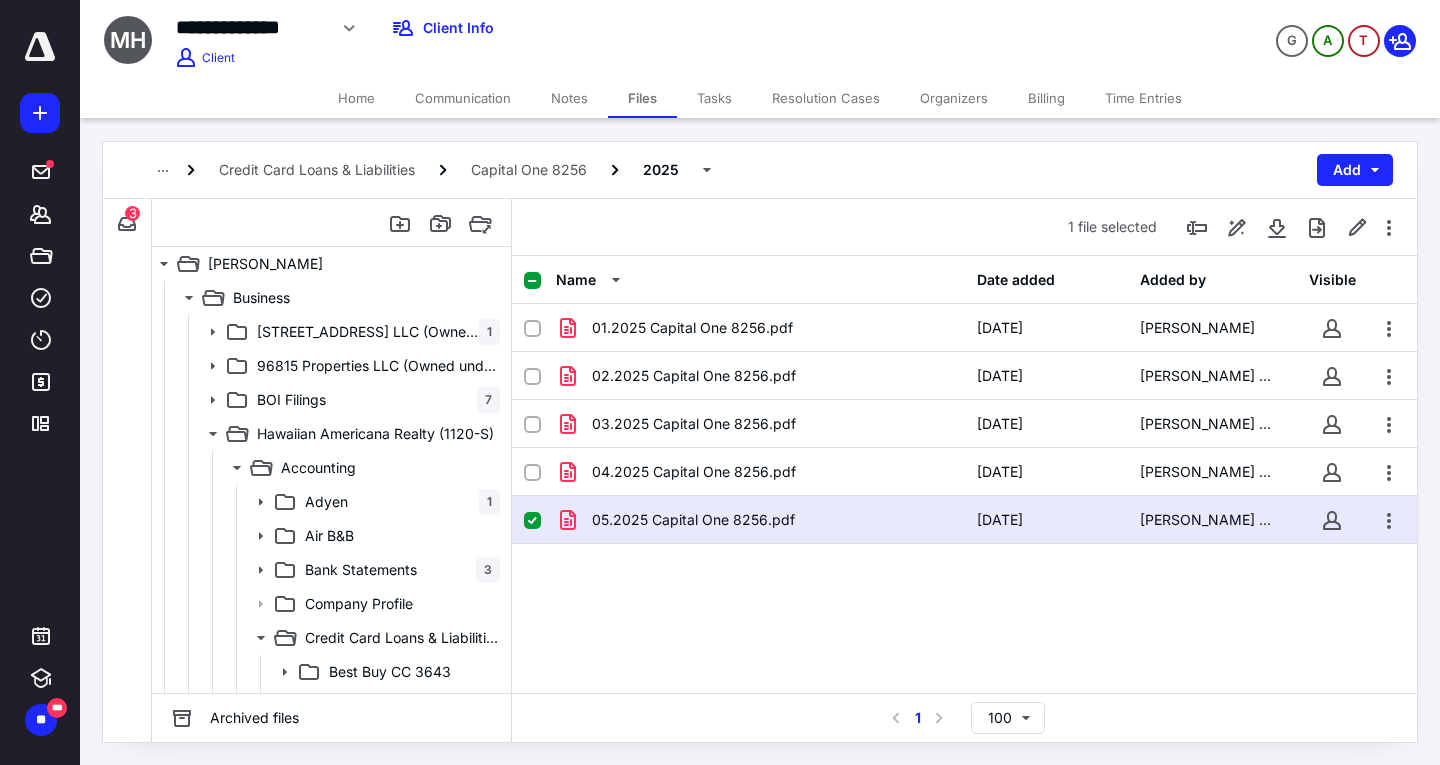 click 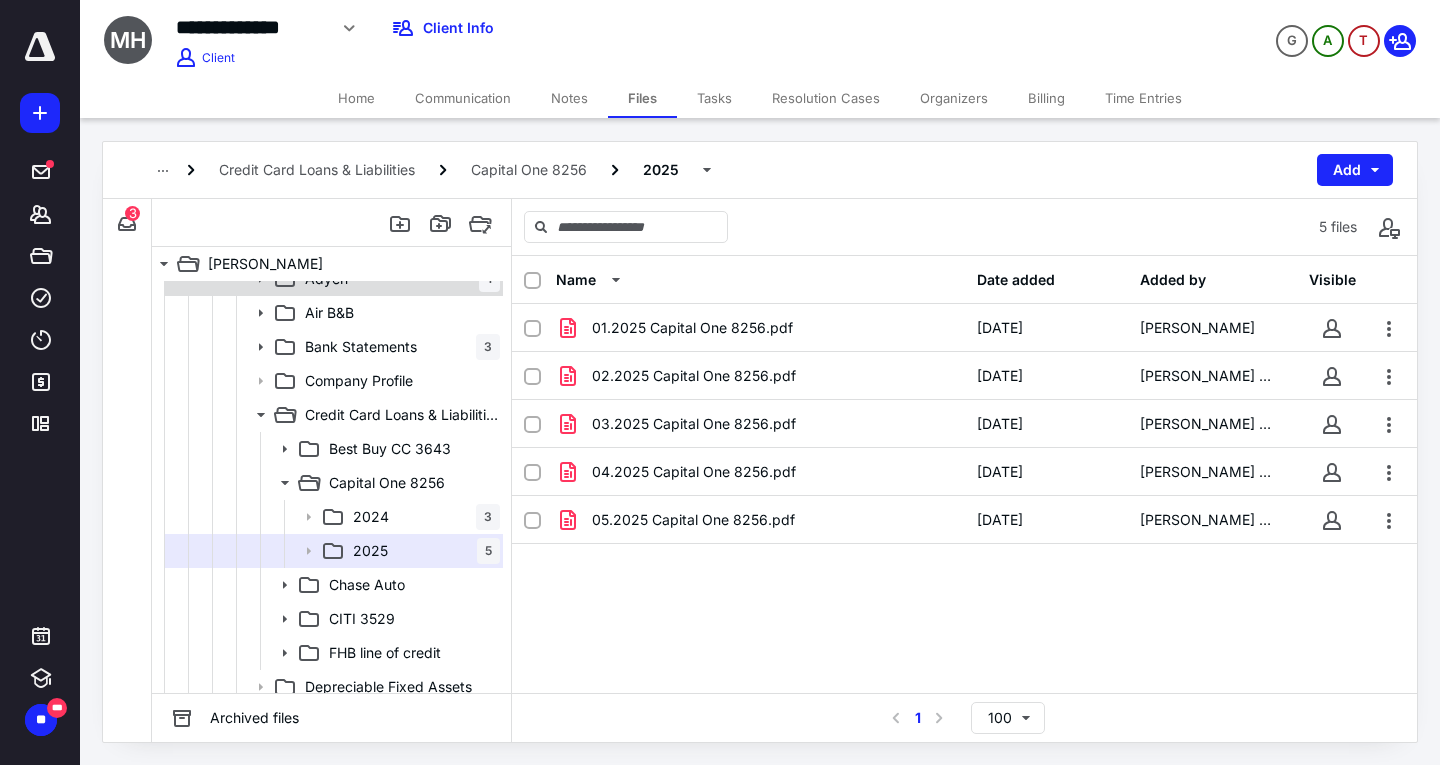 scroll, scrollTop: 224, scrollLeft: 0, axis: vertical 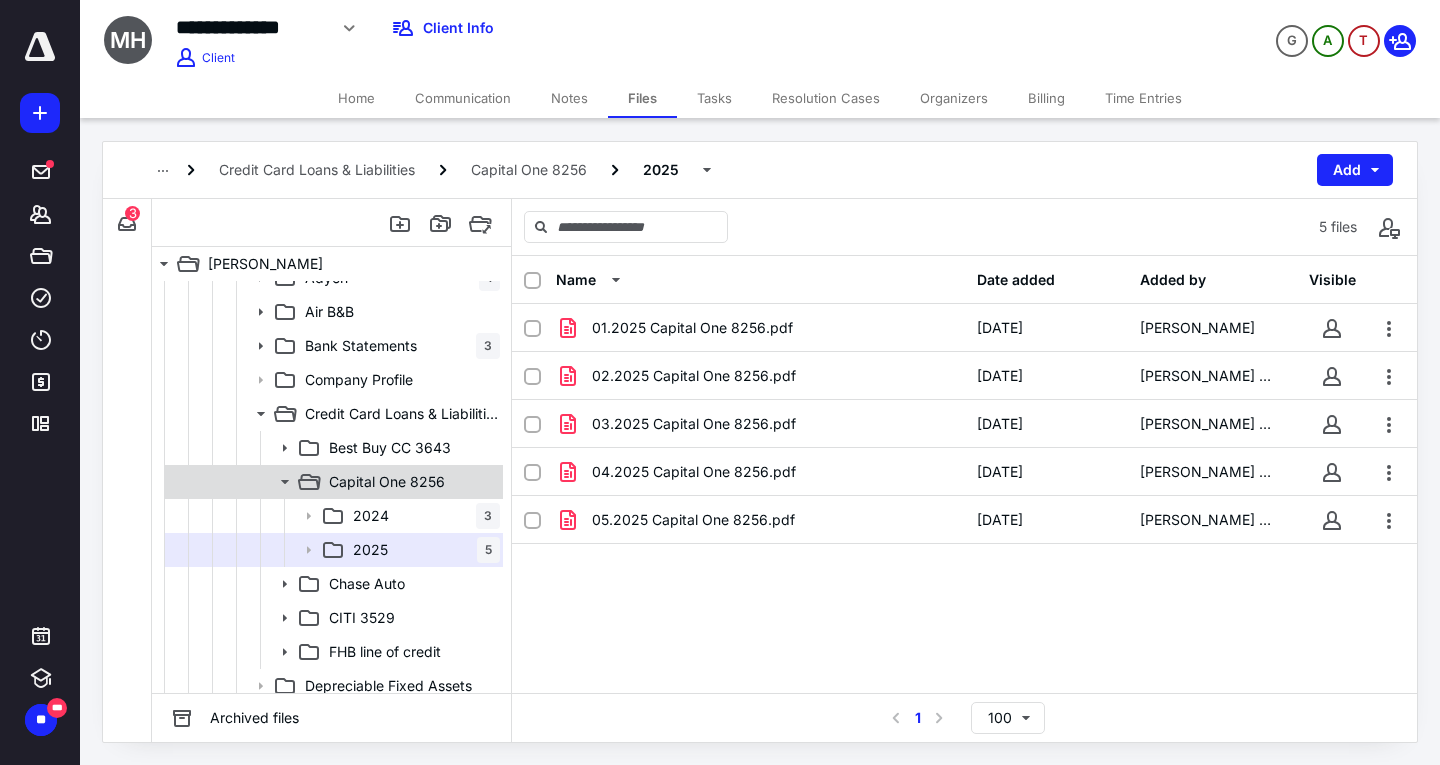 click 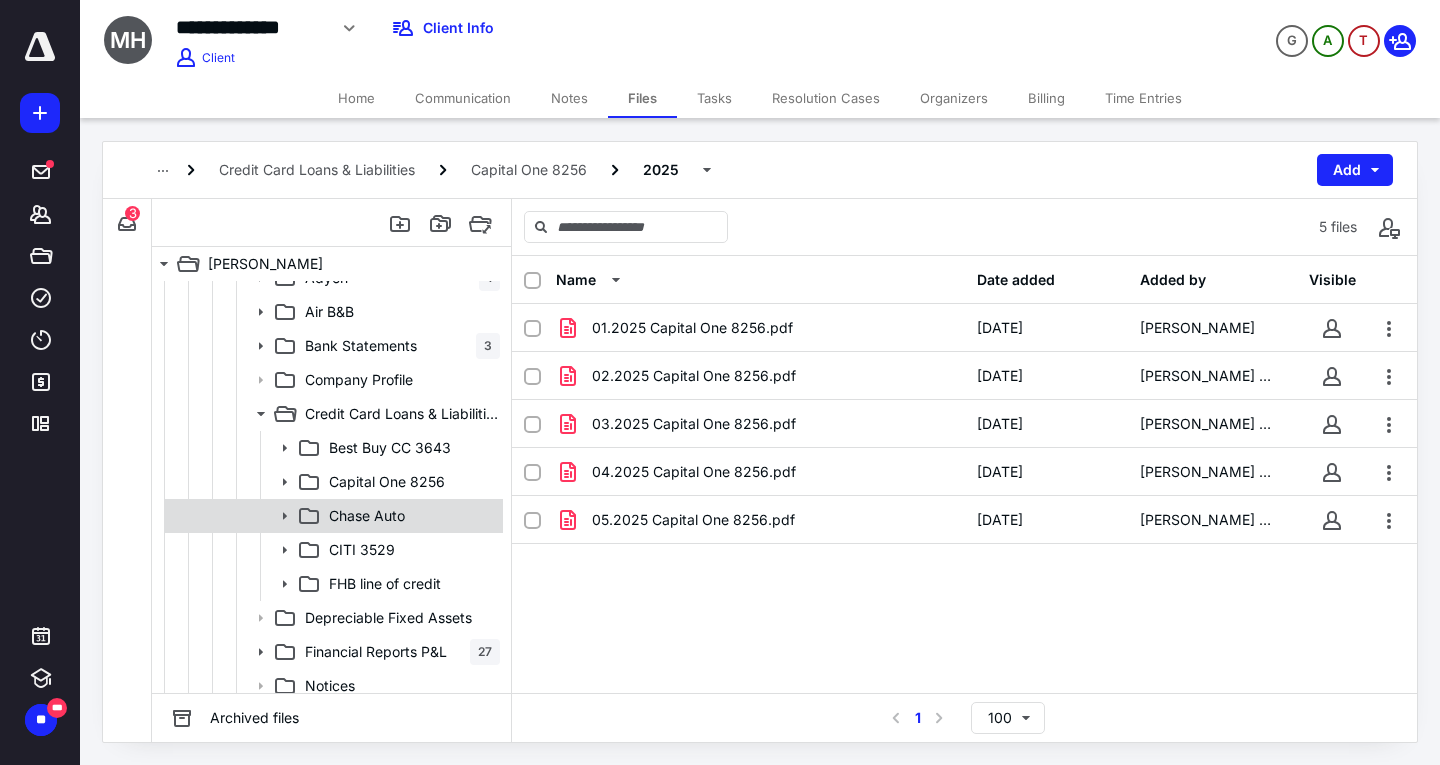 click on "Chase Auto" at bounding box center [332, 516] 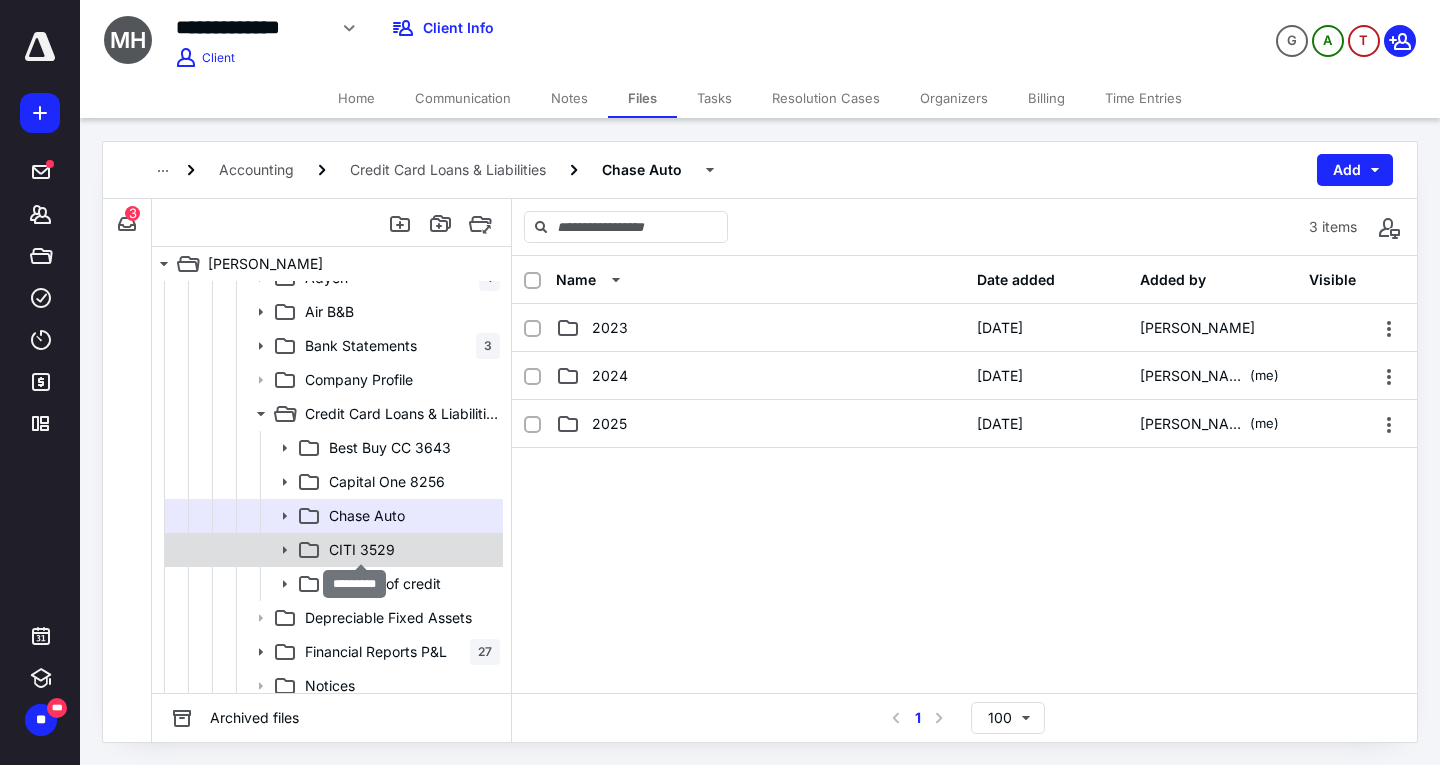 click on "CITI 3529" at bounding box center [362, 550] 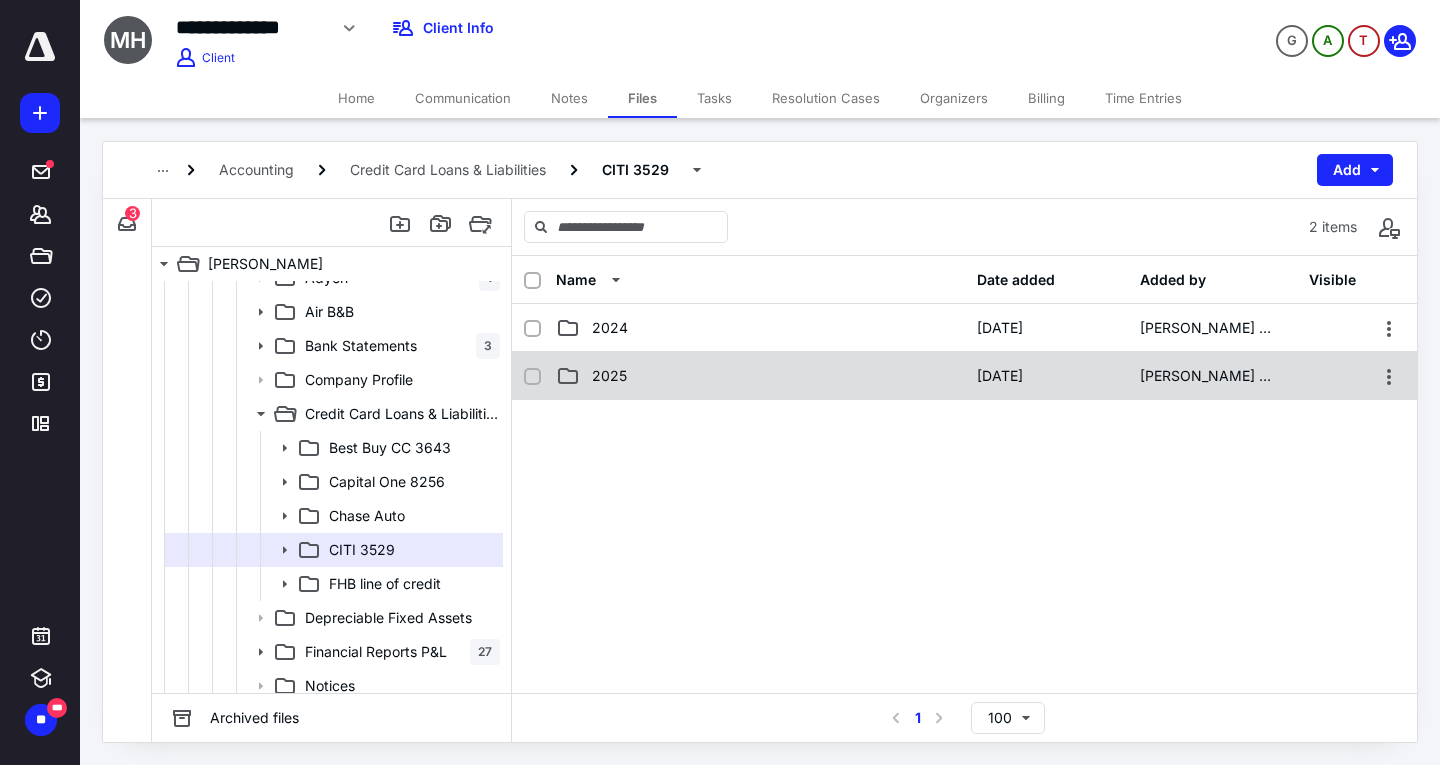 click on "2025 [DATE] [PERSON_NAME] Sou" at bounding box center [964, 376] 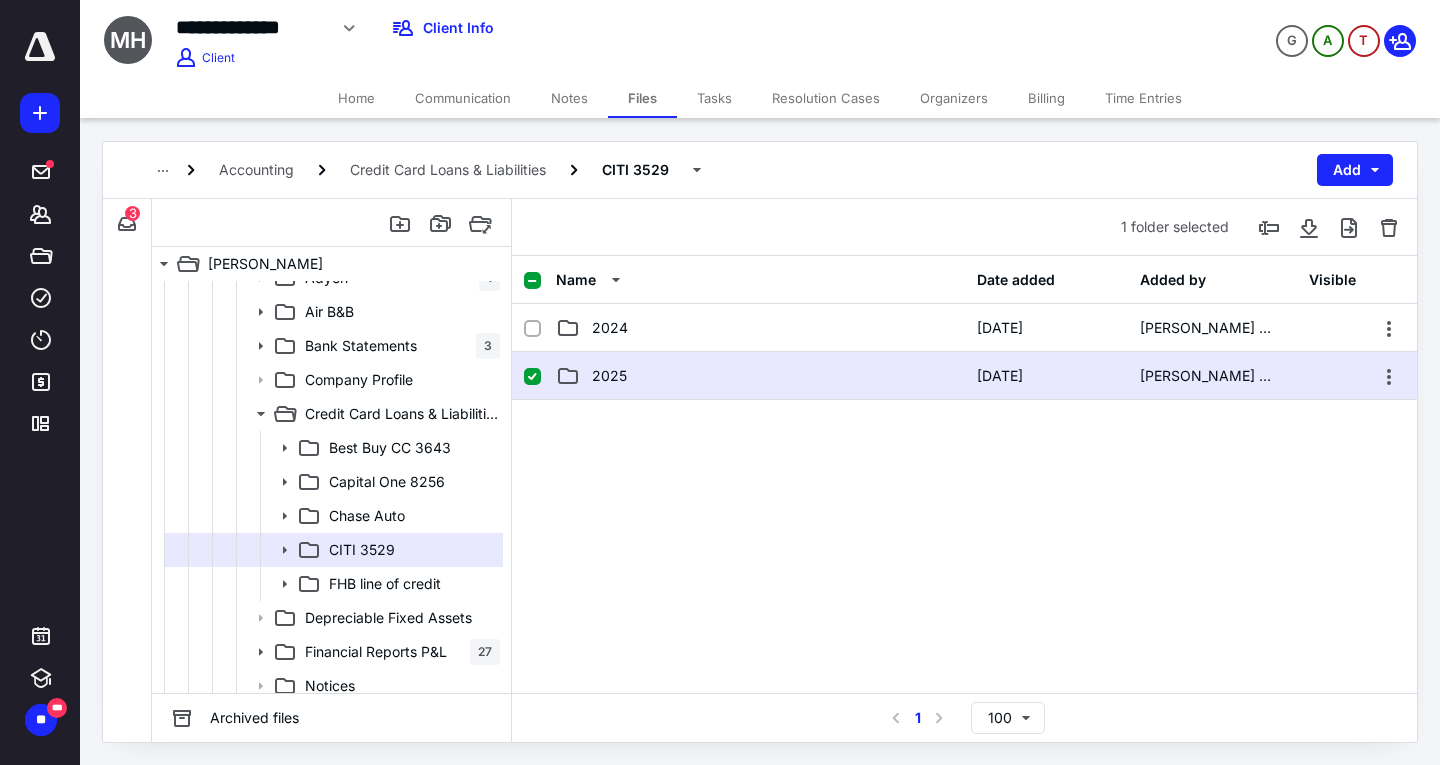 click on "2025 [DATE] [PERSON_NAME] Sou" at bounding box center [964, 376] 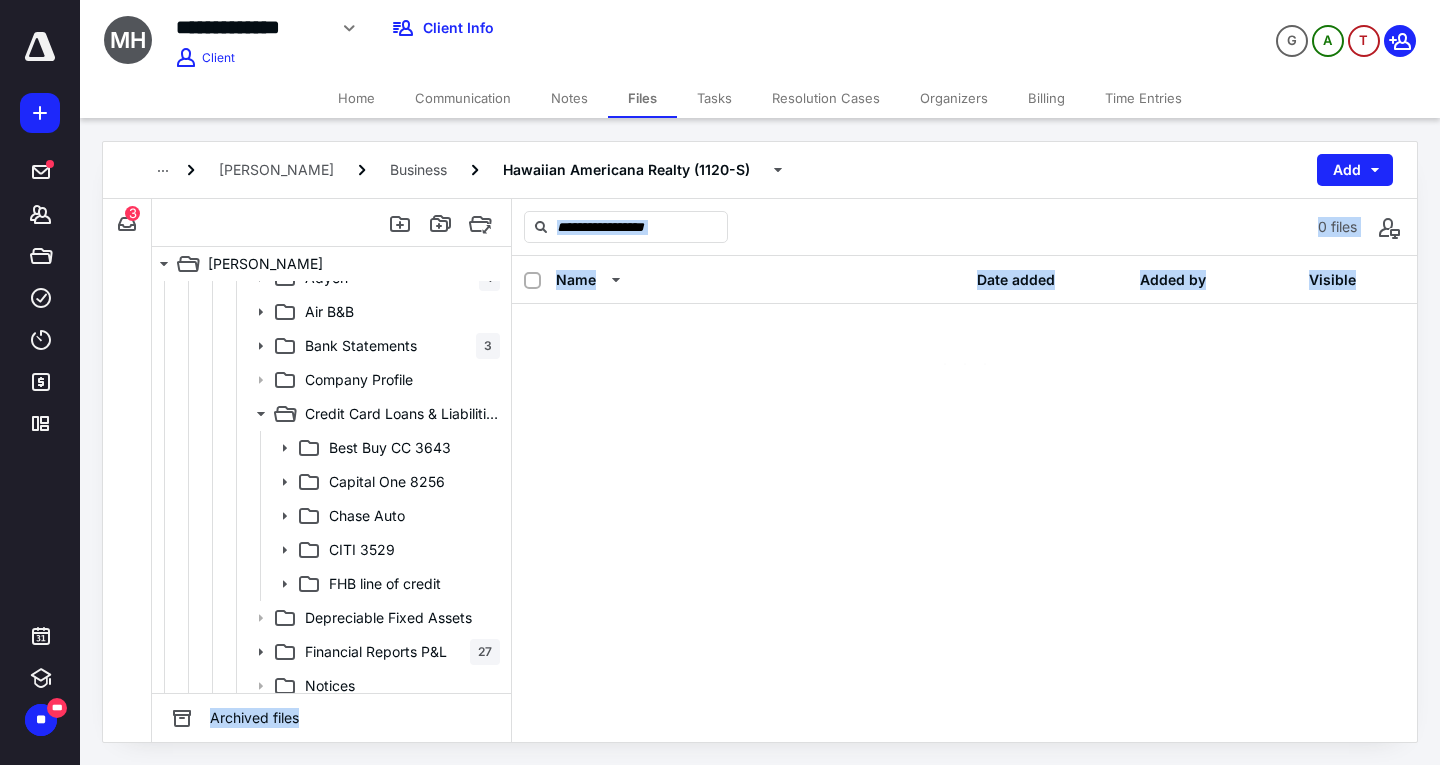 click on "Name Date added Added by Visible" at bounding box center [964, 499] 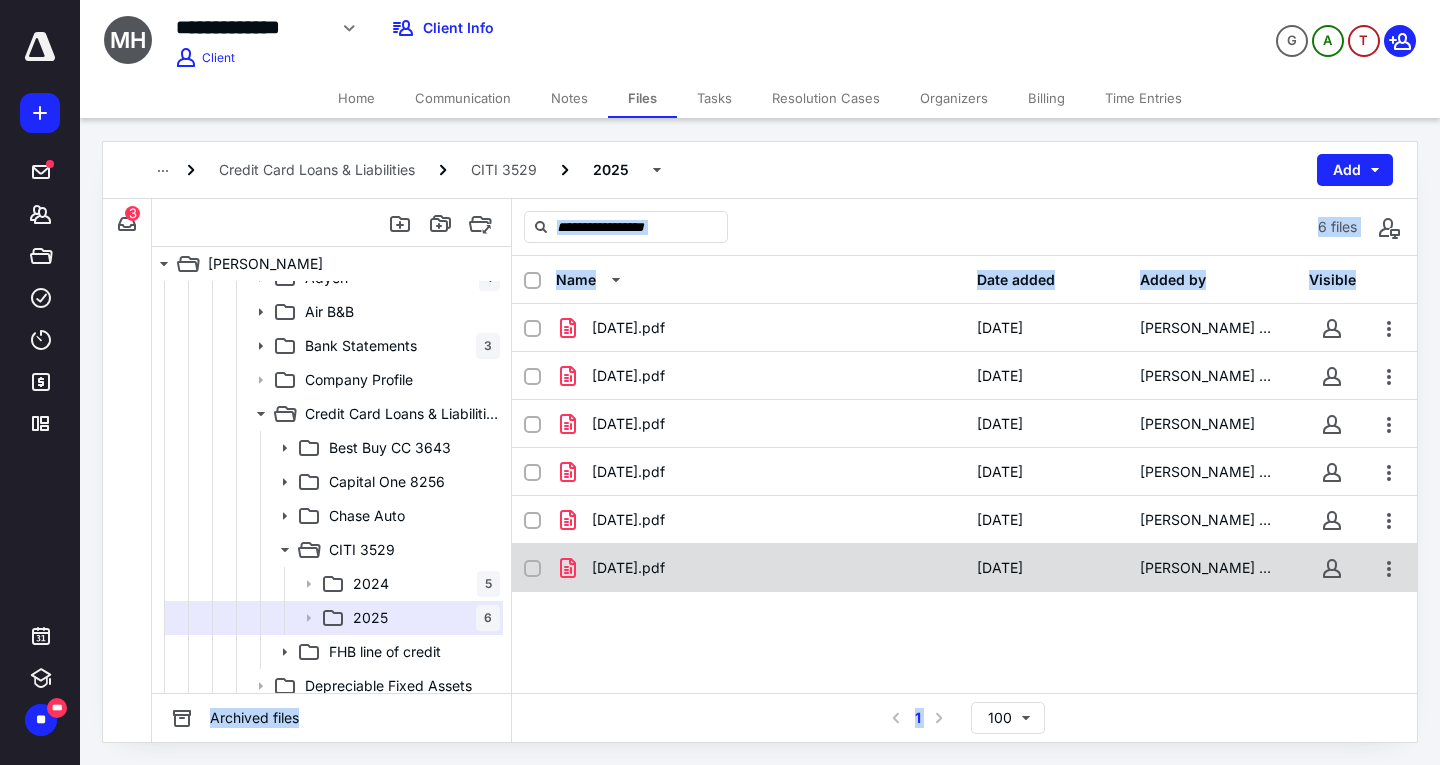 click on "[DATE].pdf" at bounding box center [760, 568] 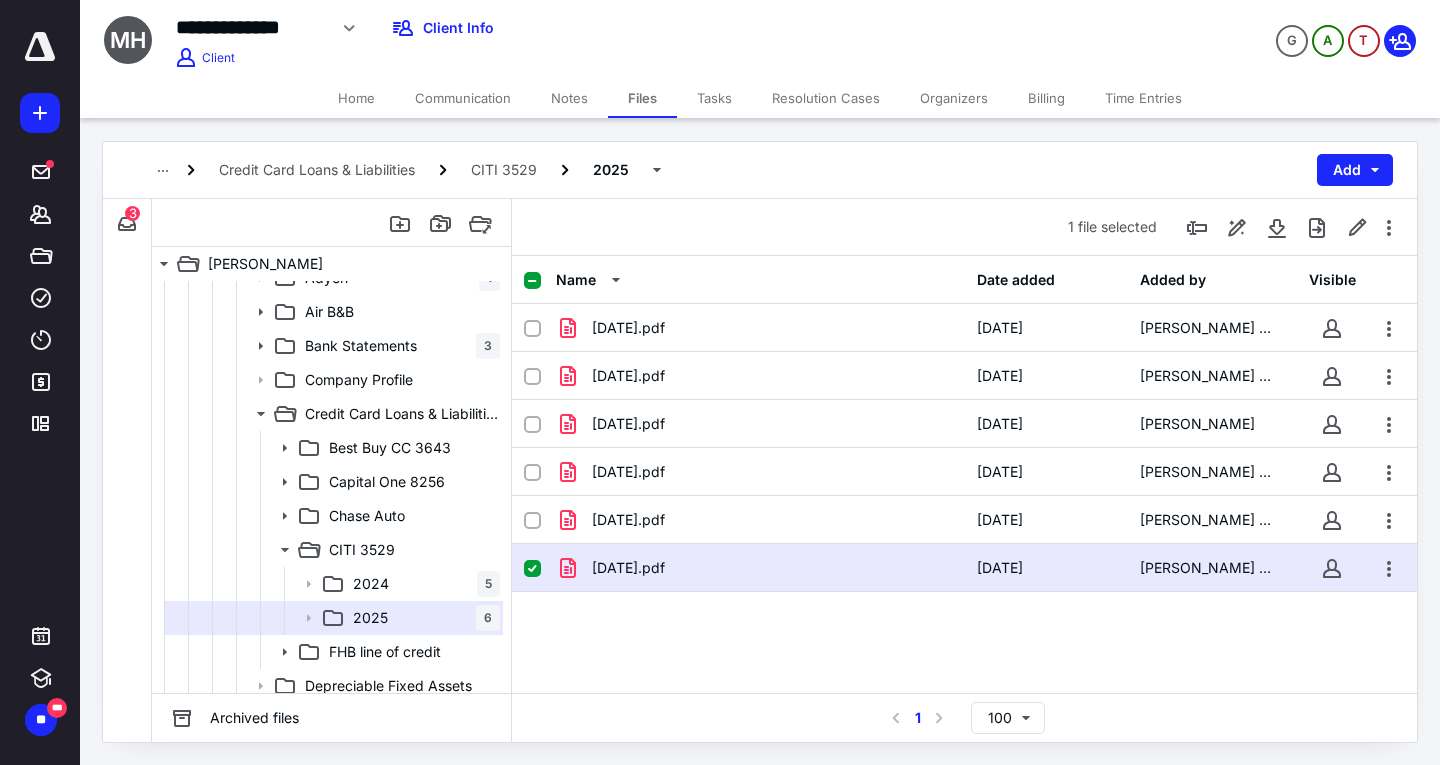 click on "[DATE].pdf" at bounding box center [760, 568] 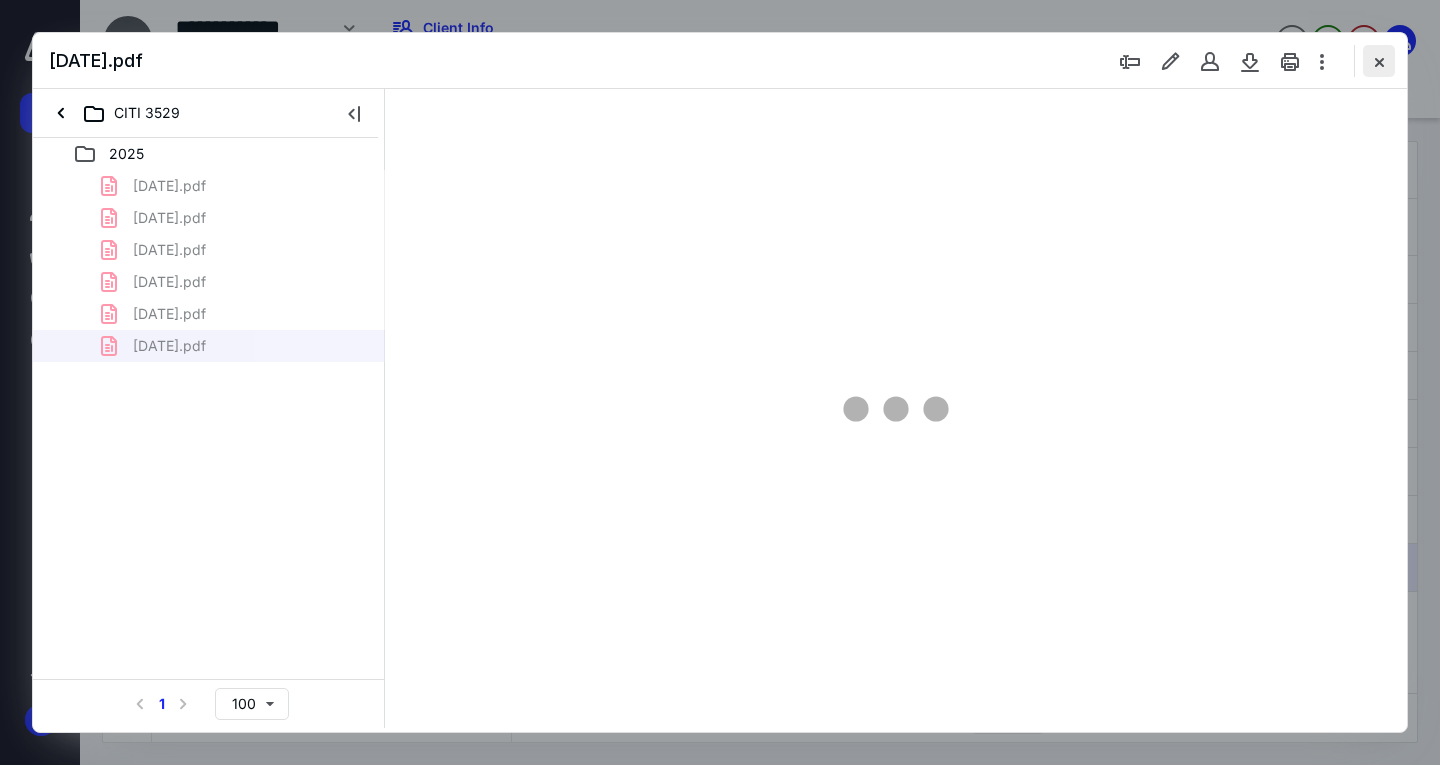 scroll, scrollTop: 0, scrollLeft: 0, axis: both 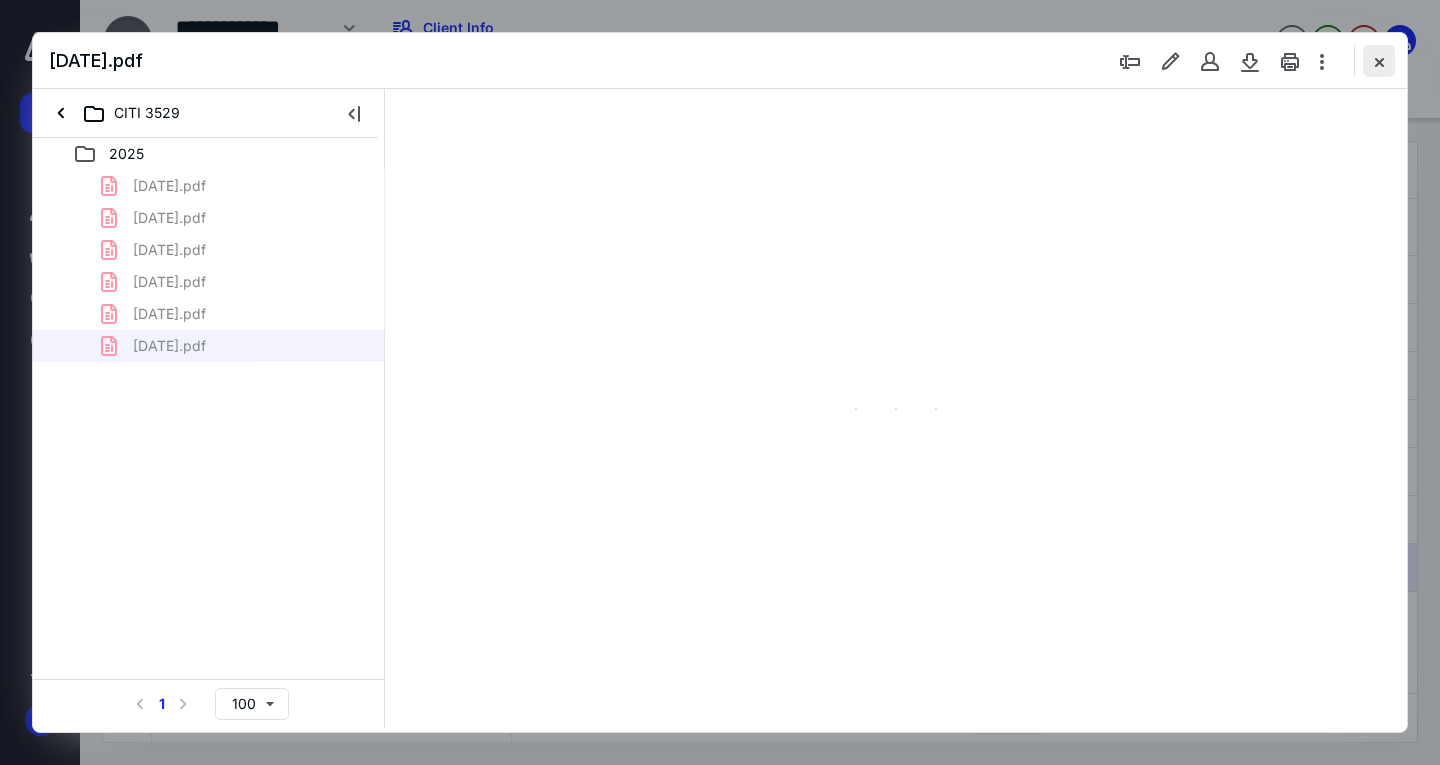 click at bounding box center (1379, 61) 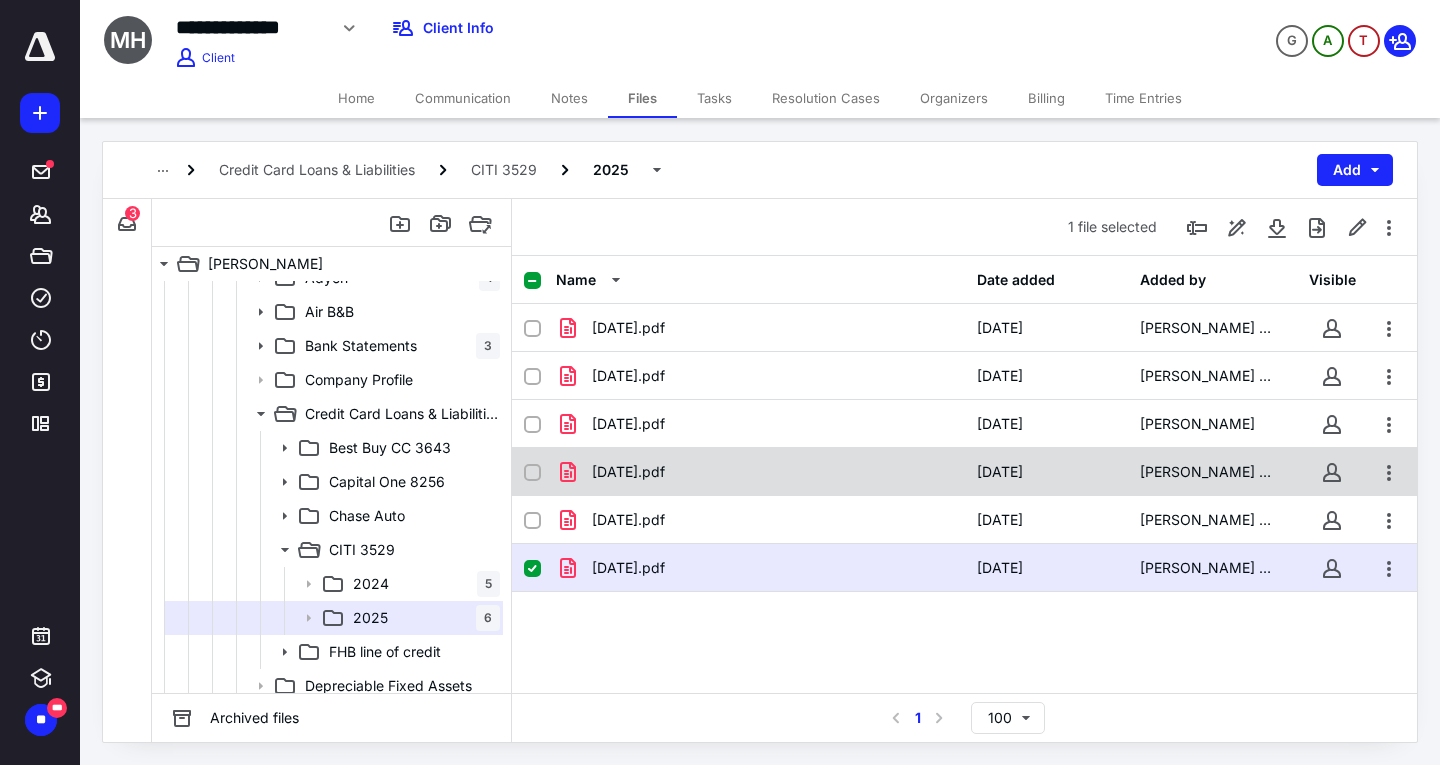 click on "[DATE].pdf [DATE] [PERSON_NAME] Sou" at bounding box center [964, 472] 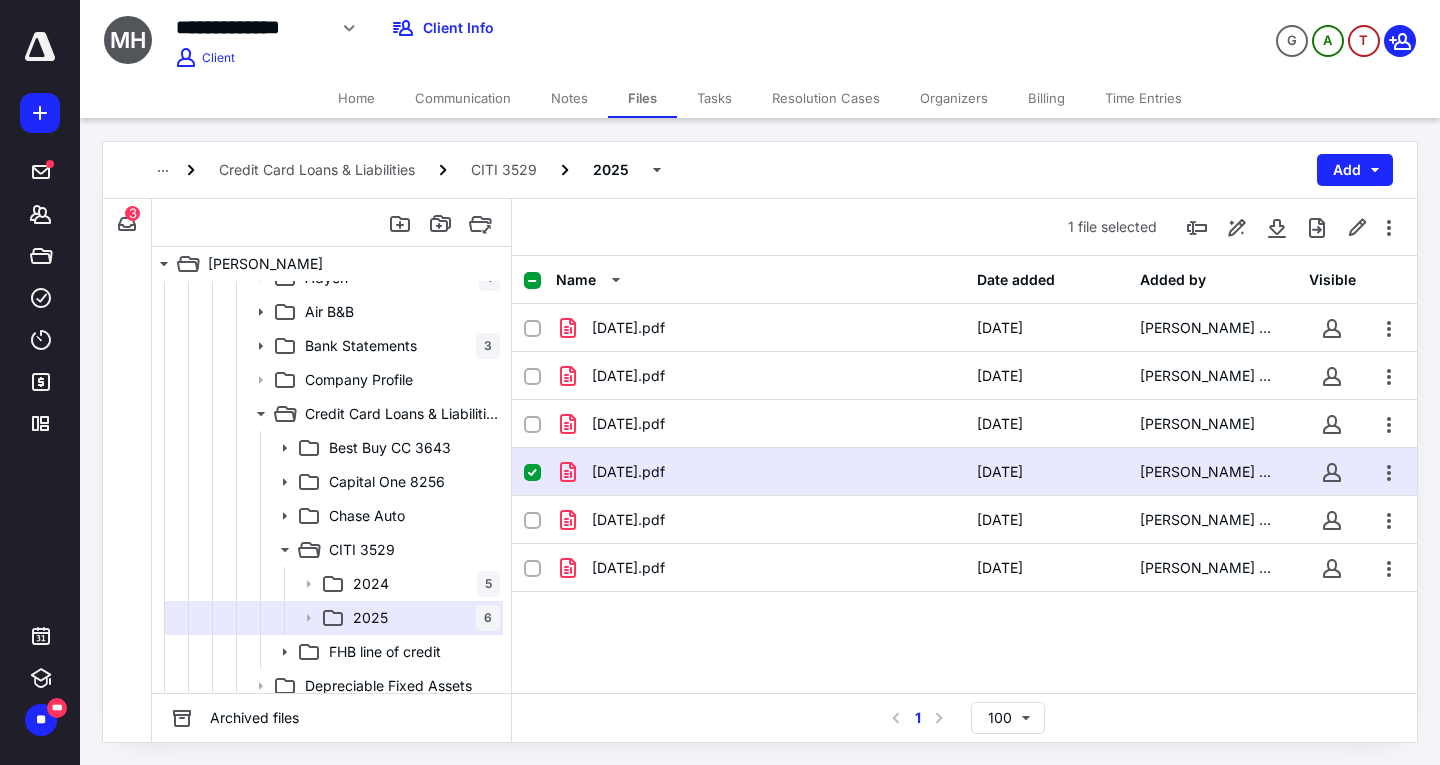 click on "[DATE].pdf [DATE] [PERSON_NAME] Sou" at bounding box center [964, 472] 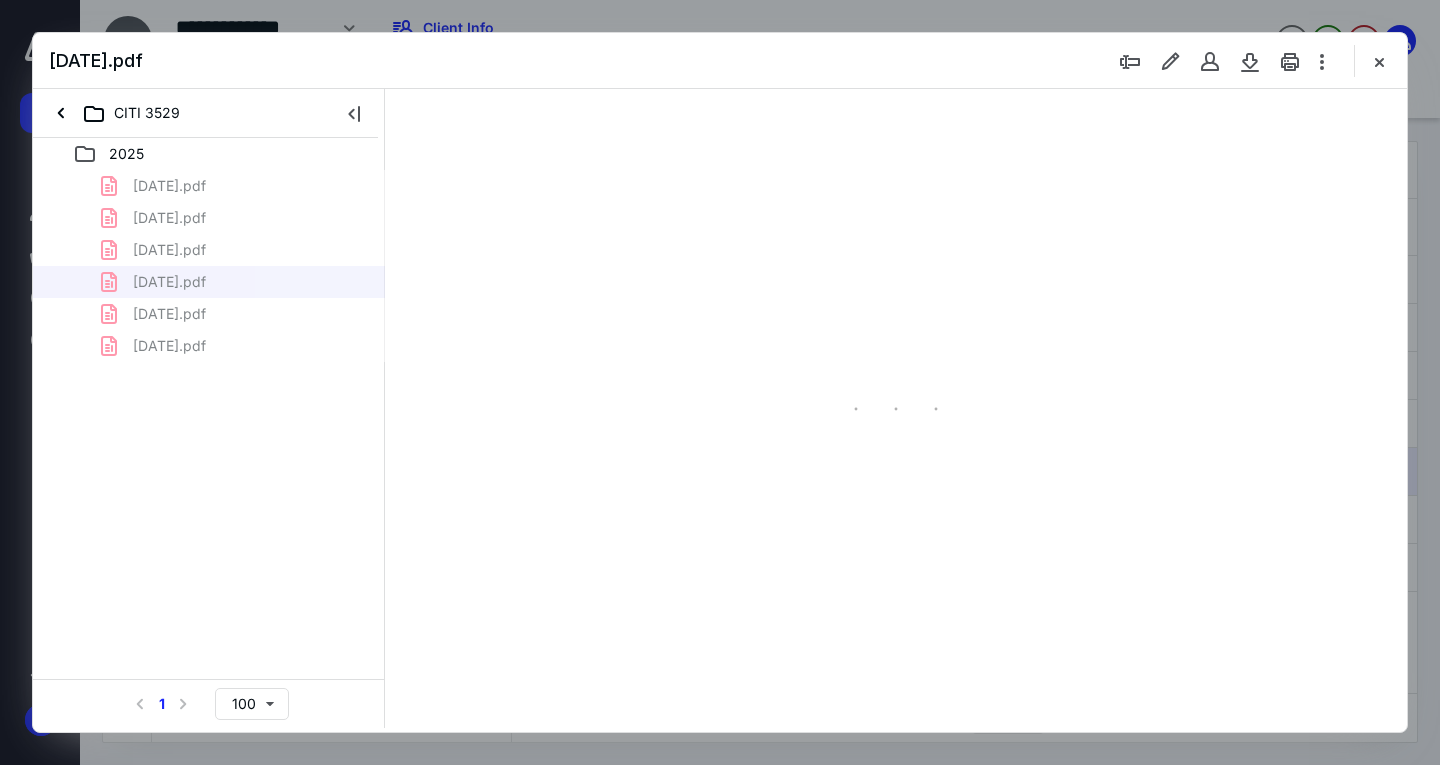 scroll, scrollTop: 0, scrollLeft: 0, axis: both 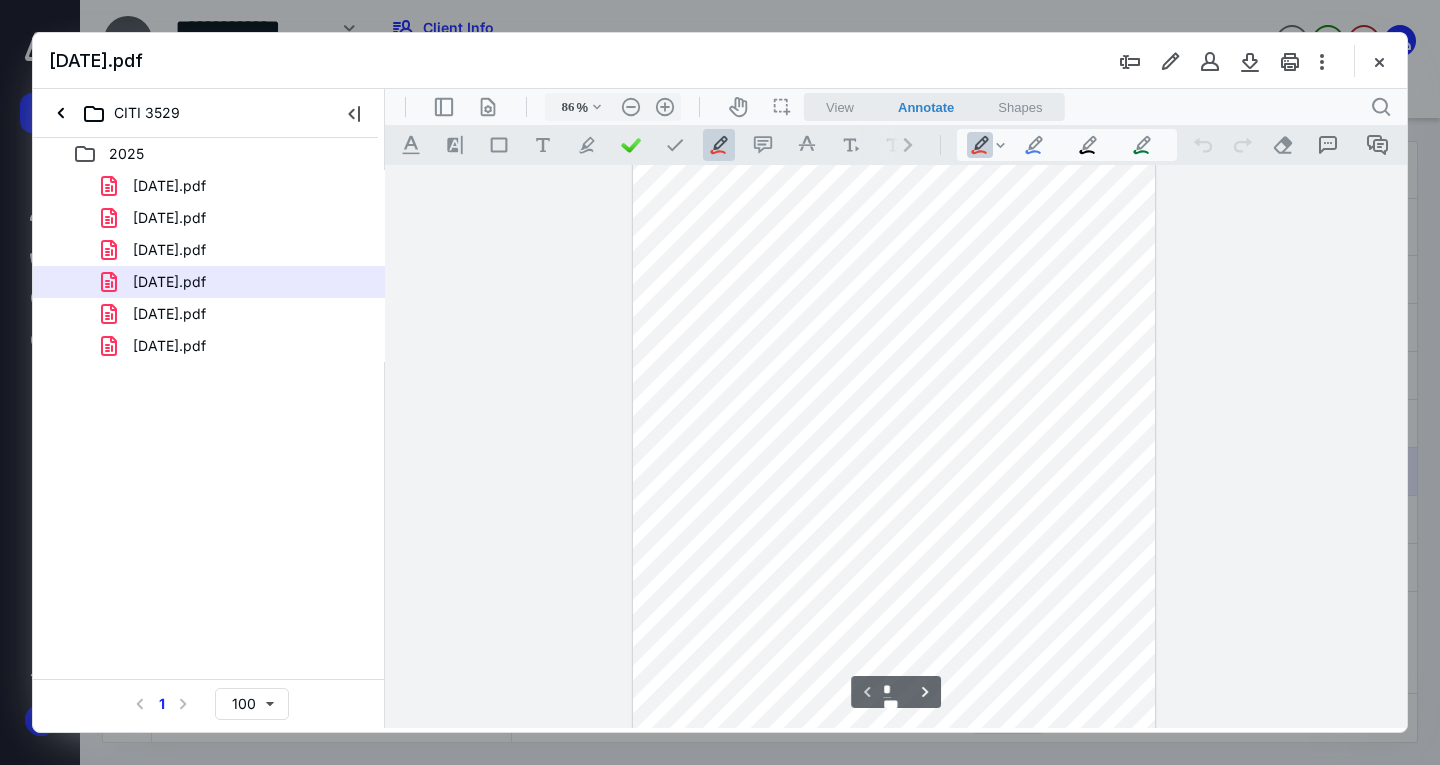 type on "161" 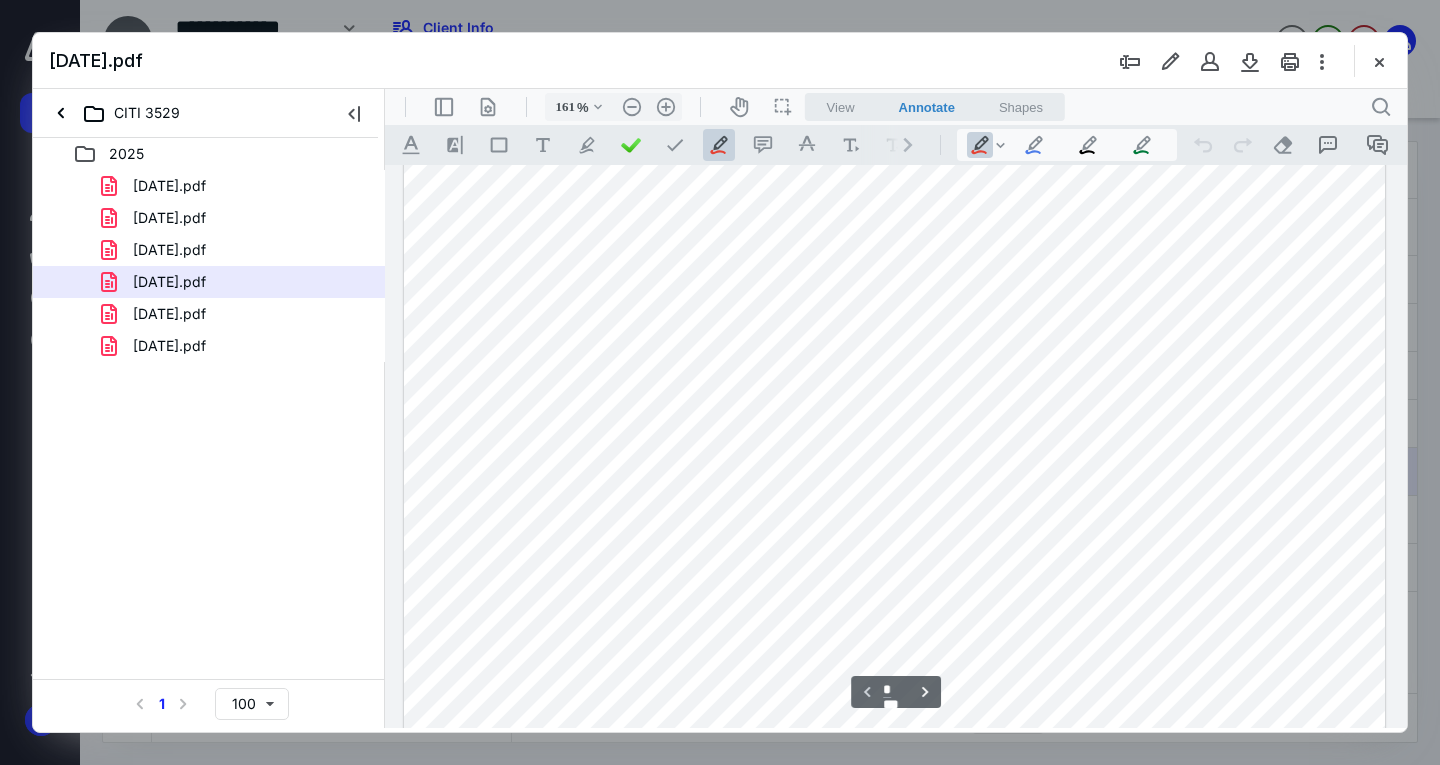 scroll, scrollTop: 97, scrollLeft: 0, axis: vertical 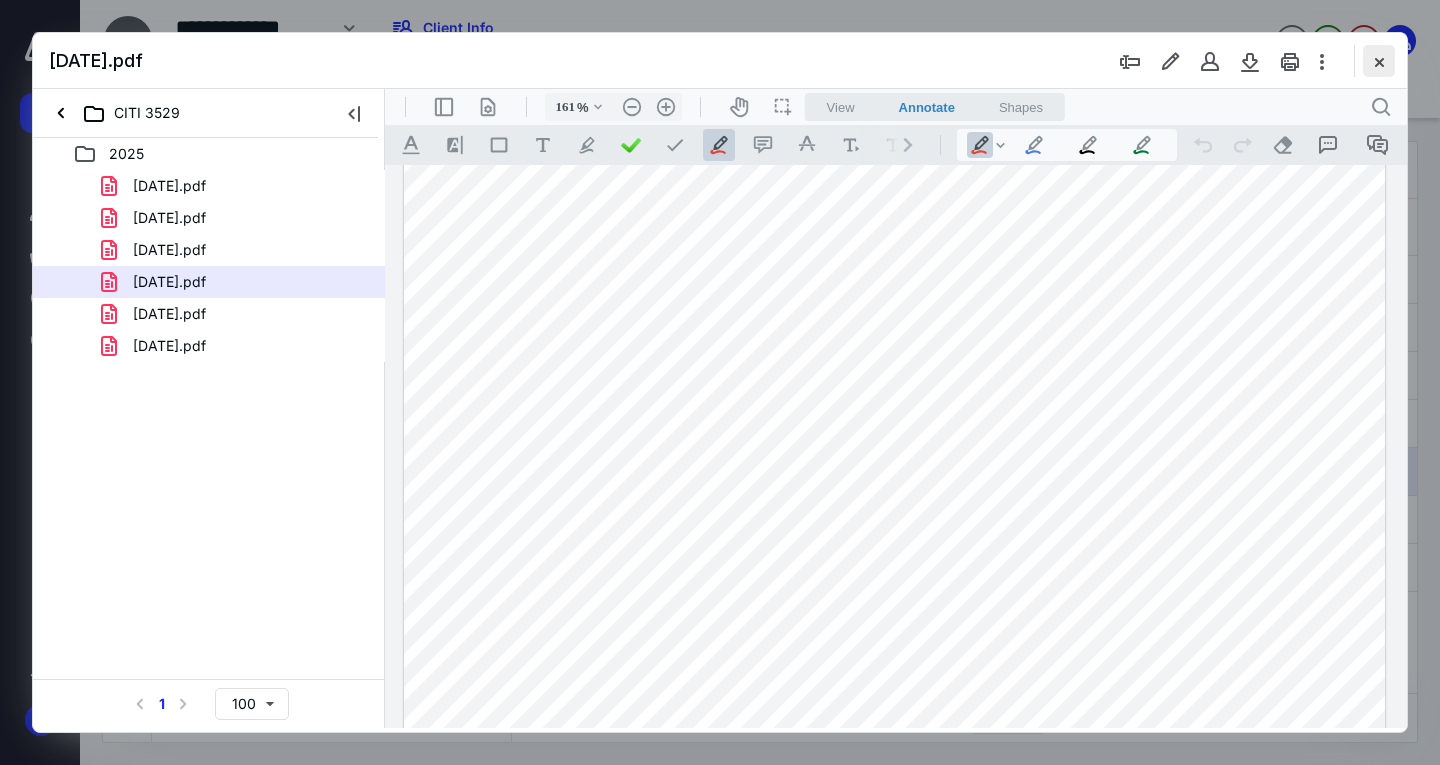 click at bounding box center [1379, 61] 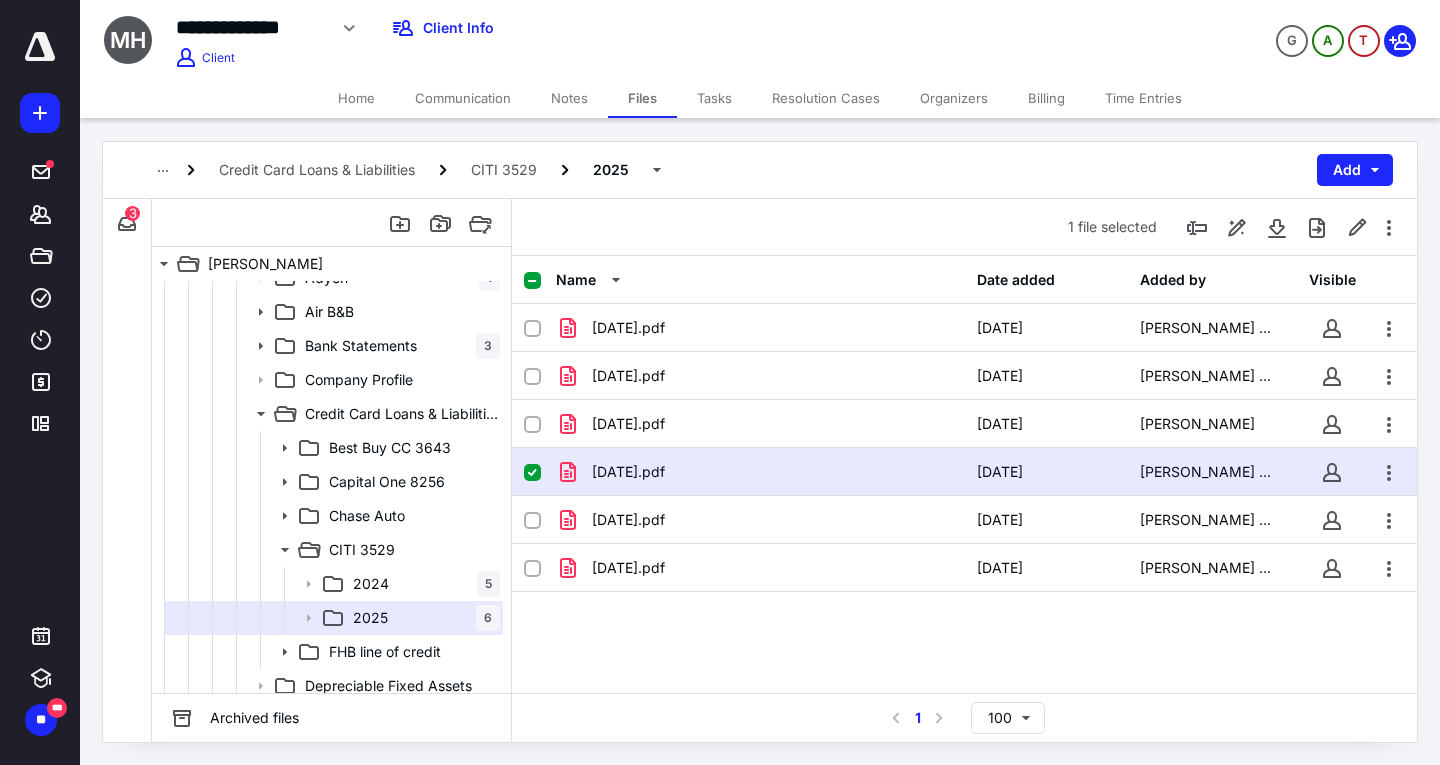 click at bounding box center (532, 473) 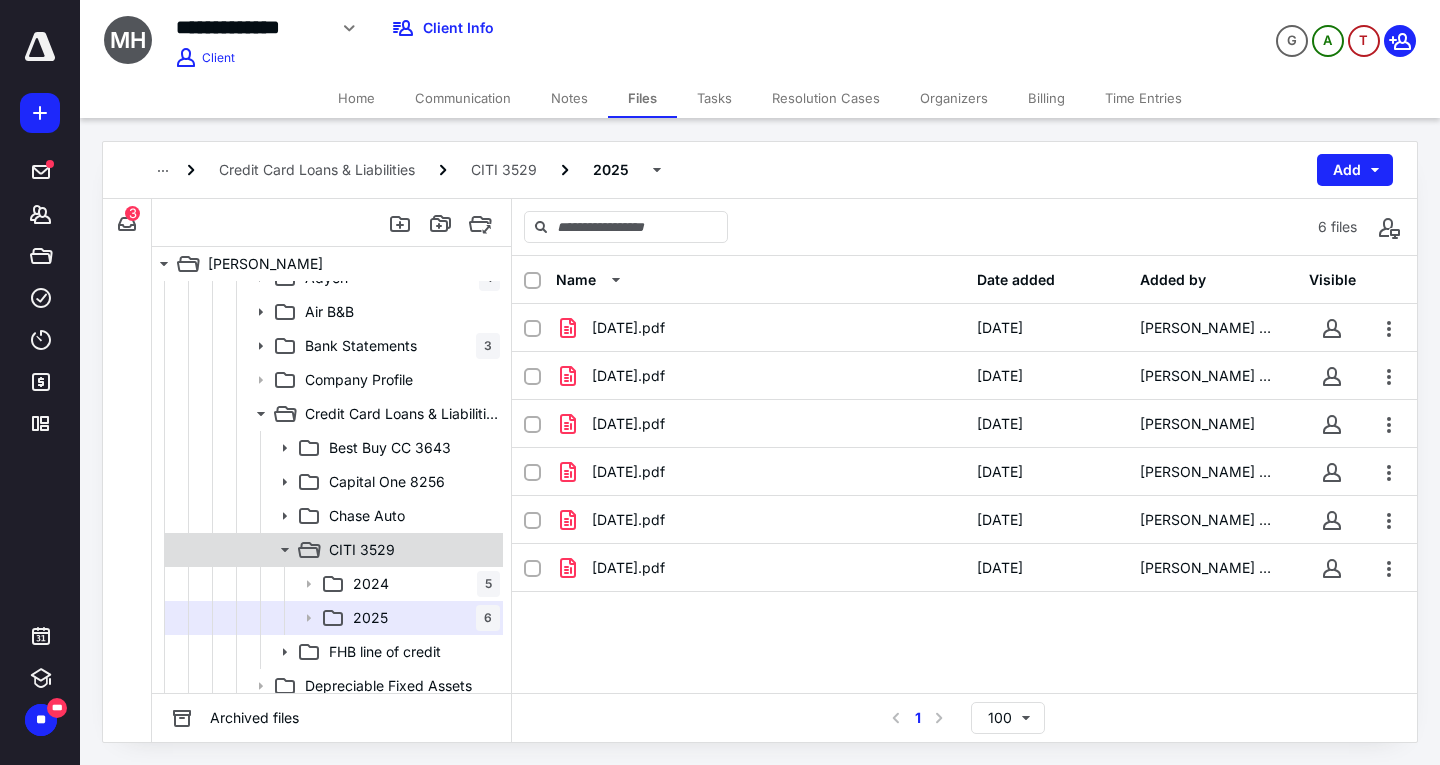 click 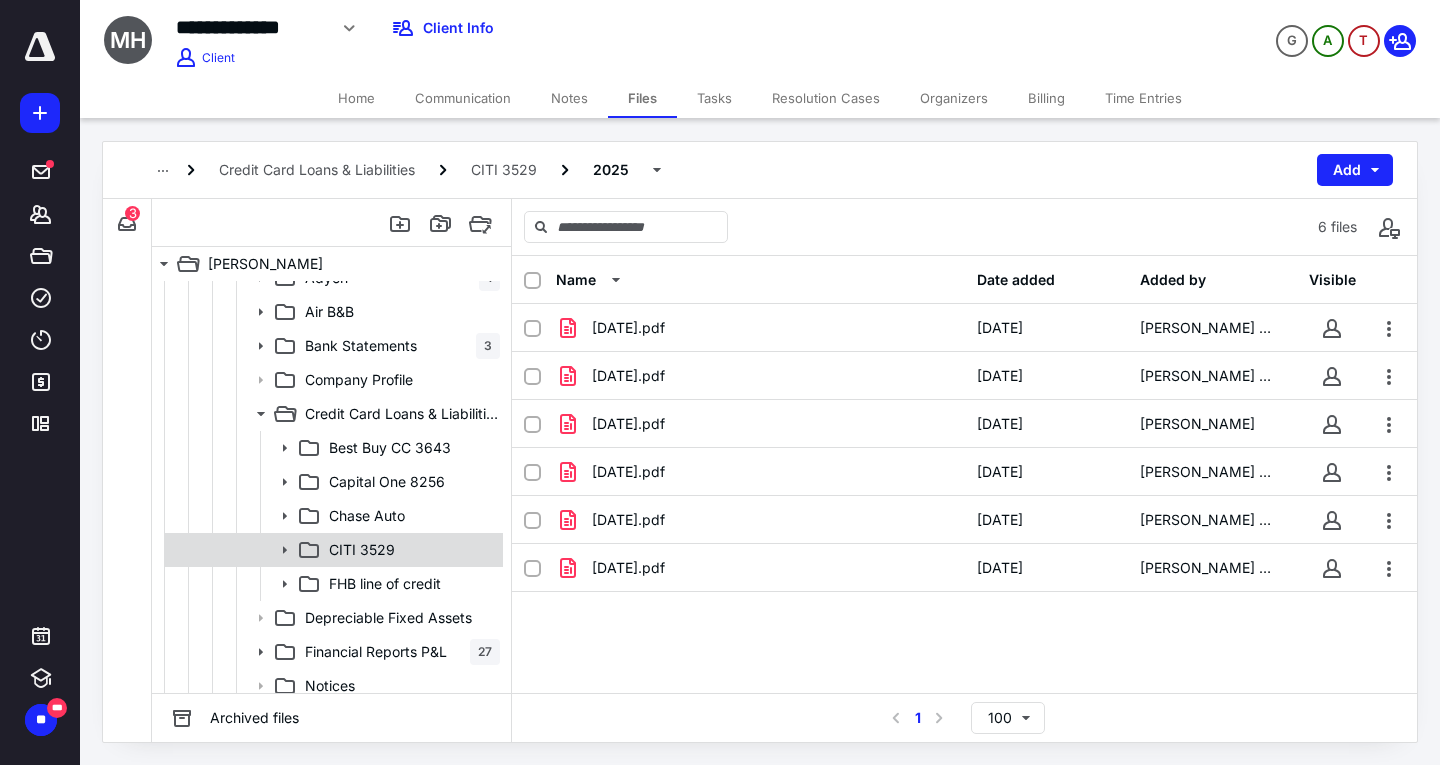 click 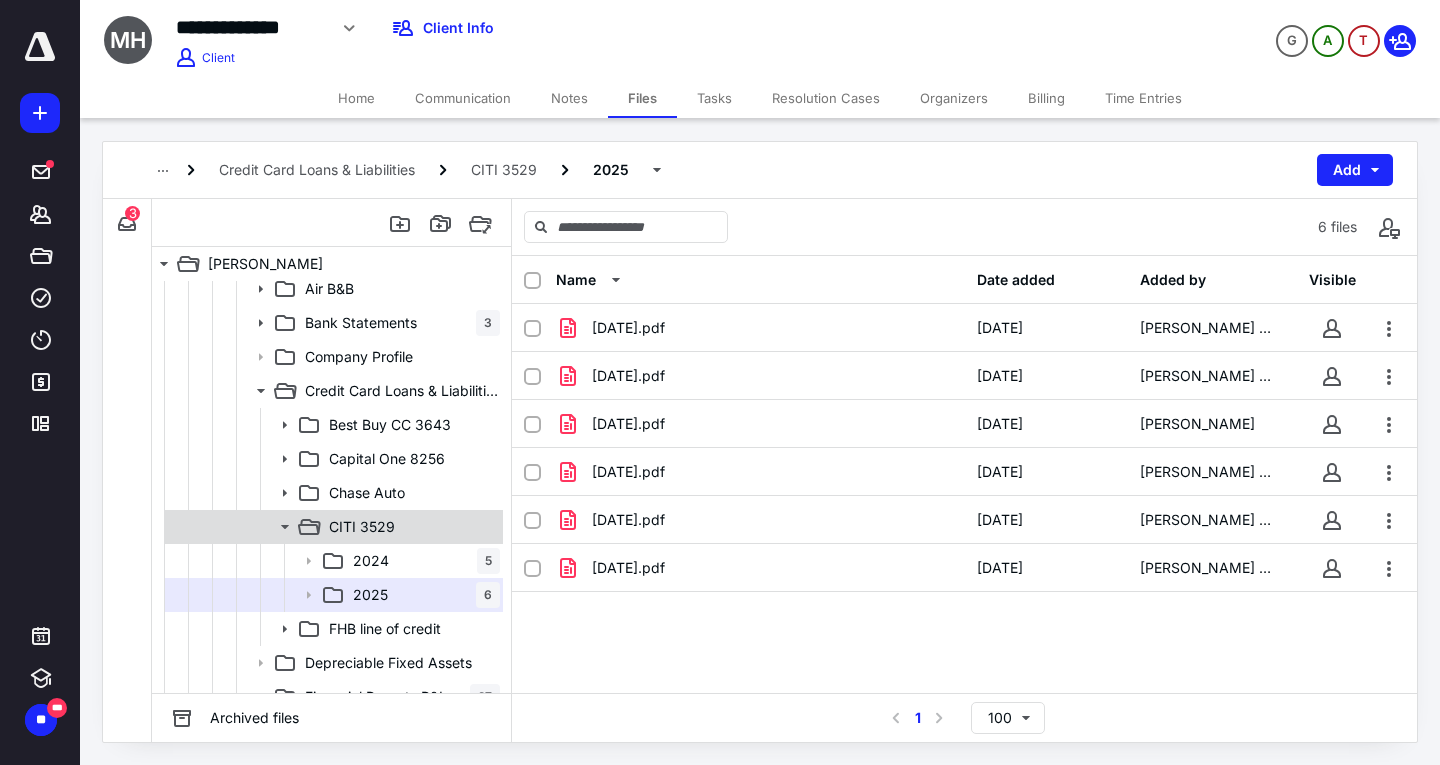 scroll, scrollTop: 249, scrollLeft: 0, axis: vertical 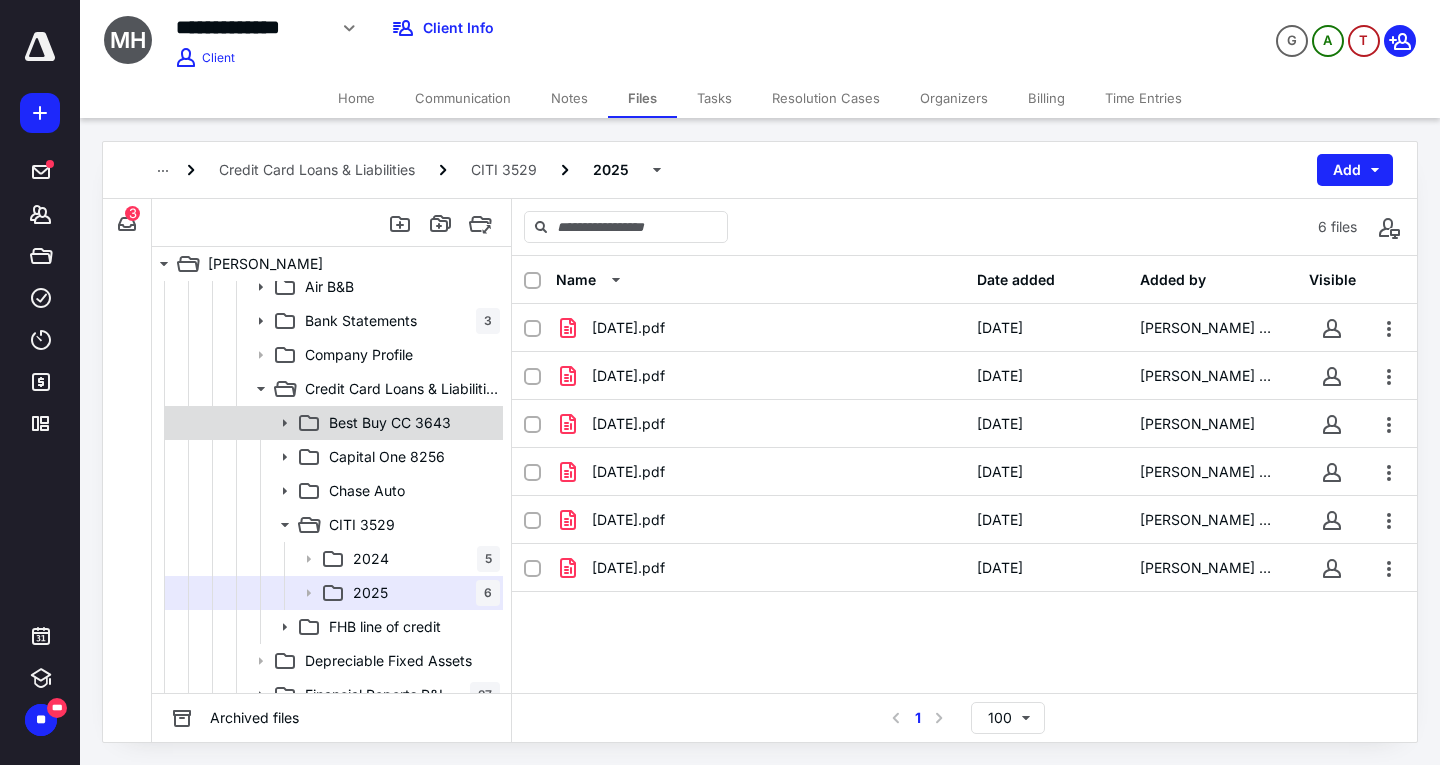 click on "Best Buy CC 3643" at bounding box center (390, 423) 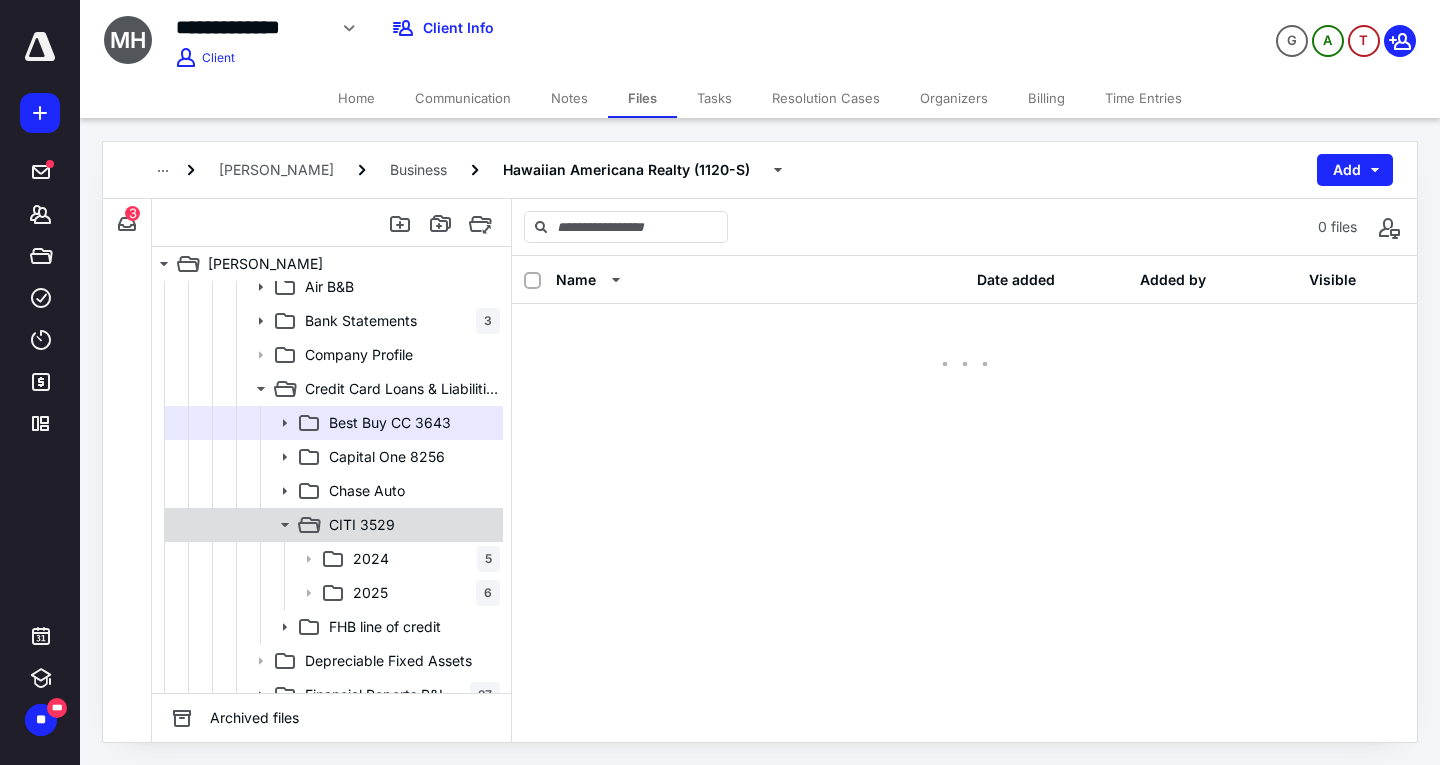 click 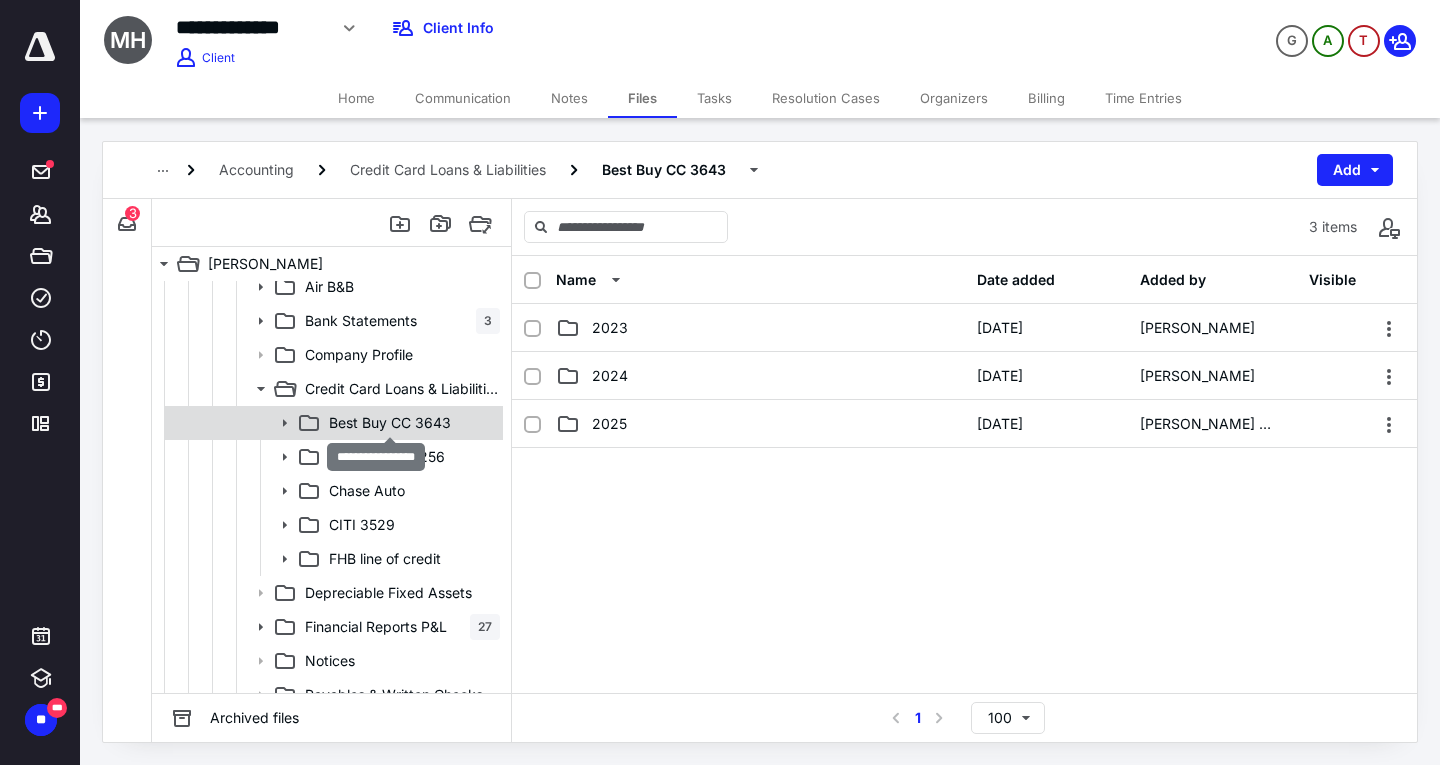 click on "Best Buy CC 3643" at bounding box center [390, 423] 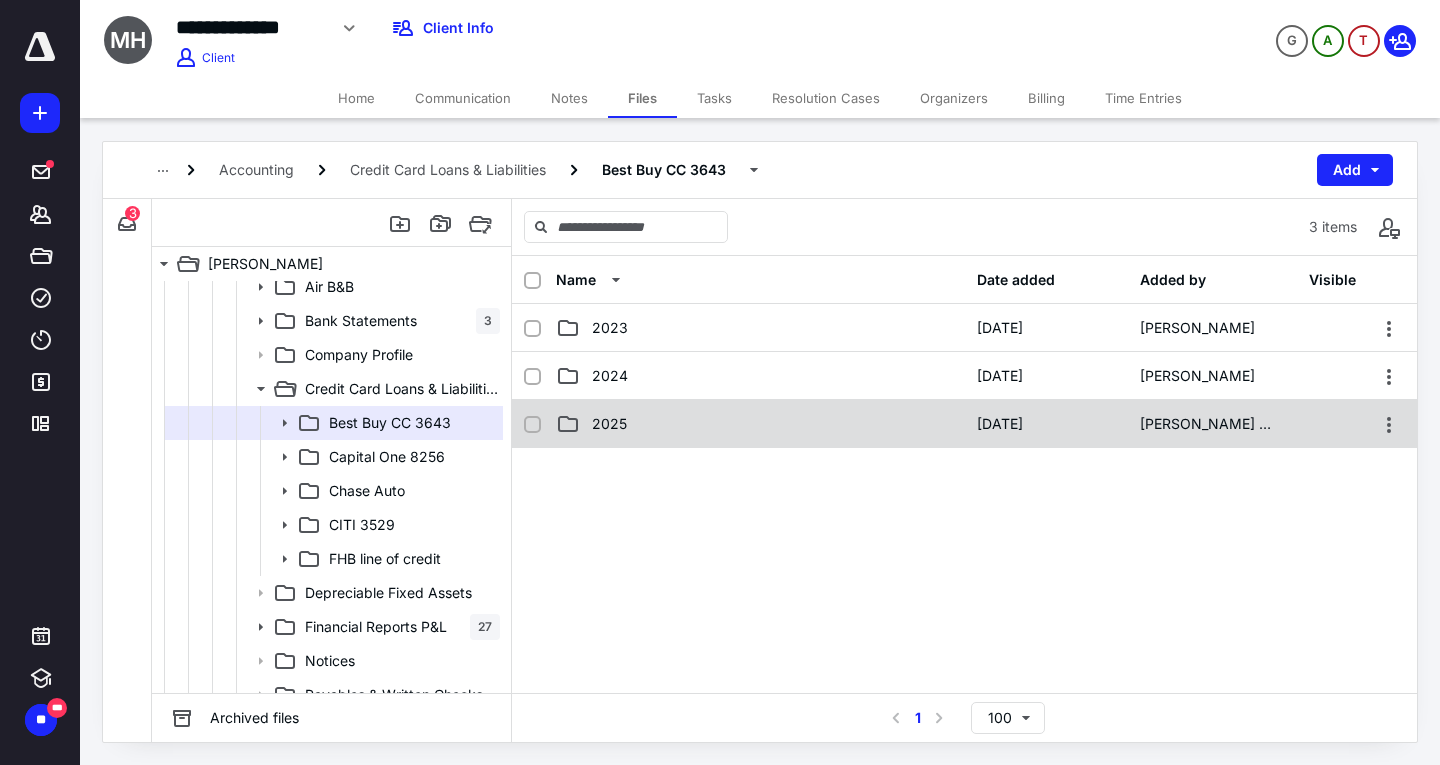 click on "2025" at bounding box center [760, 424] 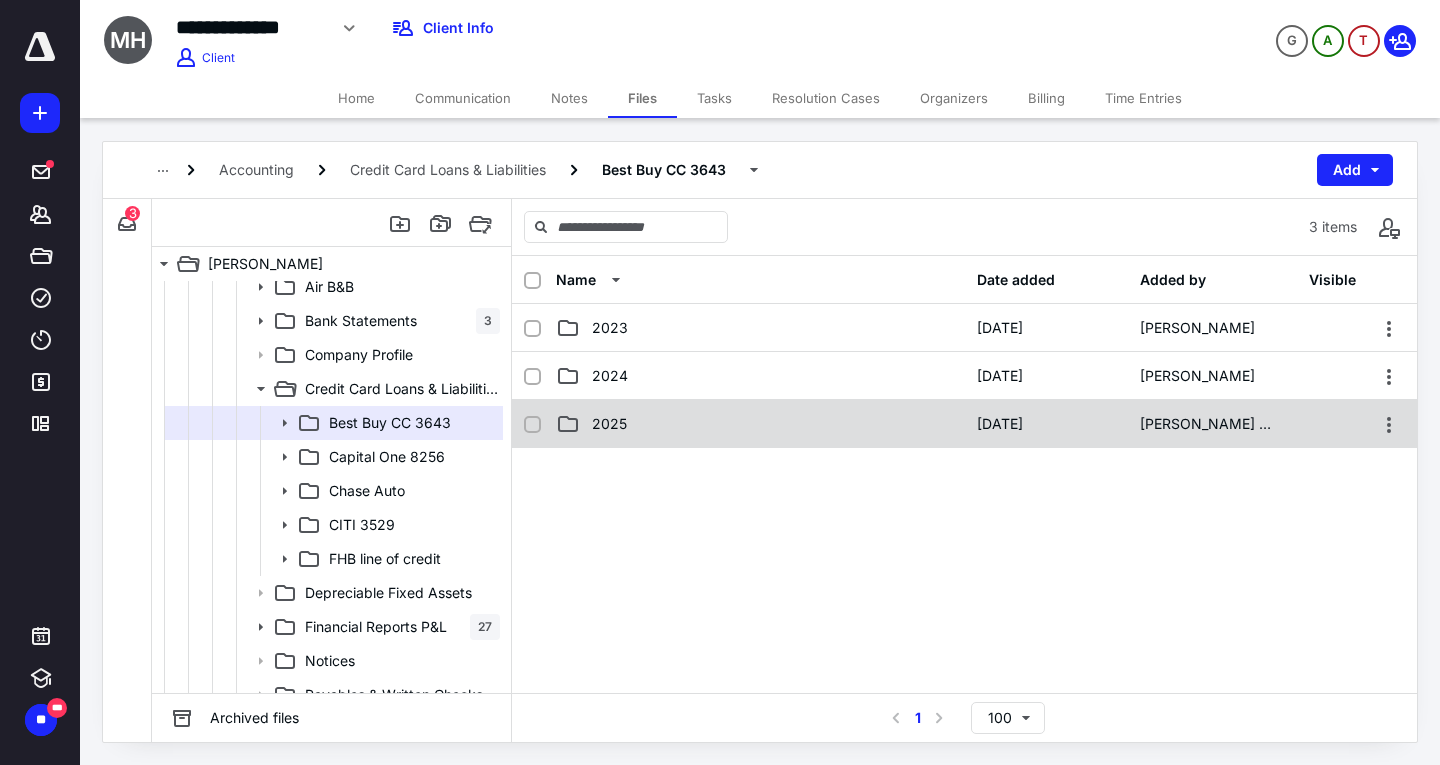 checkbox on "true" 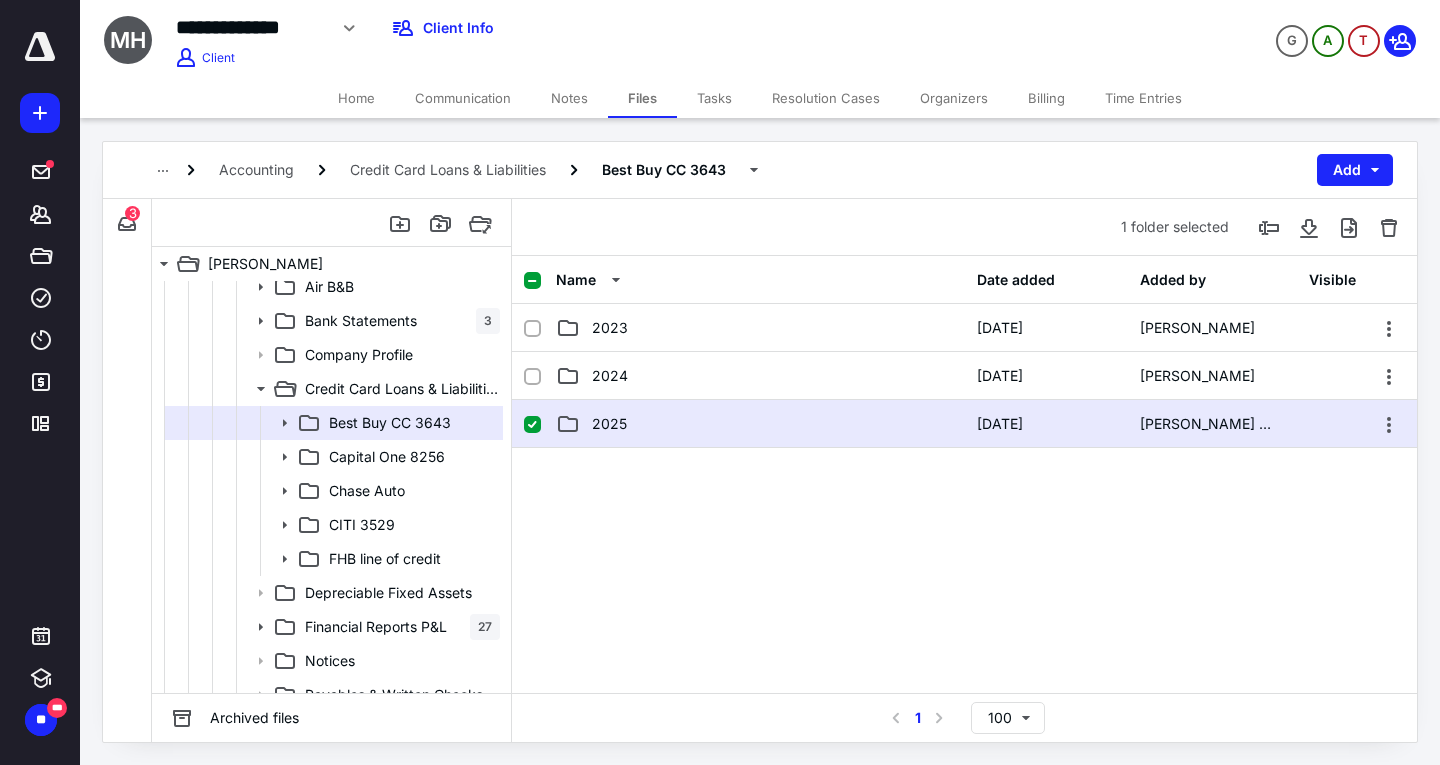 click on "2025" at bounding box center (760, 424) 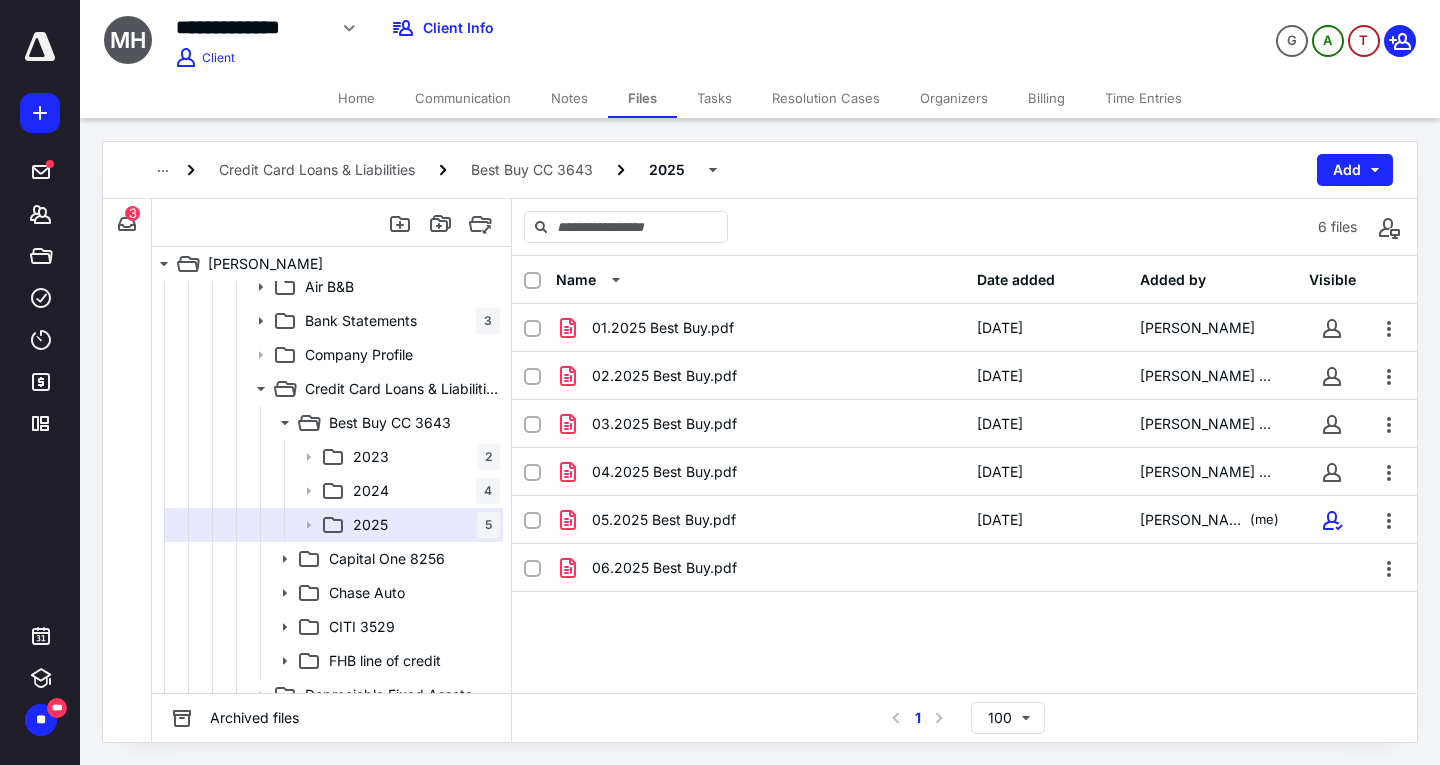 click on "**********" at bounding box center (538, 35) 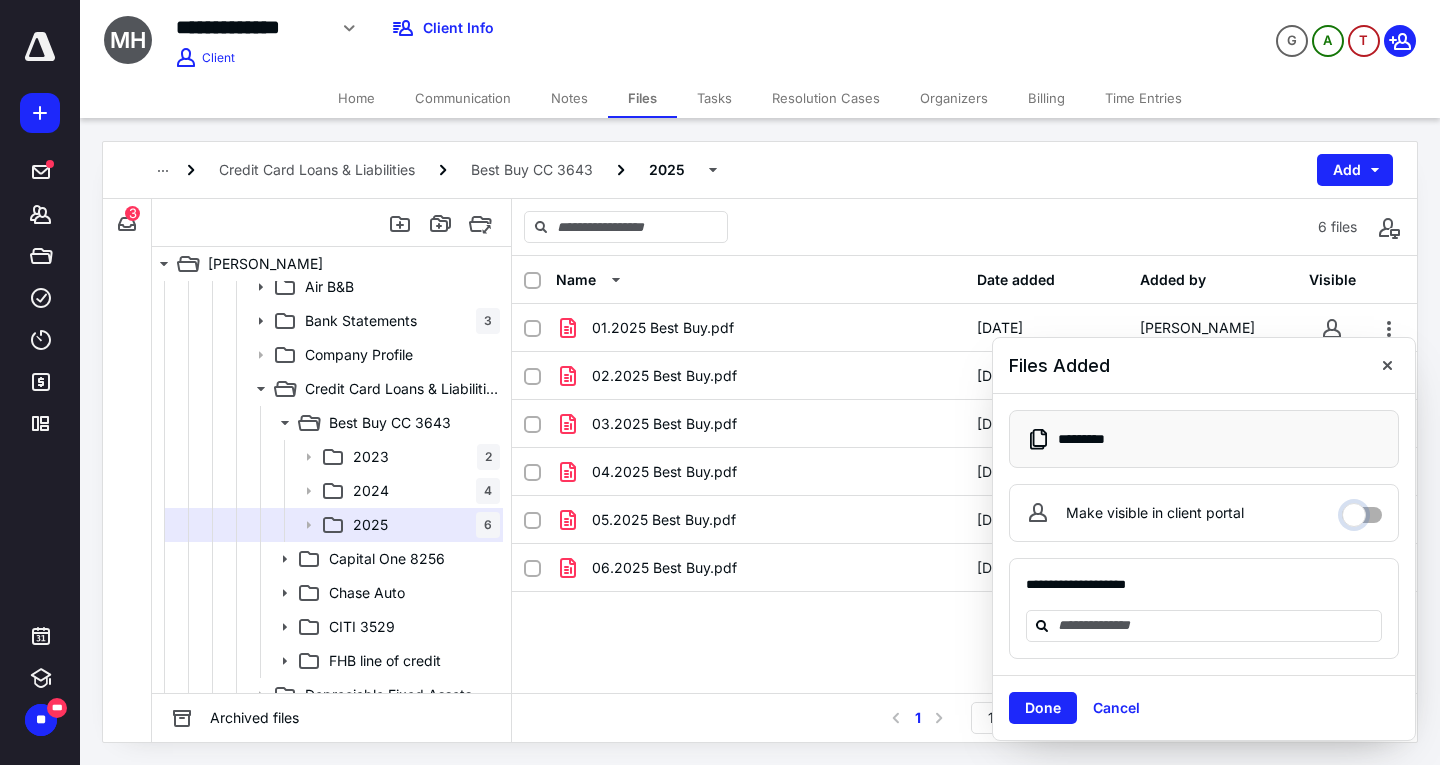 click on "Make visible in client portal" at bounding box center (1362, 510) 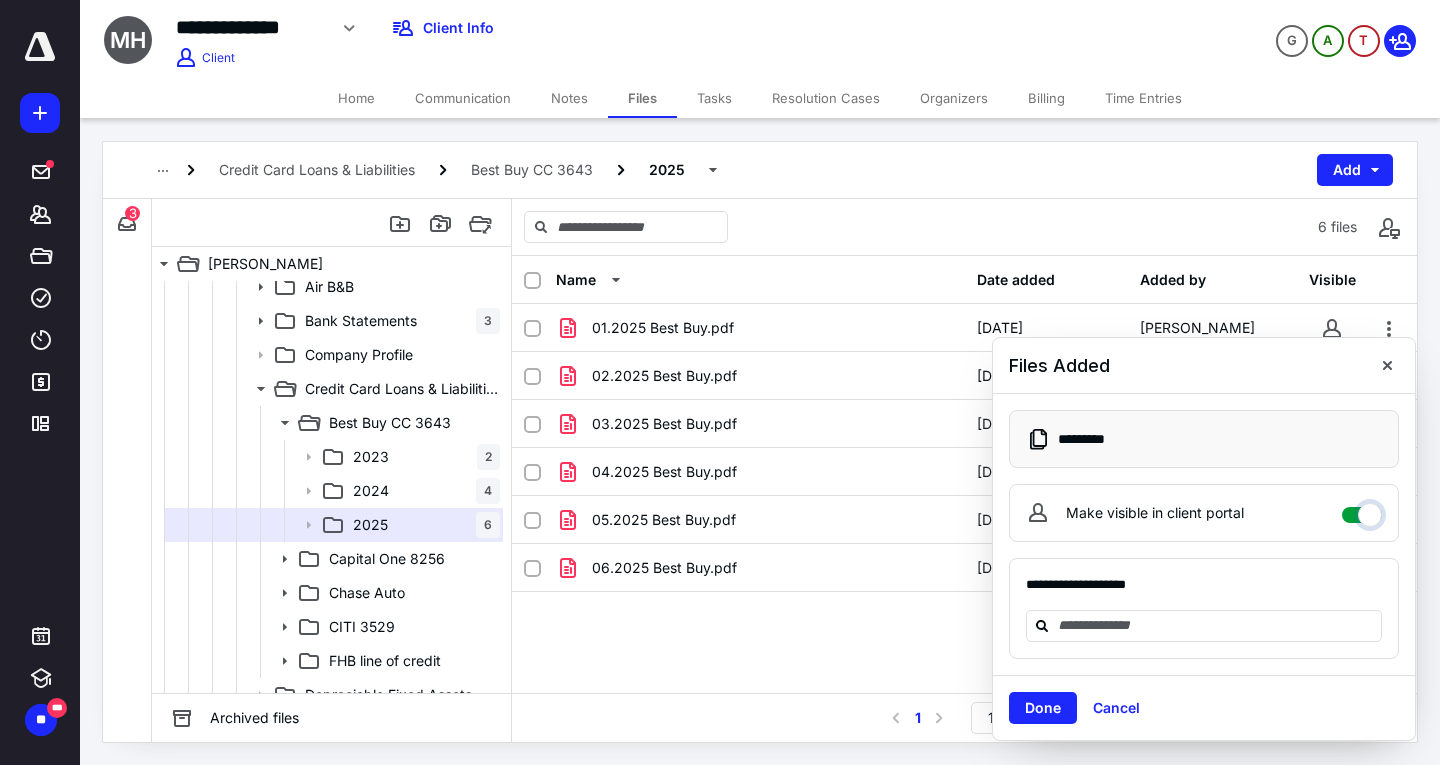checkbox on "****" 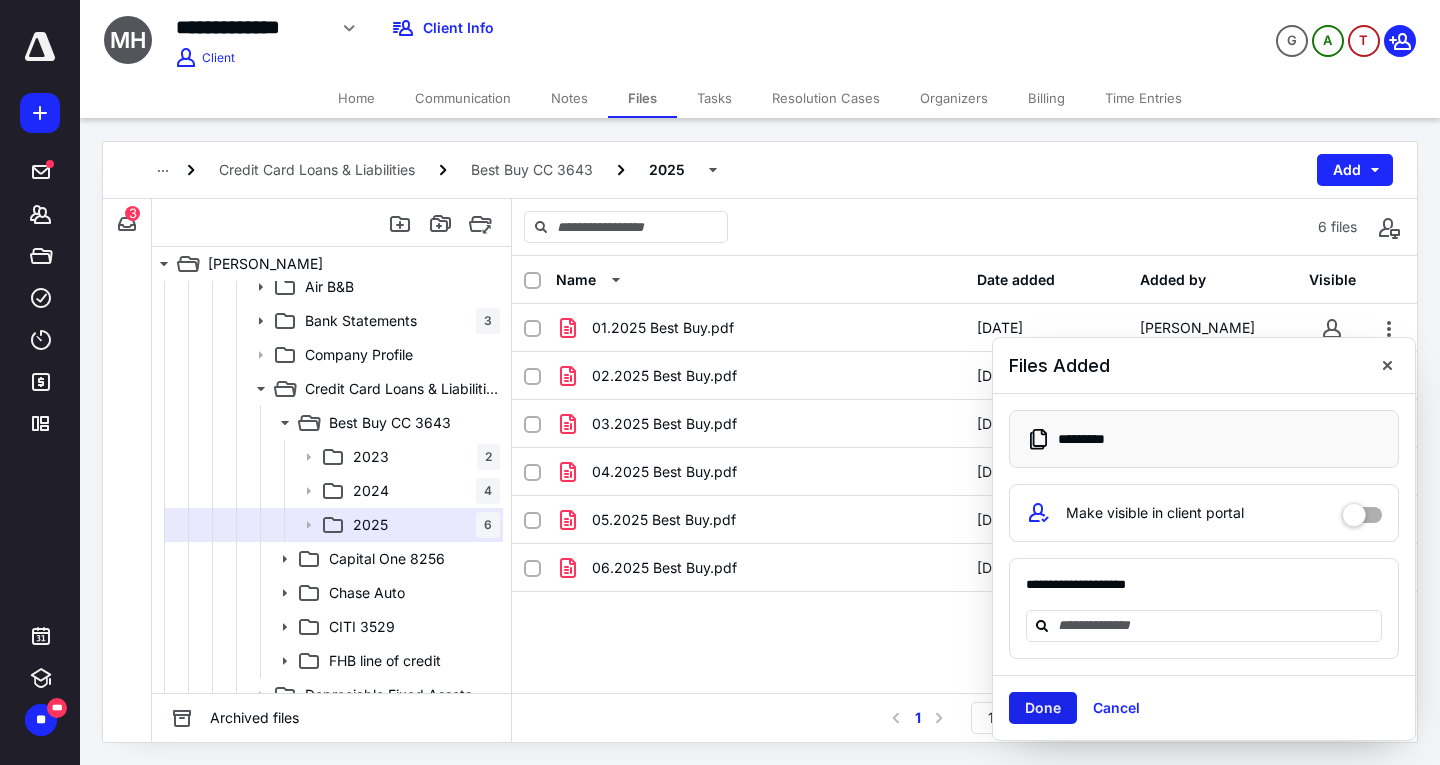 click on "Done" at bounding box center (1043, 708) 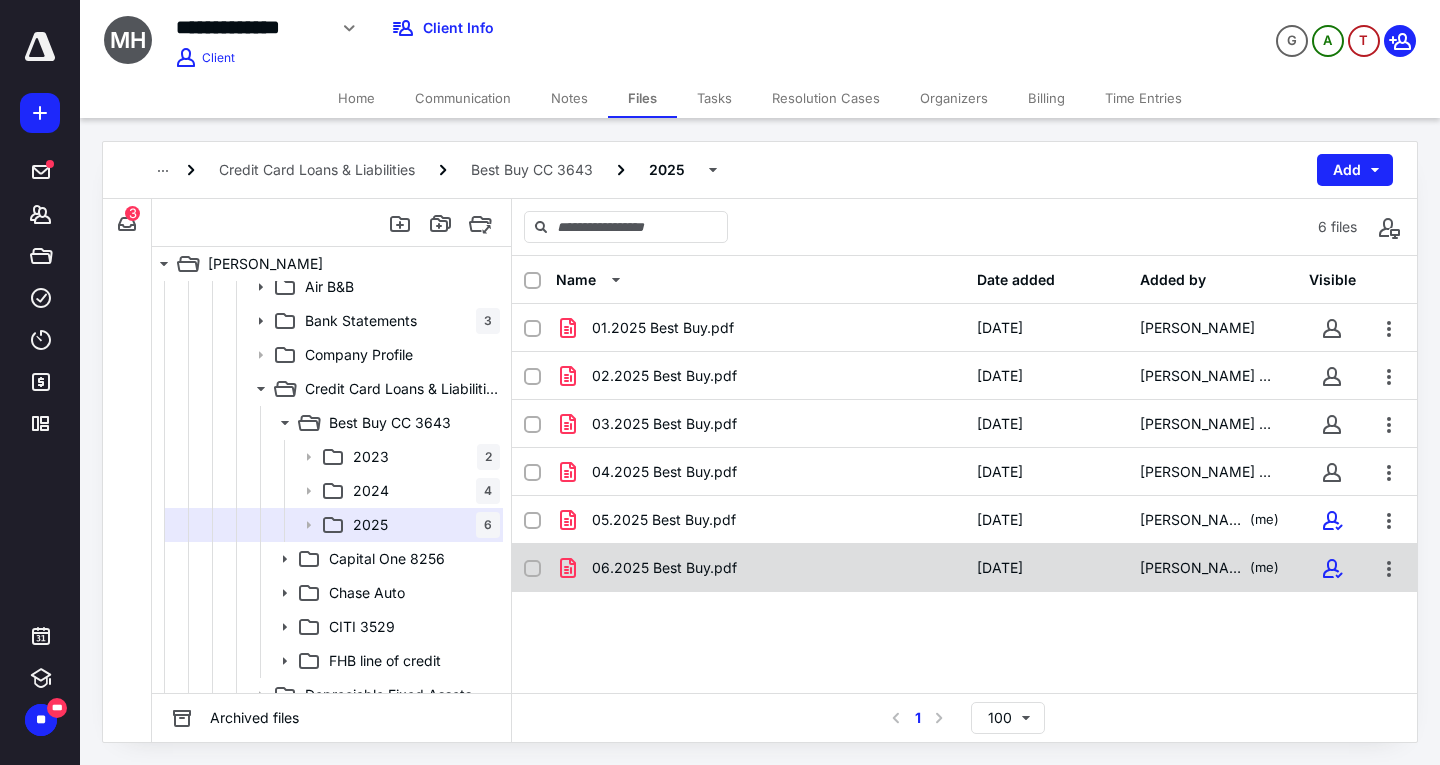 click on "06.2025 Best Buy.pdf" at bounding box center (760, 568) 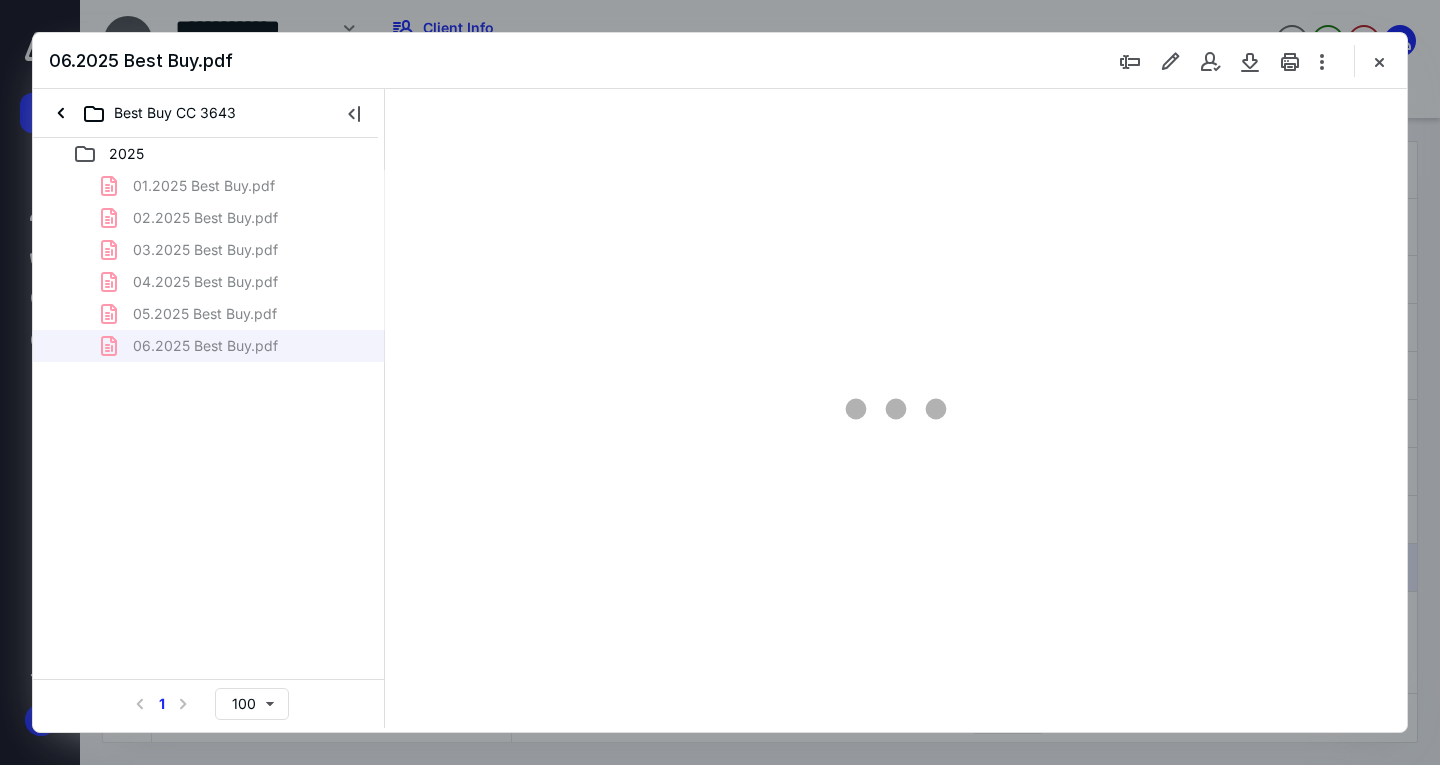 scroll, scrollTop: 0, scrollLeft: 0, axis: both 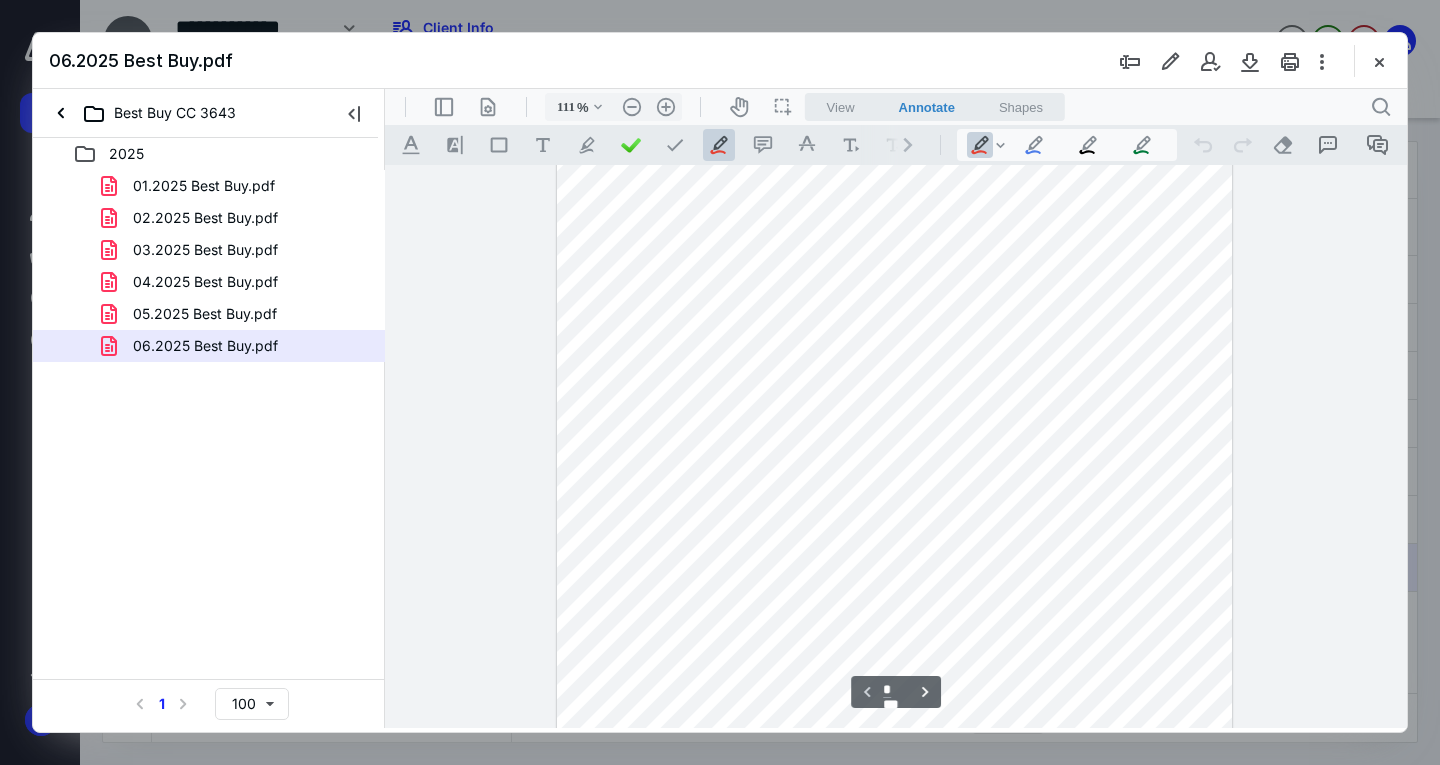 type on "161" 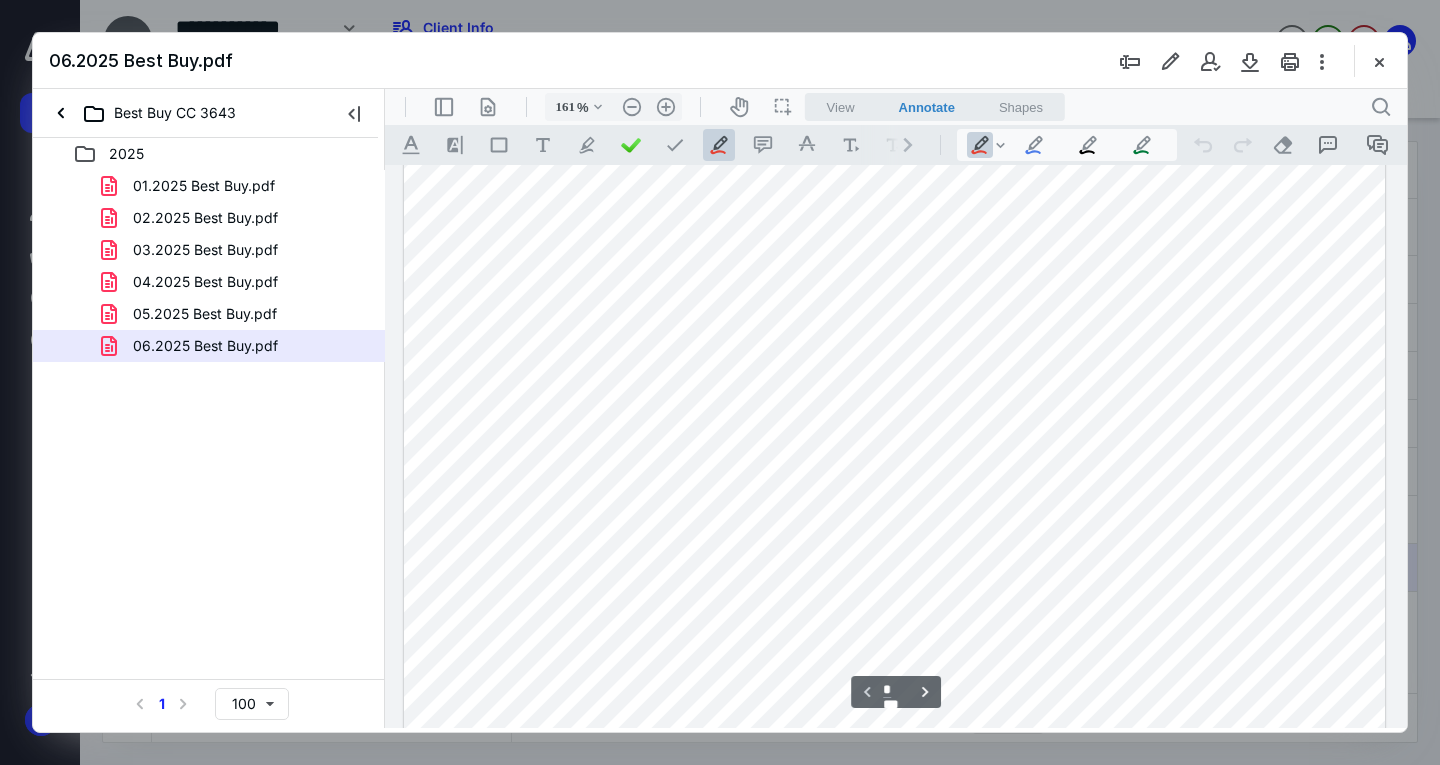 scroll, scrollTop: 0, scrollLeft: 0, axis: both 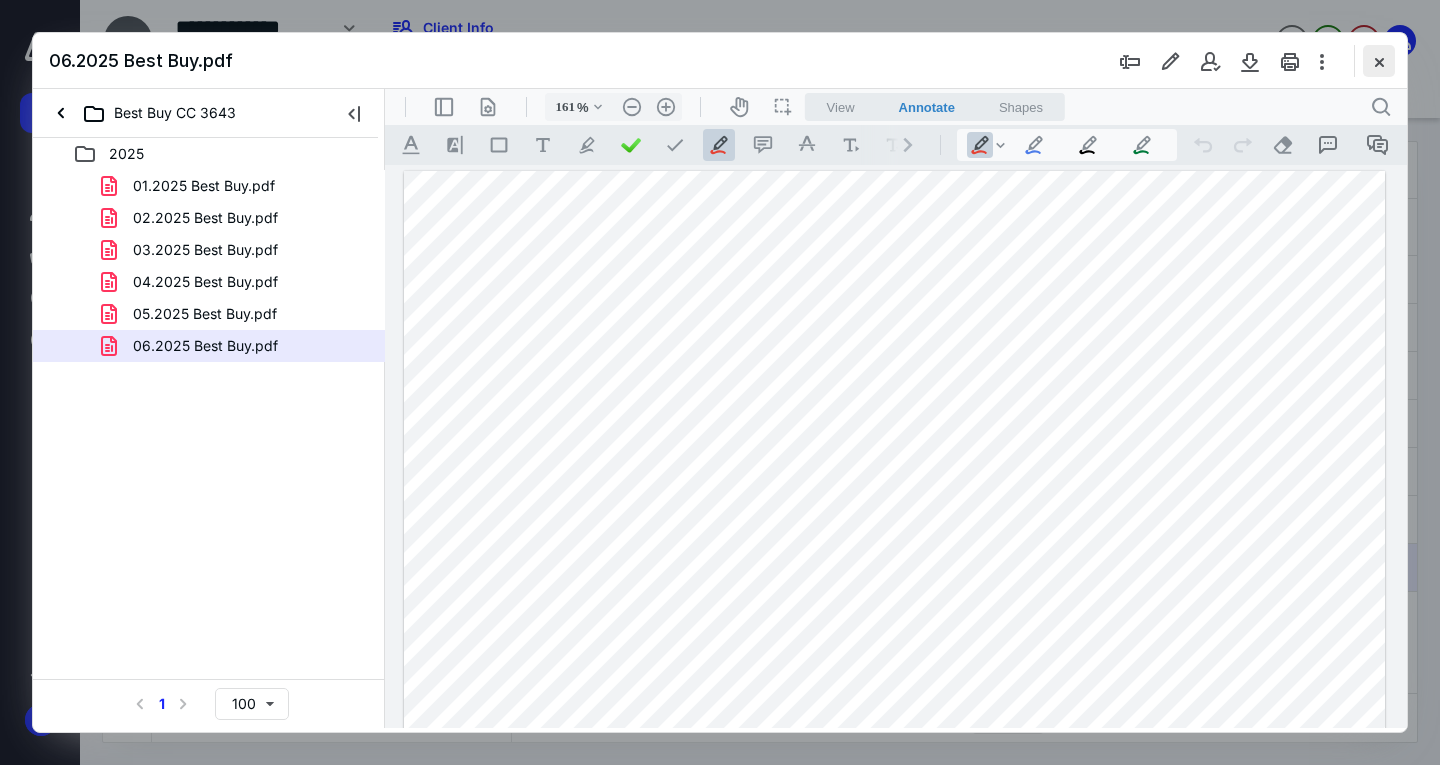 click at bounding box center [1379, 61] 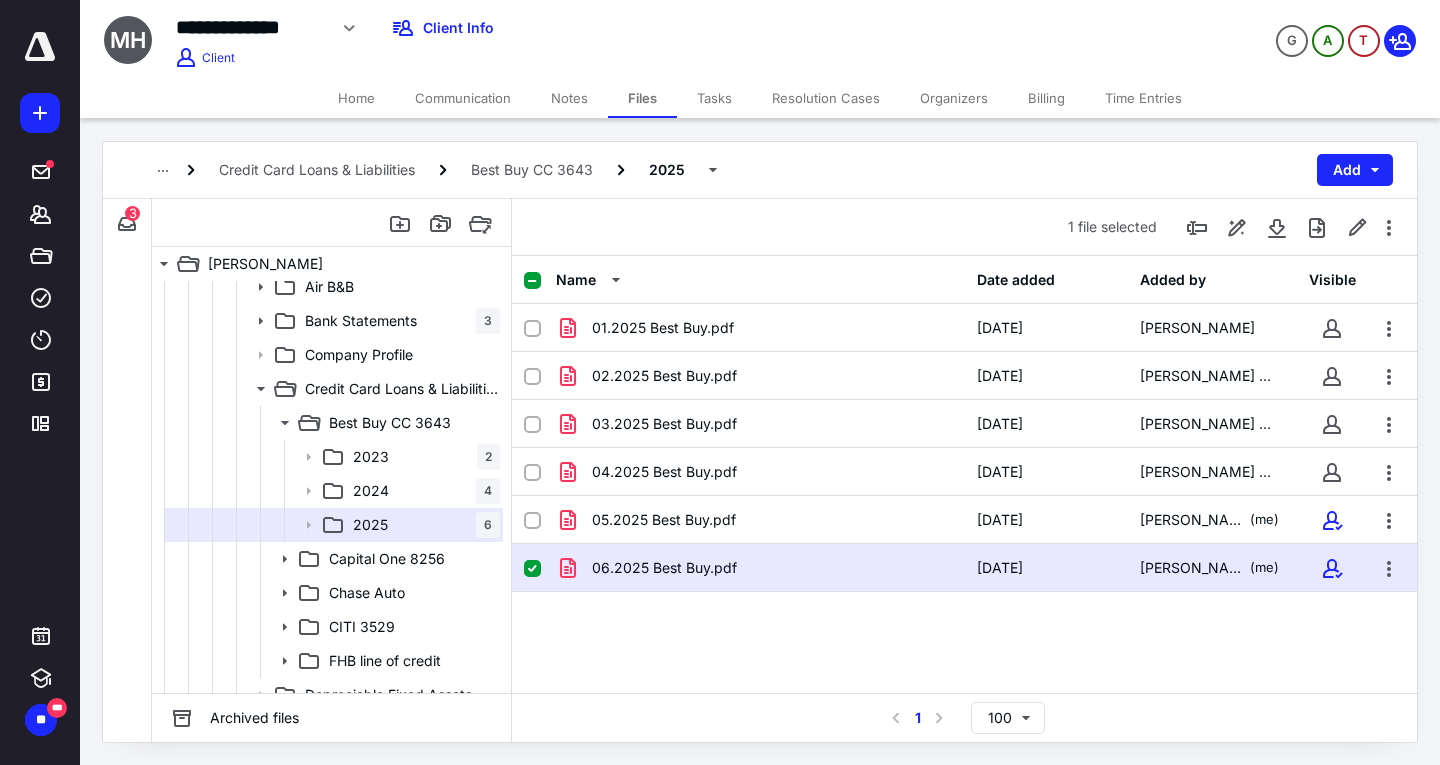 click at bounding box center (532, 569) 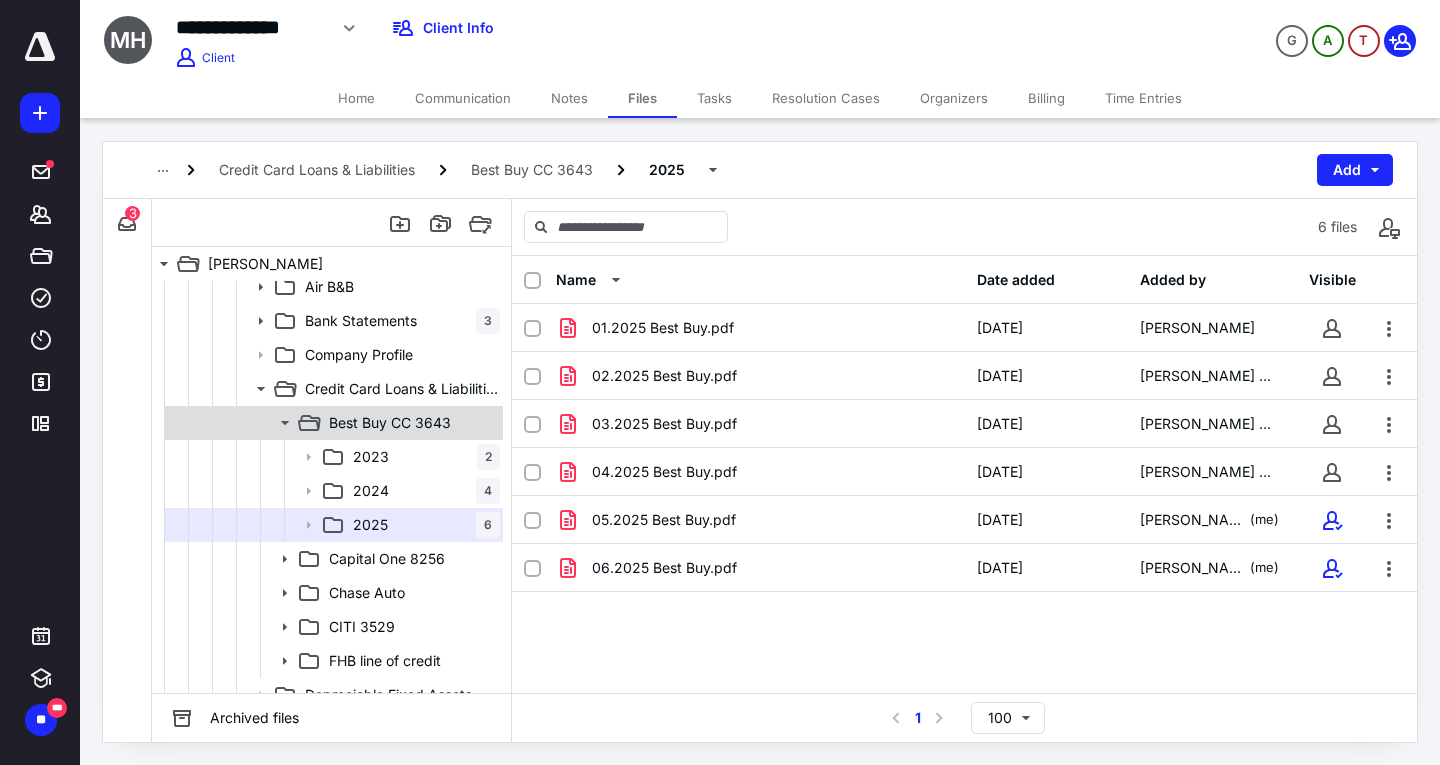 click 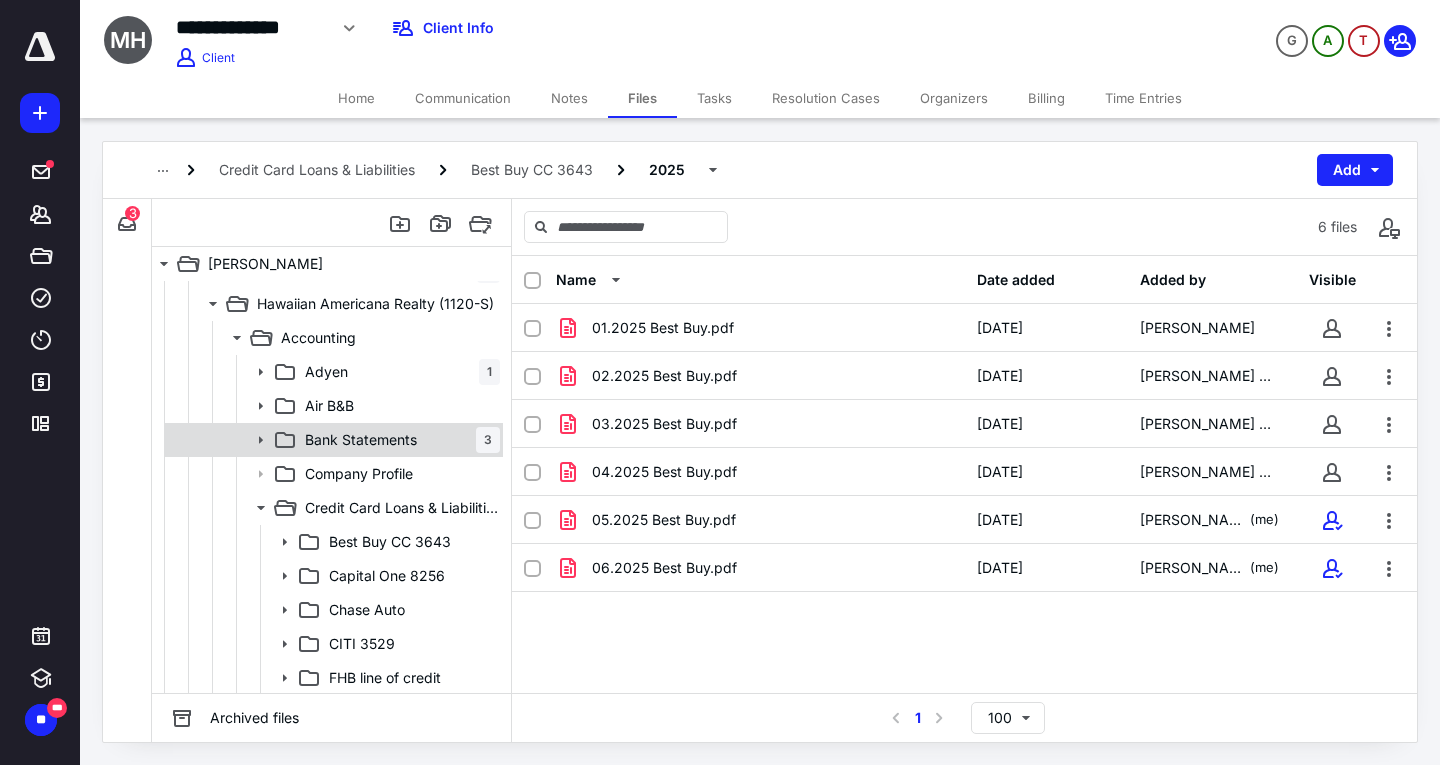 scroll, scrollTop: 129, scrollLeft: 0, axis: vertical 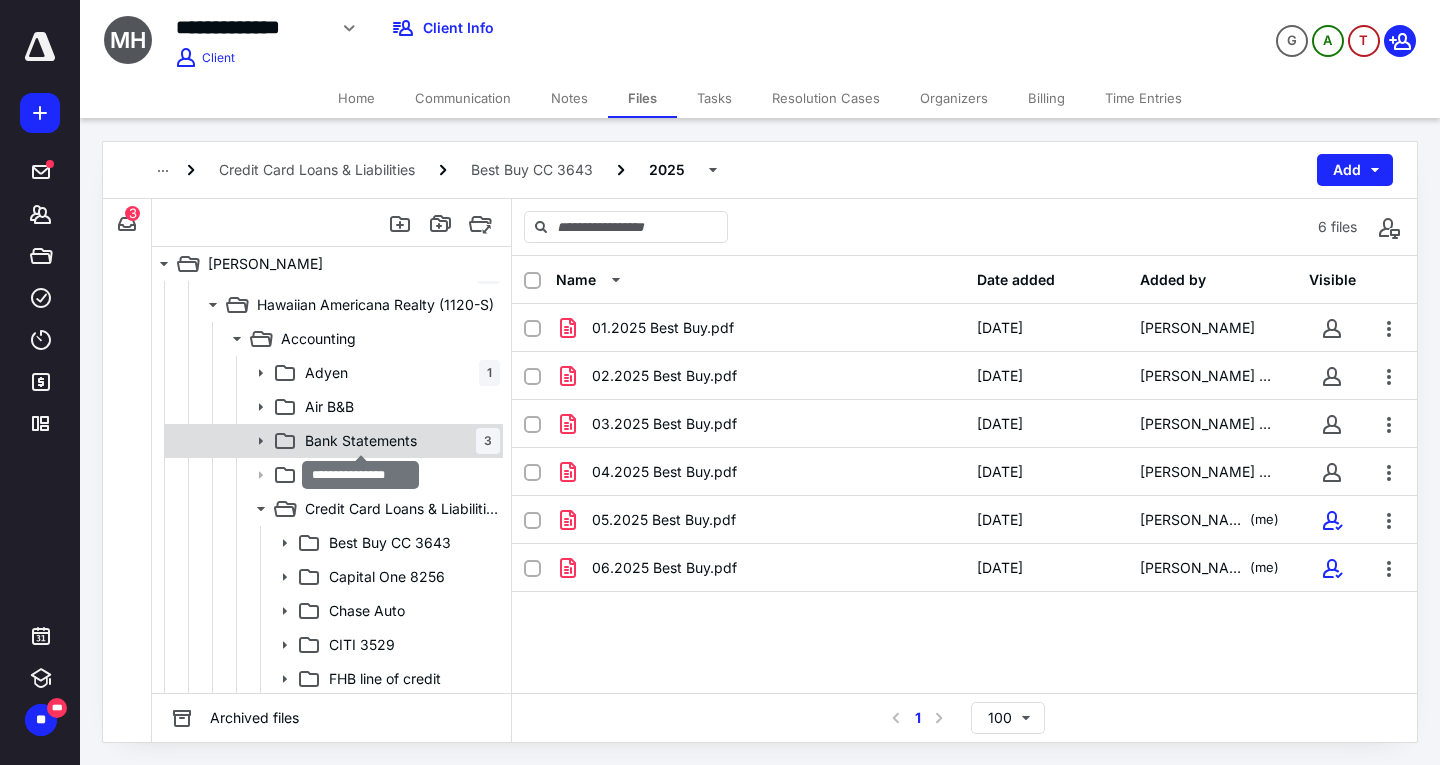 click on "Bank Statements" at bounding box center [361, 441] 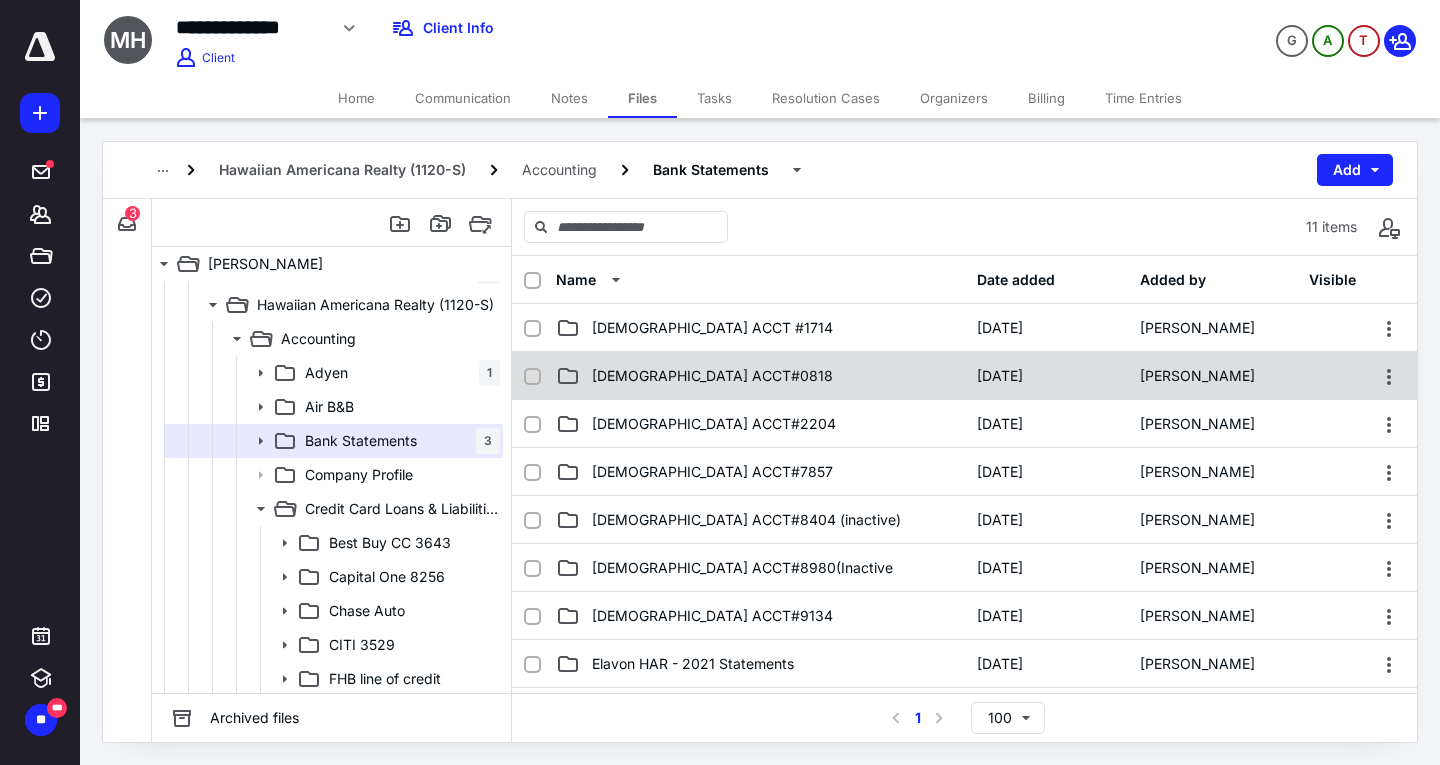 click on "[DEMOGRAPHIC_DATA] ACCT#0818" at bounding box center (760, 376) 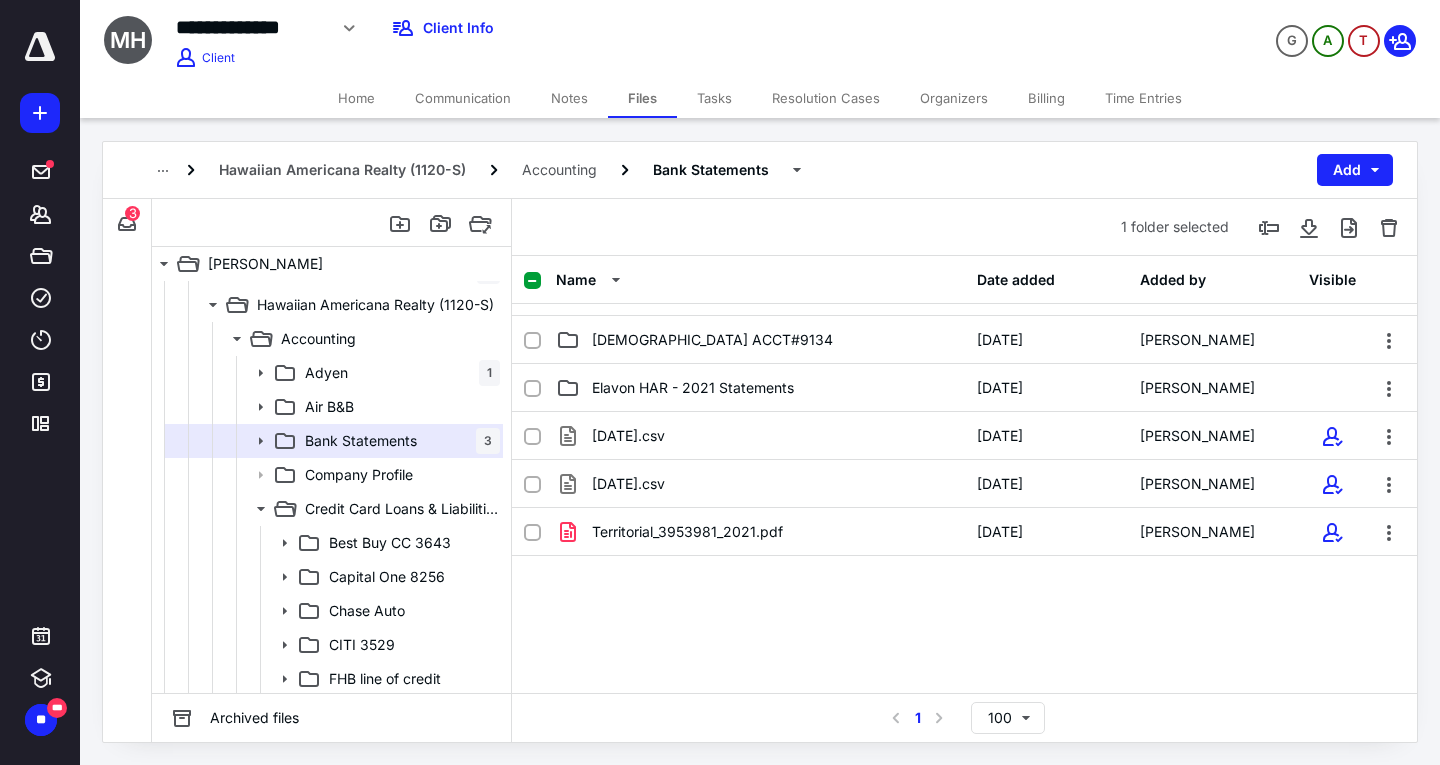 scroll, scrollTop: 0, scrollLeft: 0, axis: both 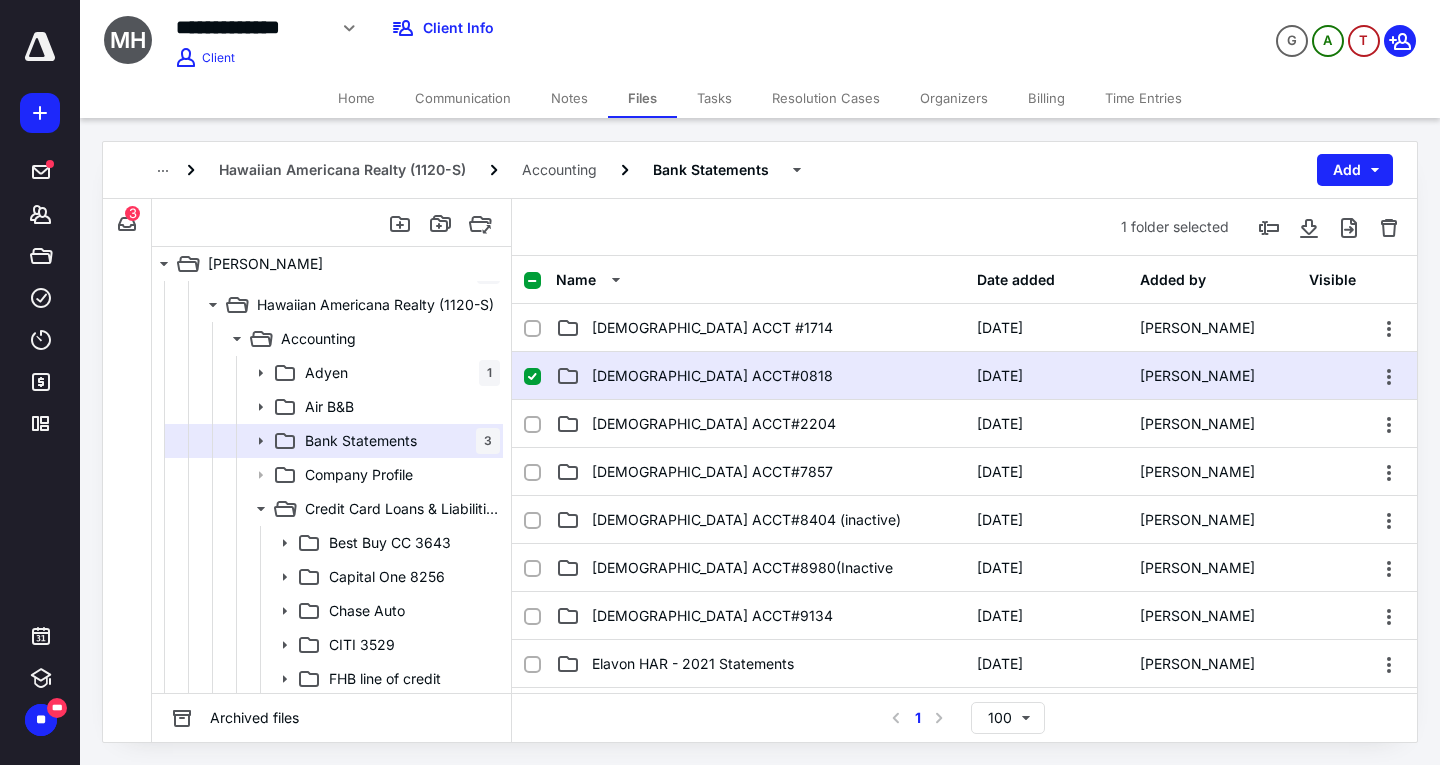 click on "[DEMOGRAPHIC_DATA] ACCT#0818" at bounding box center [760, 376] 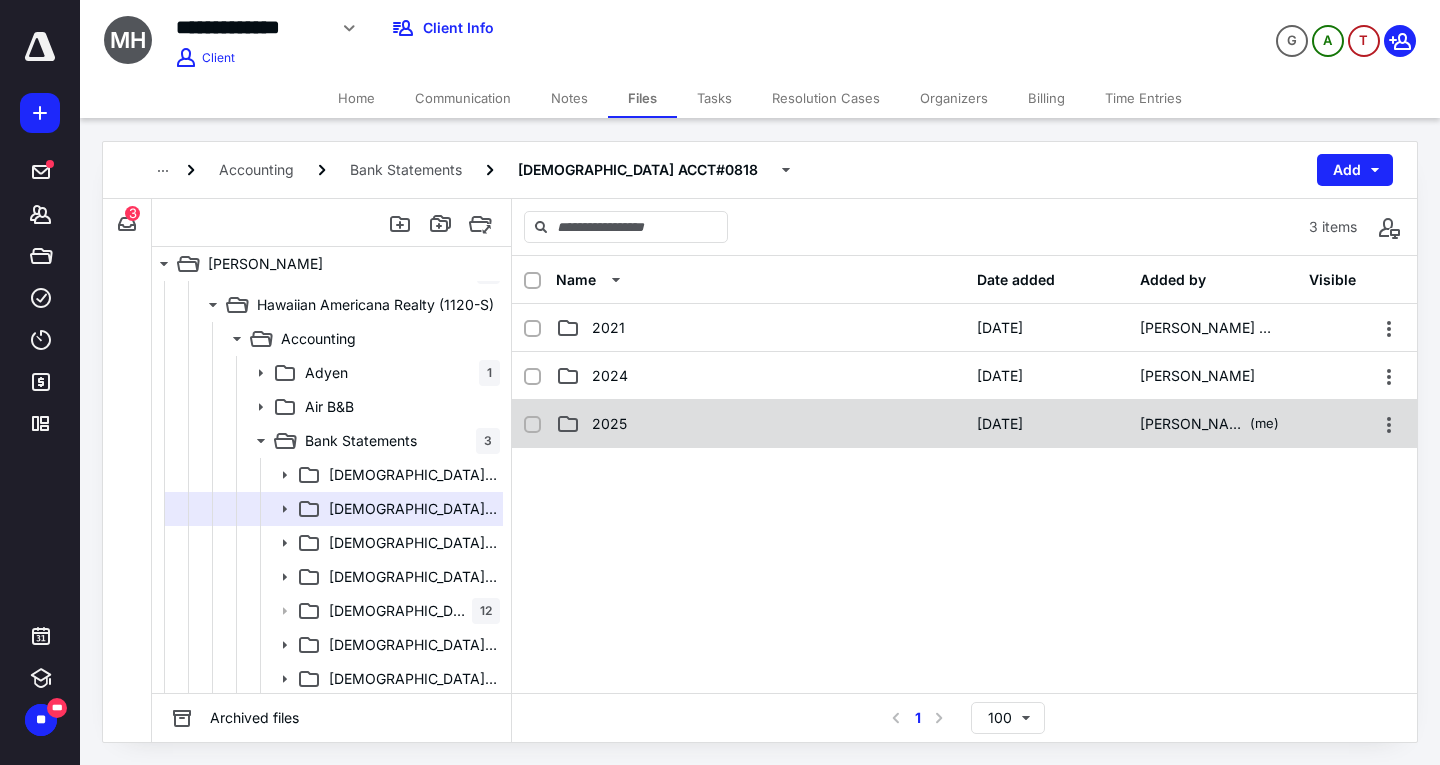 click on "2025" at bounding box center (760, 424) 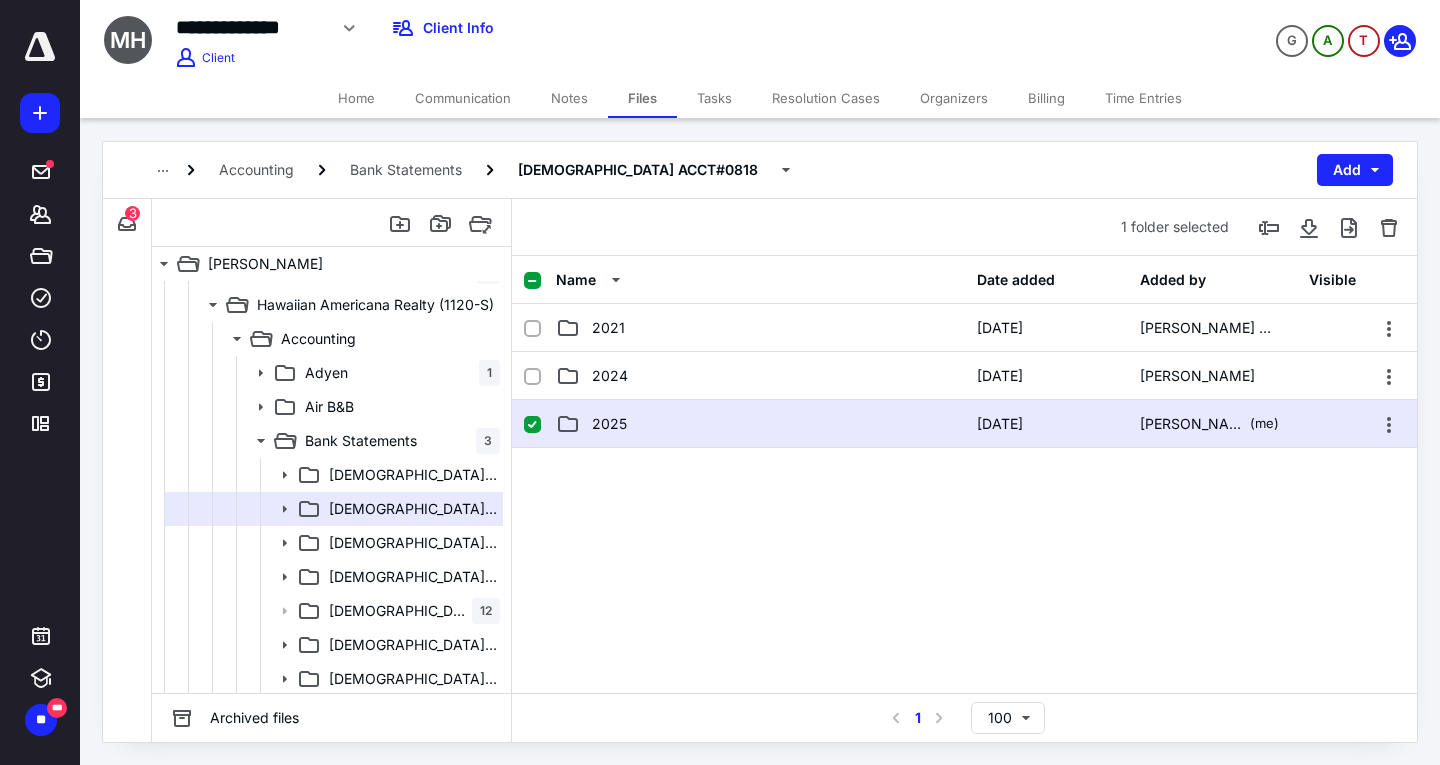 click on "2025" at bounding box center (760, 424) 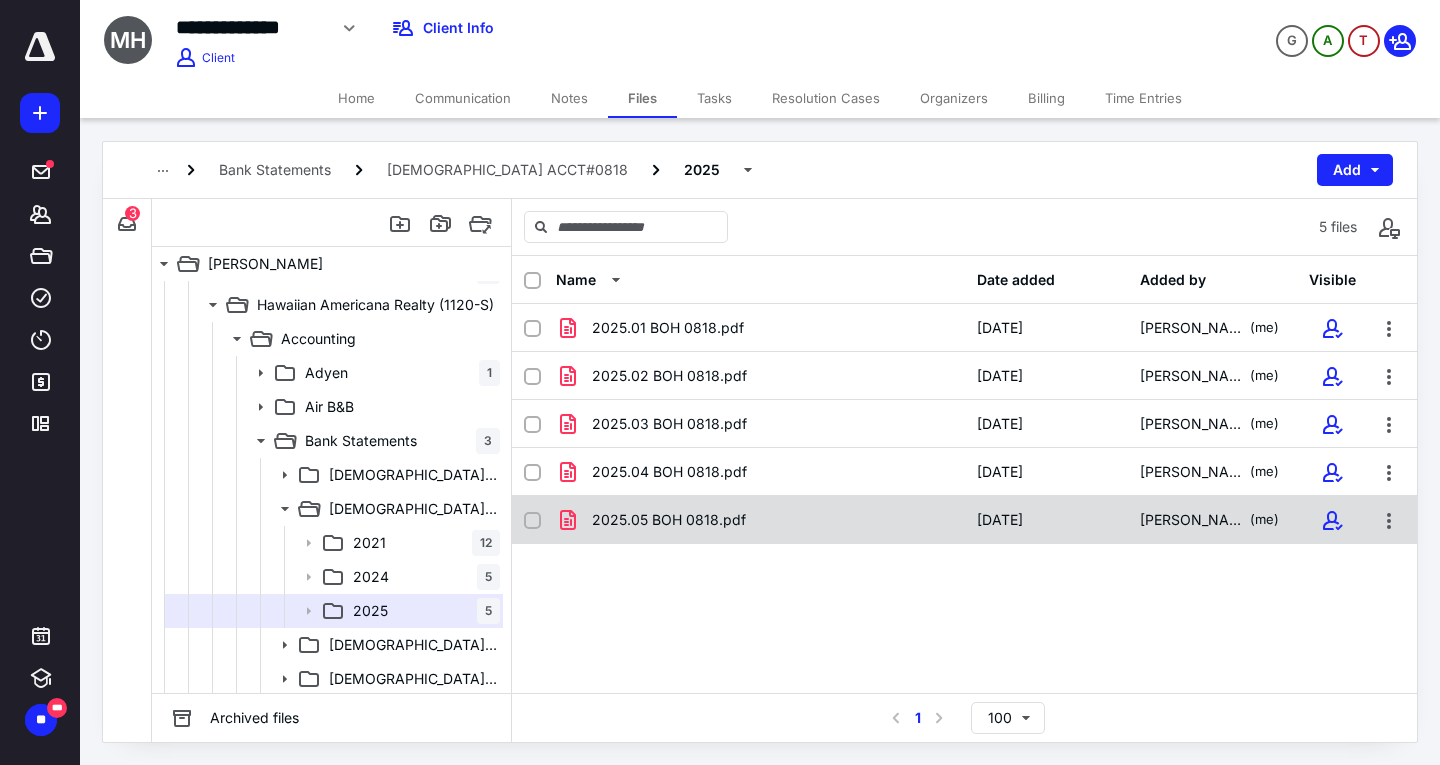 click on "2025.05 BOH 0818.pdf [DATE] [PERSON_NAME]  (me)" at bounding box center (964, 520) 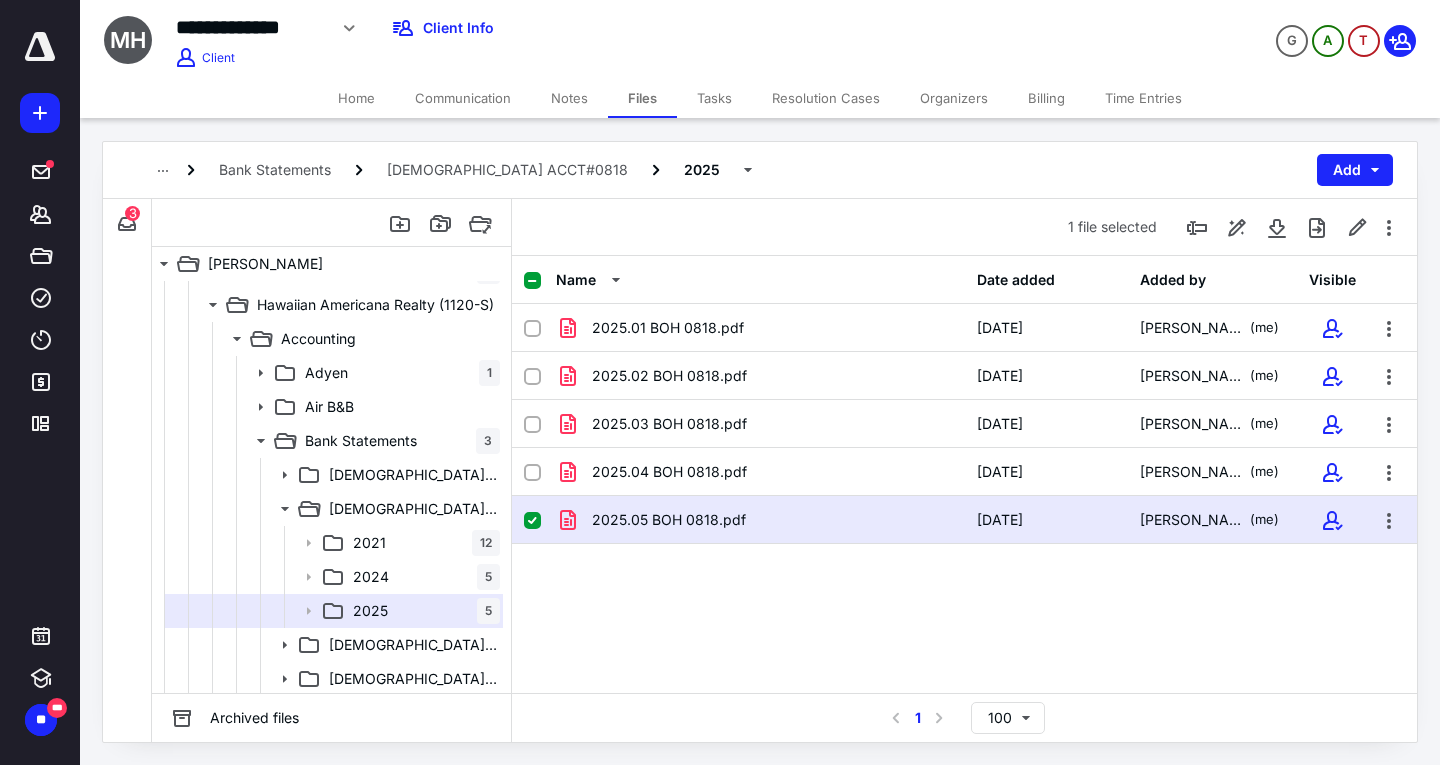 click on "2025.05 BOH 0818.pdf [DATE] [PERSON_NAME]  (me)" at bounding box center [964, 520] 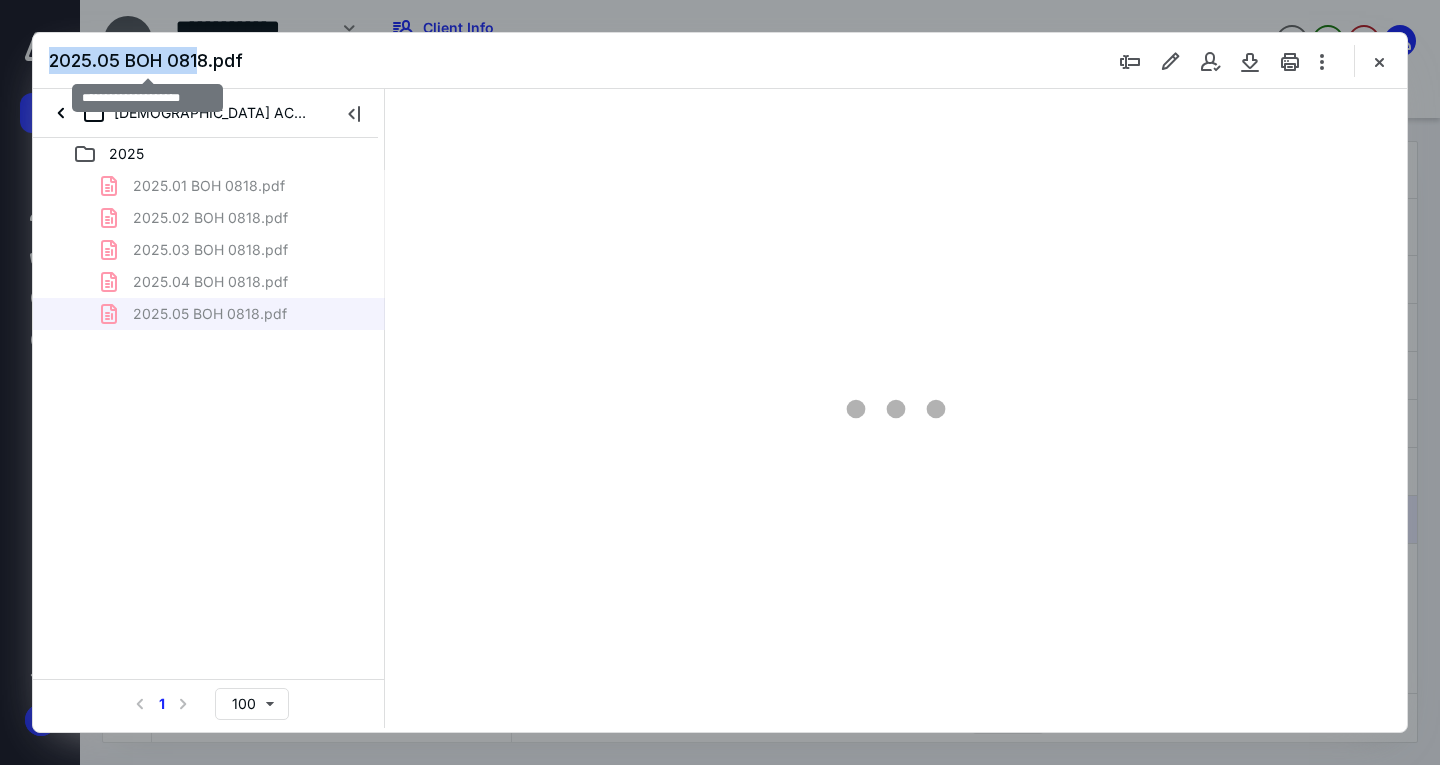 scroll, scrollTop: 0, scrollLeft: 0, axis: both 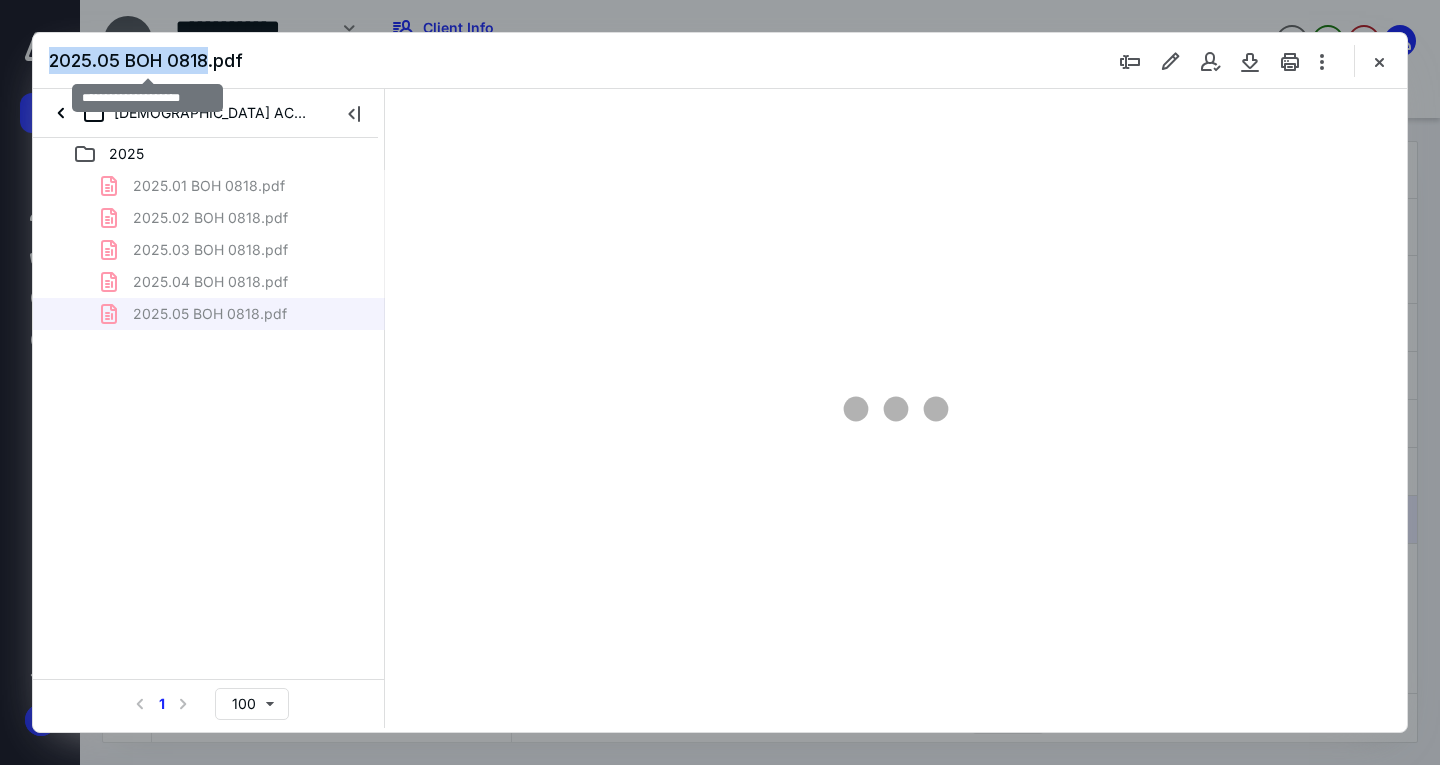 drag, startPoint x: 47, startPoint y: 58, endPoint x: 206, endPoint y: 62, distance: 159.05031 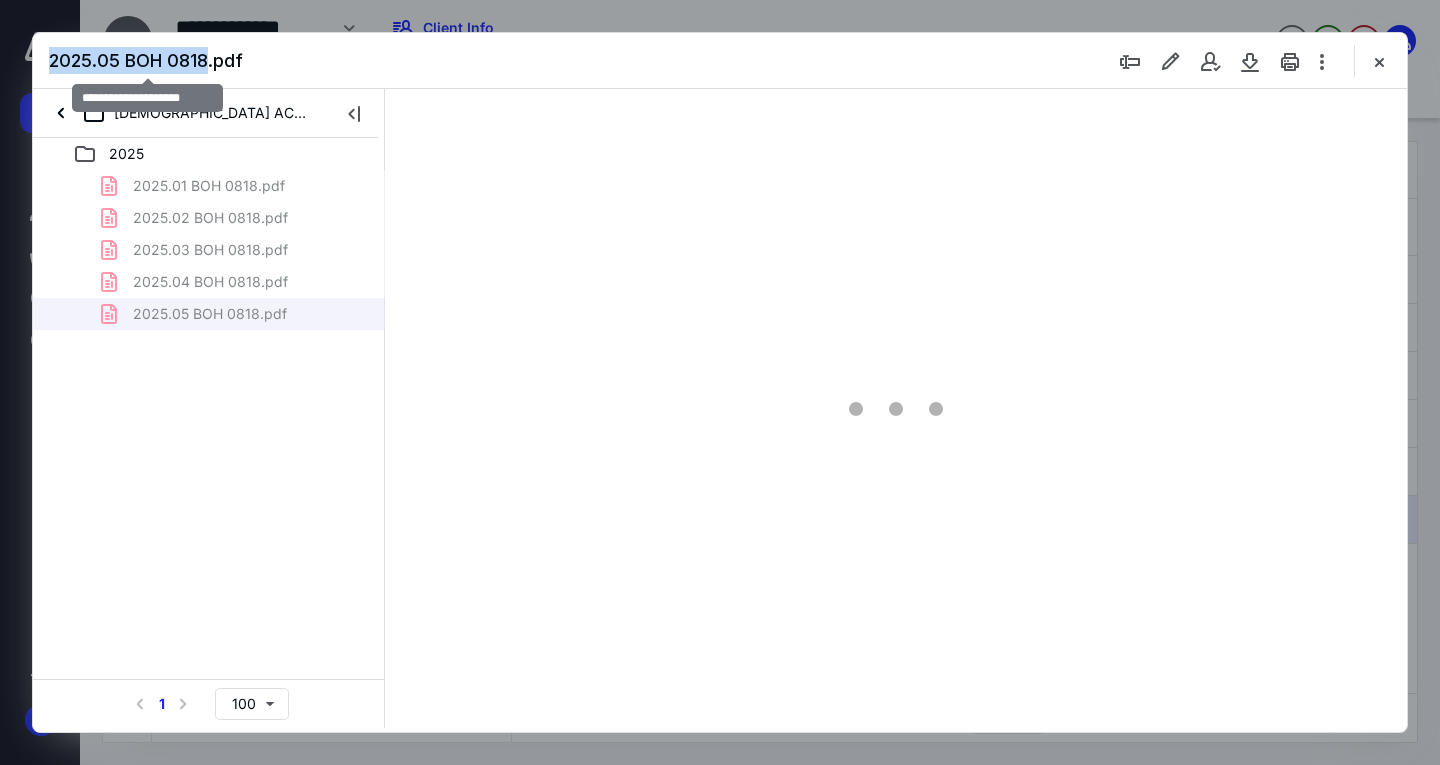 click on "2025.05 BOH 0818.pdf" at bounding box center (720, 61) 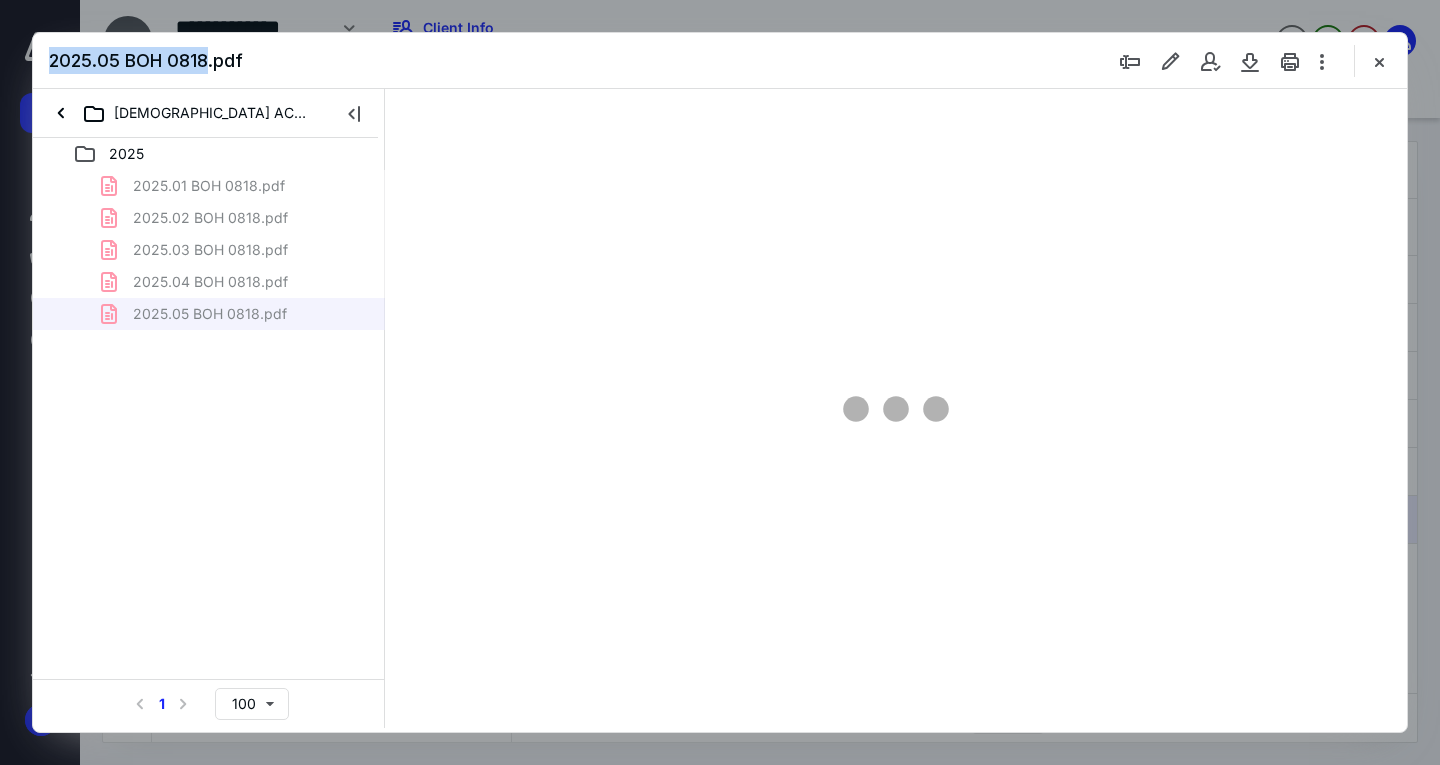 type on "71" 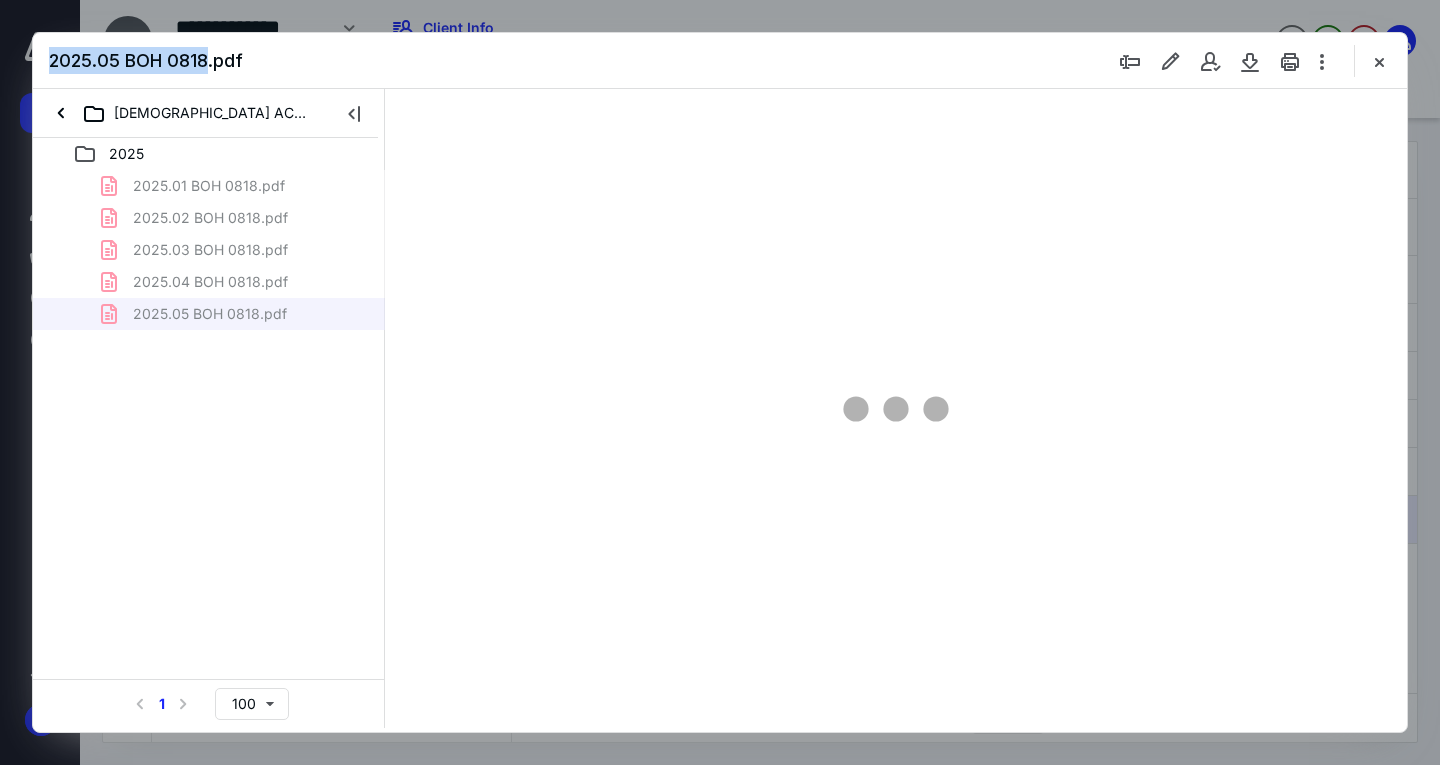 scroll, scrollTop: 79, scrollLeft: 0, axis: vertical 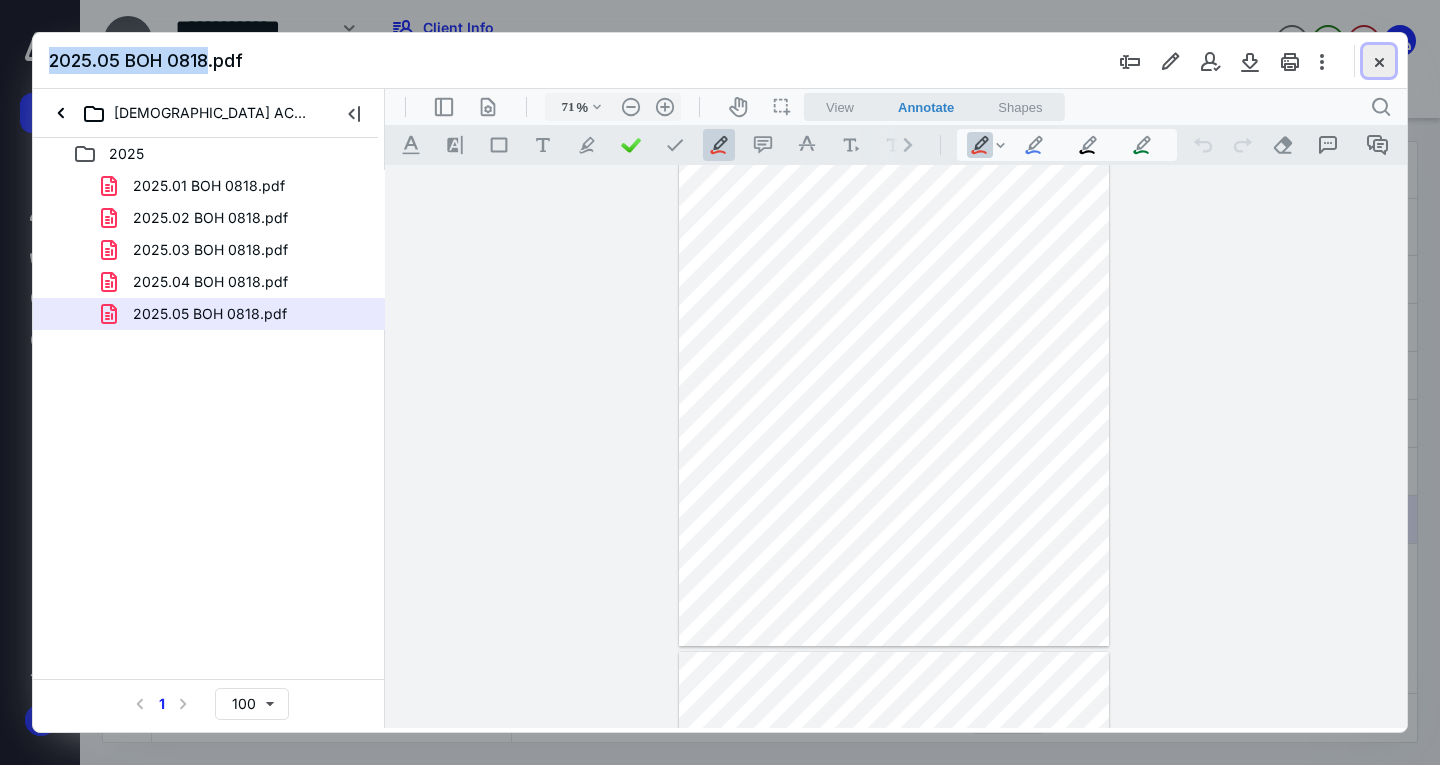 click at bounding box center [1379, 61] 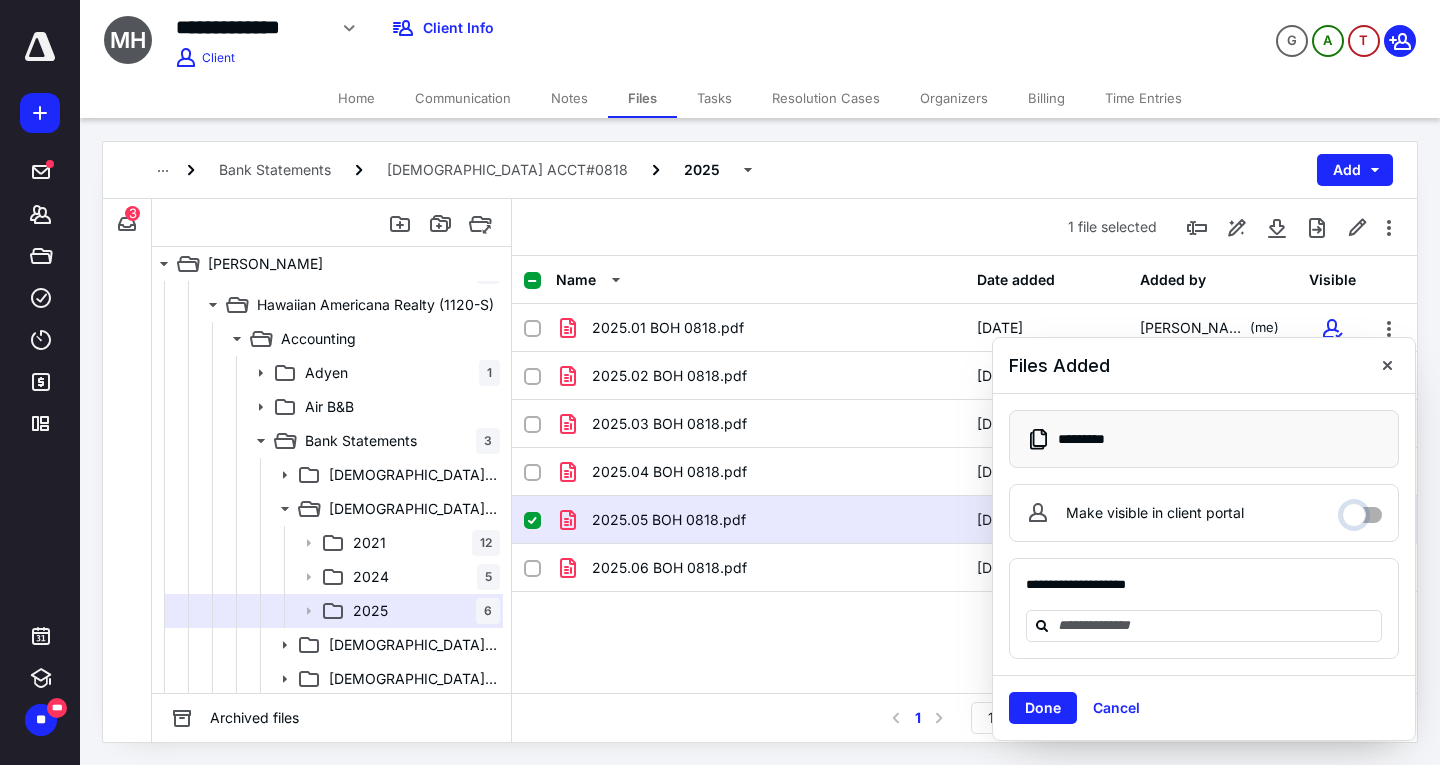 click on "Make visible in client portal" at bounding box center [1362, 510] 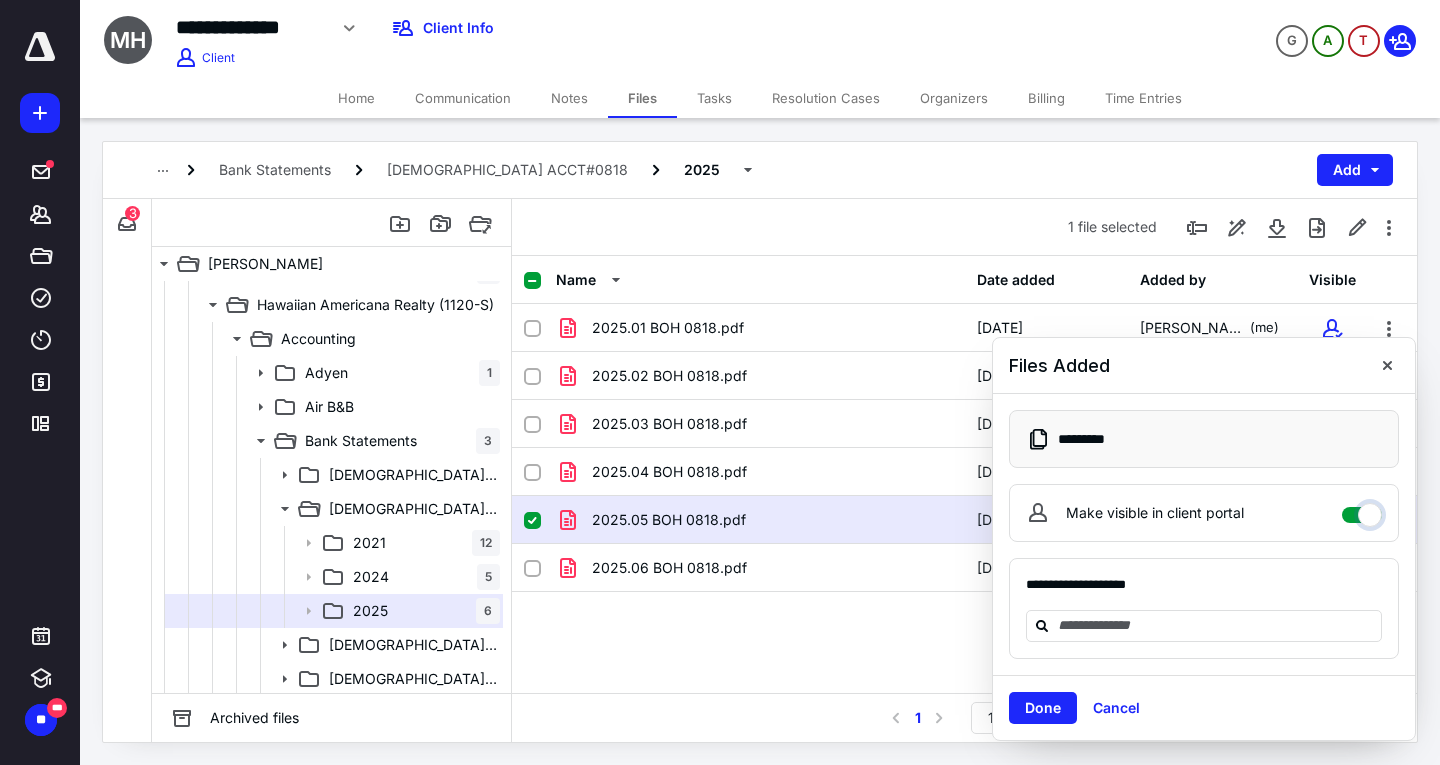 checkbox on "****" 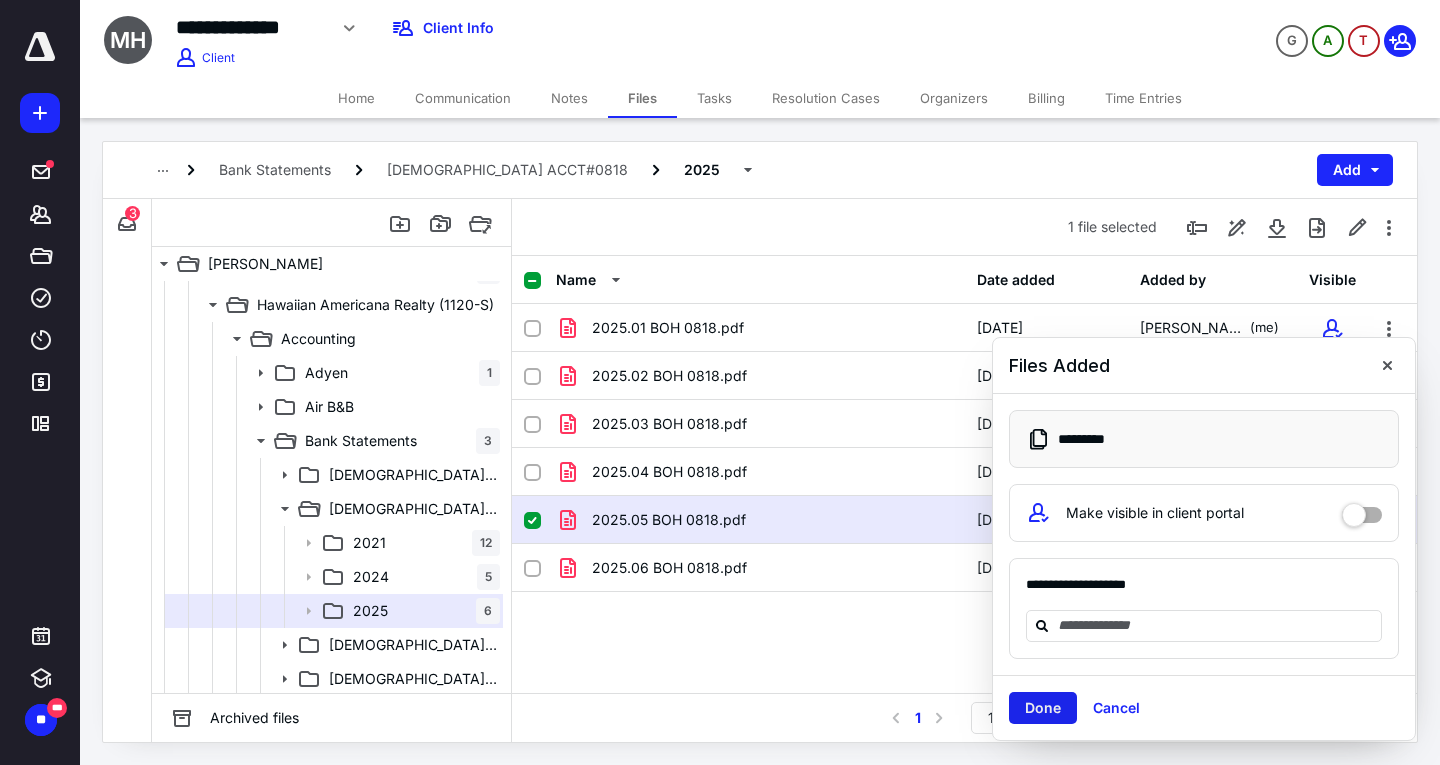 click on "Done" at bounding box center [1043, 708] 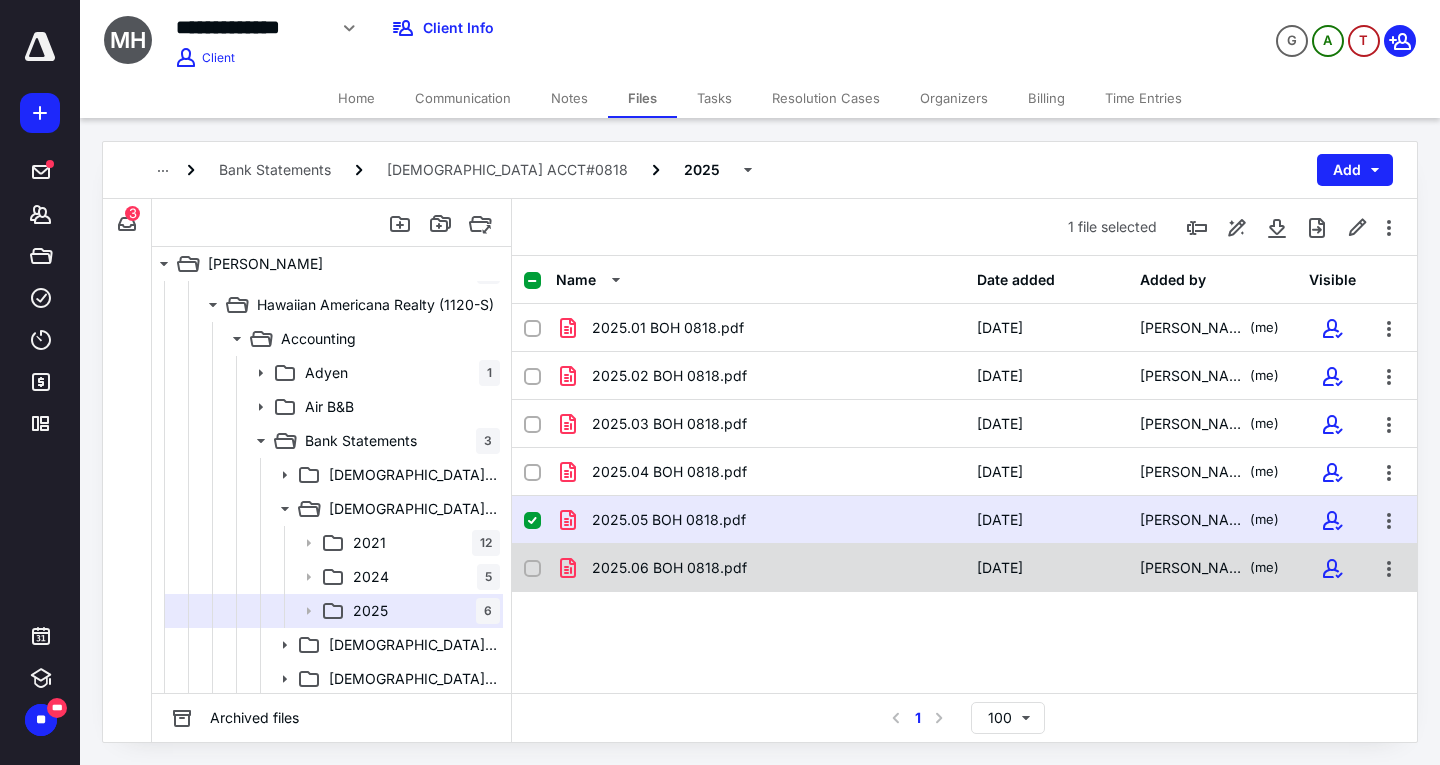 click on "2025.06 BOH 0818.pdf" at bounding box center (760, 568) 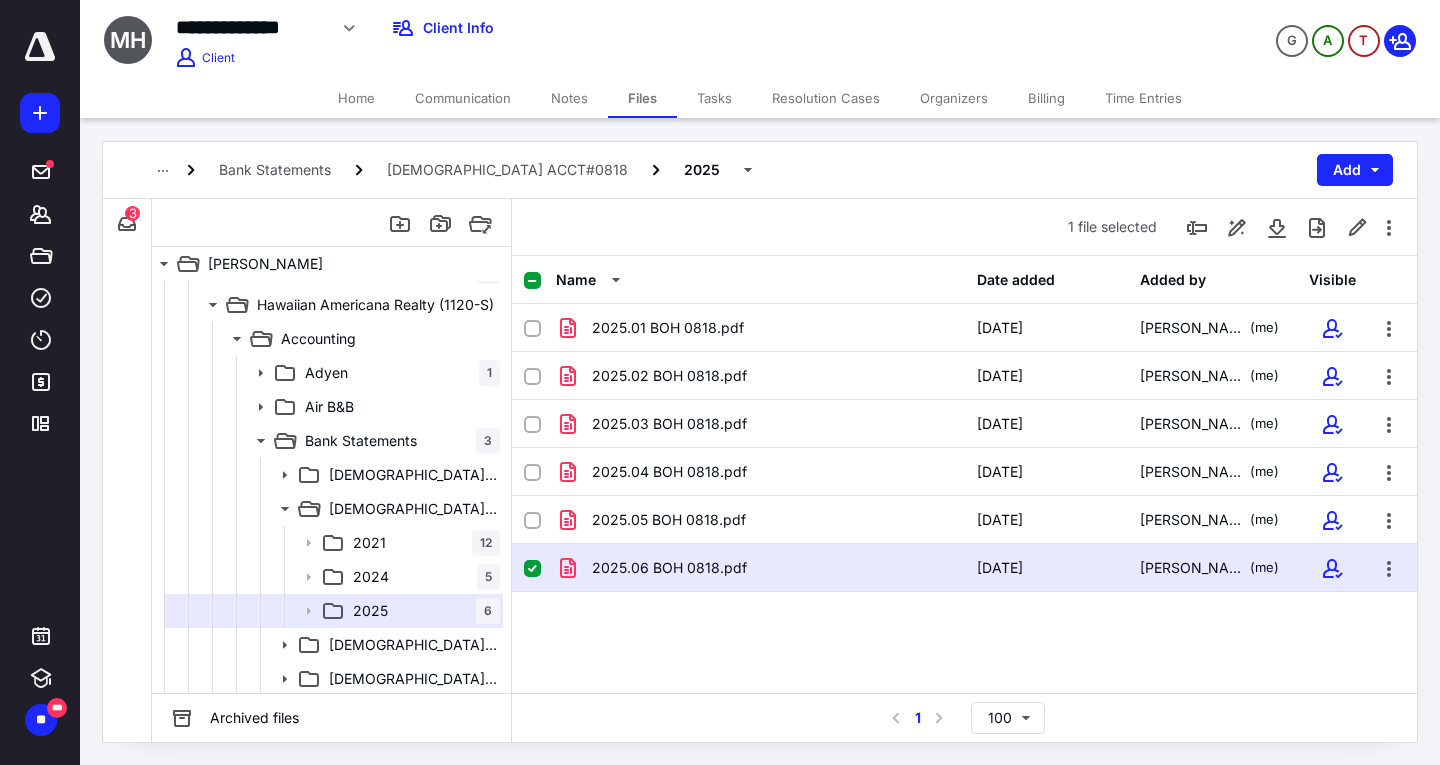click on "2025.06 BOH 0818.pdf" at bounding box center (760, 568) 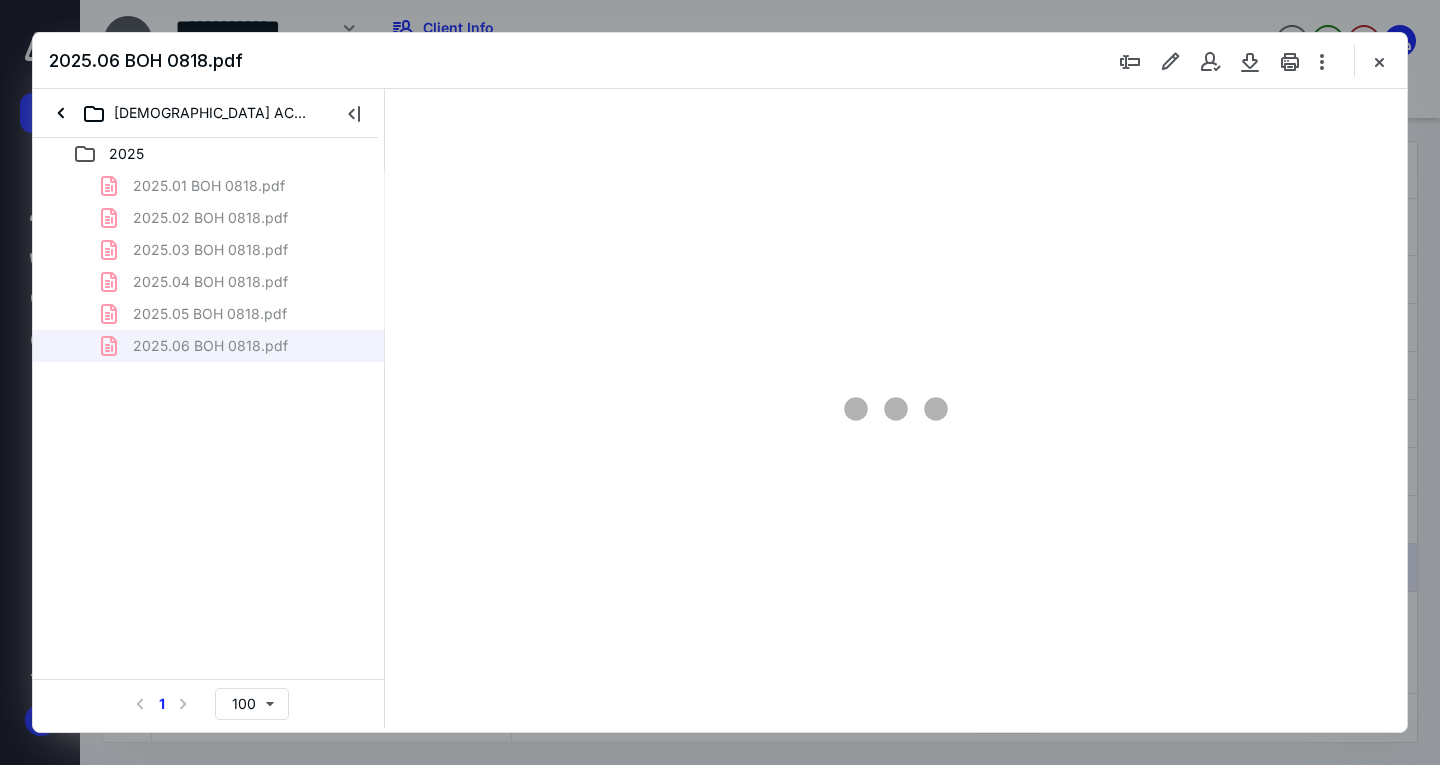 scroll, scrollTop: 0, scrollLeft: 0, axis: both 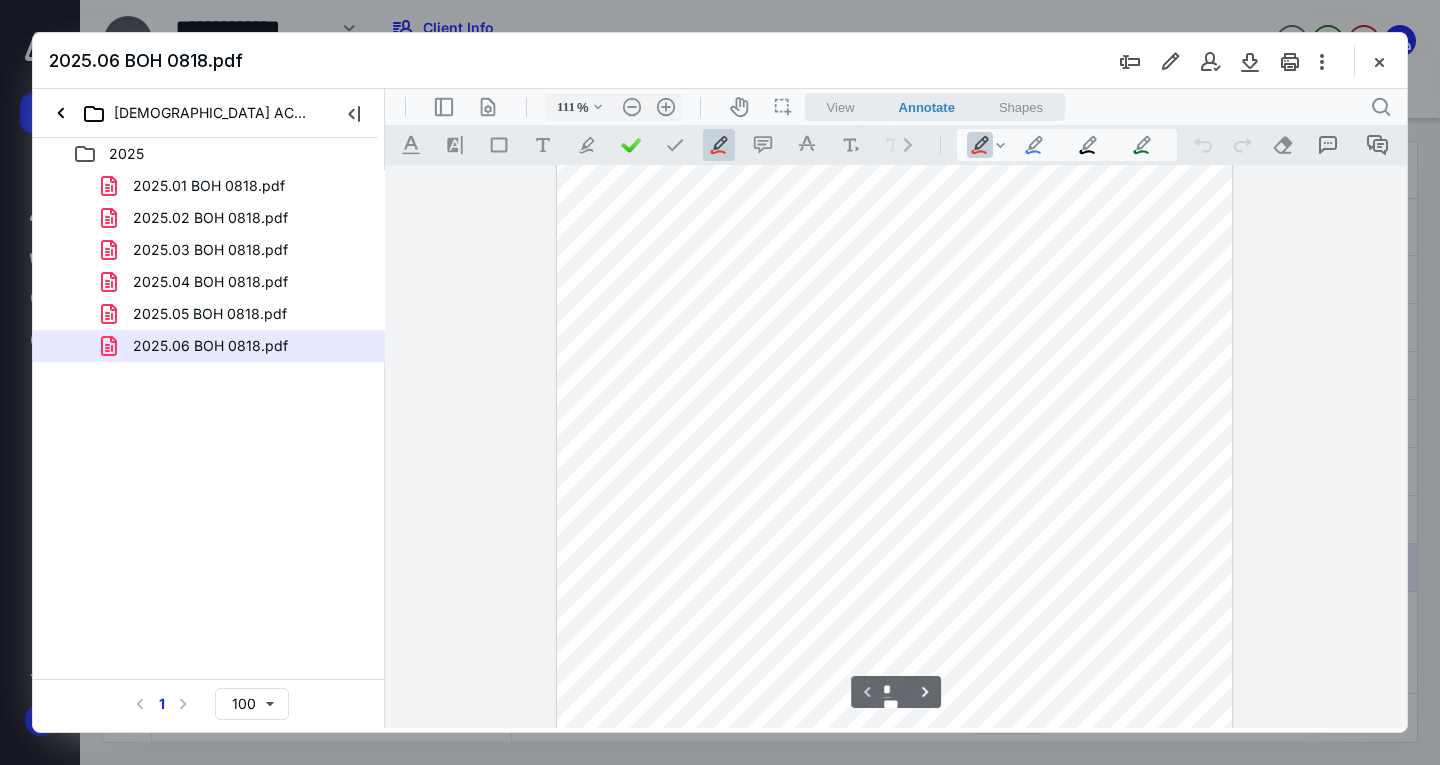 type on "161" 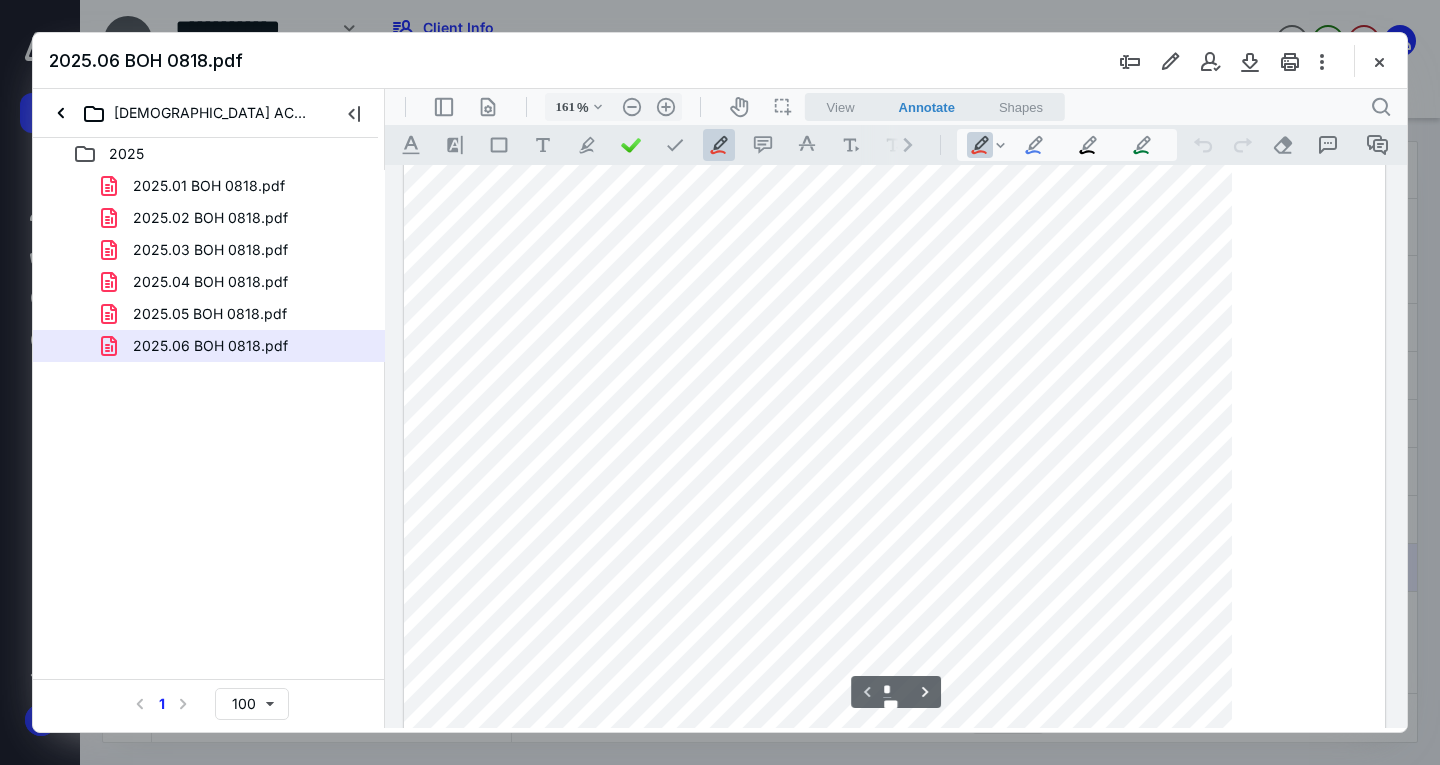 scroll, scrollTop: 413, scrollLeft: 0, axis: vertical 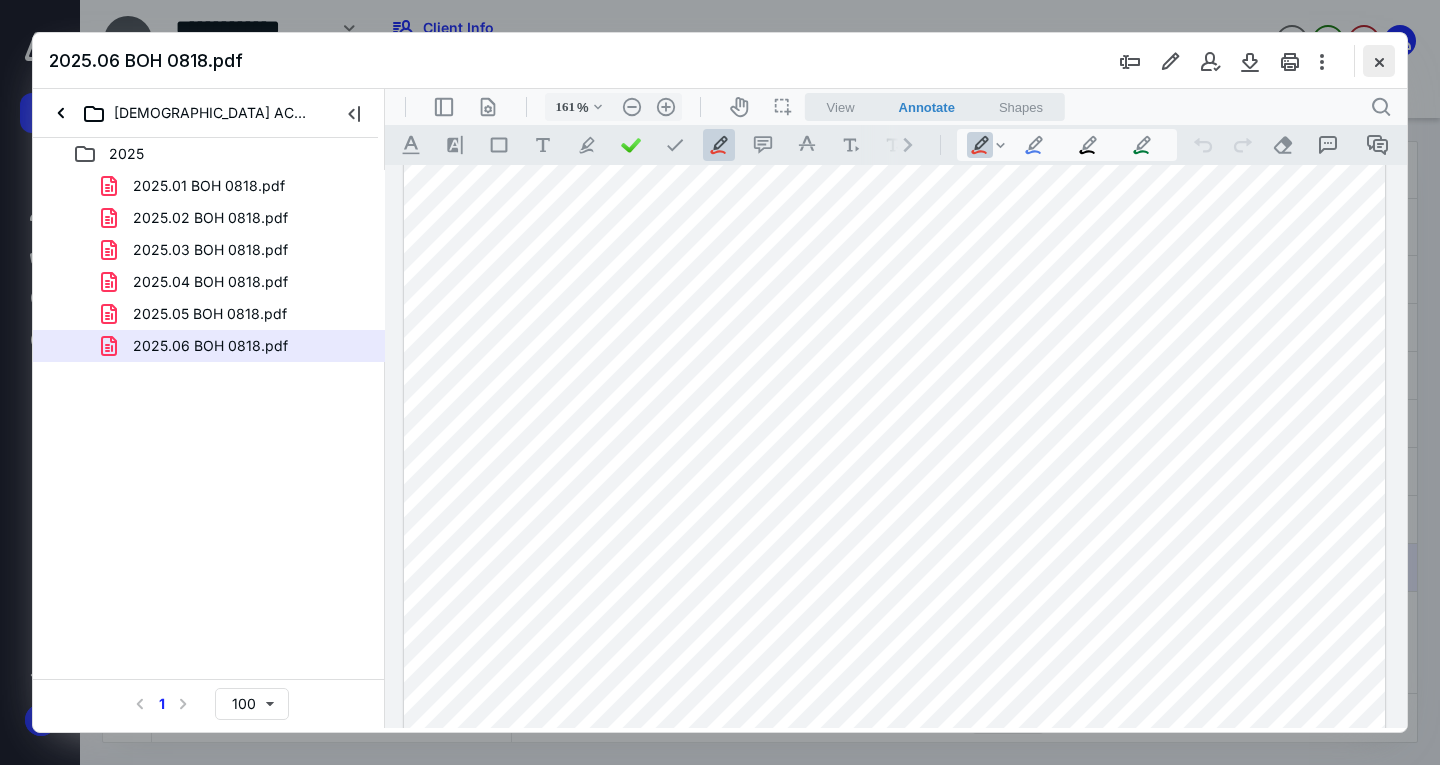 click at bounding box center (1379, 61) 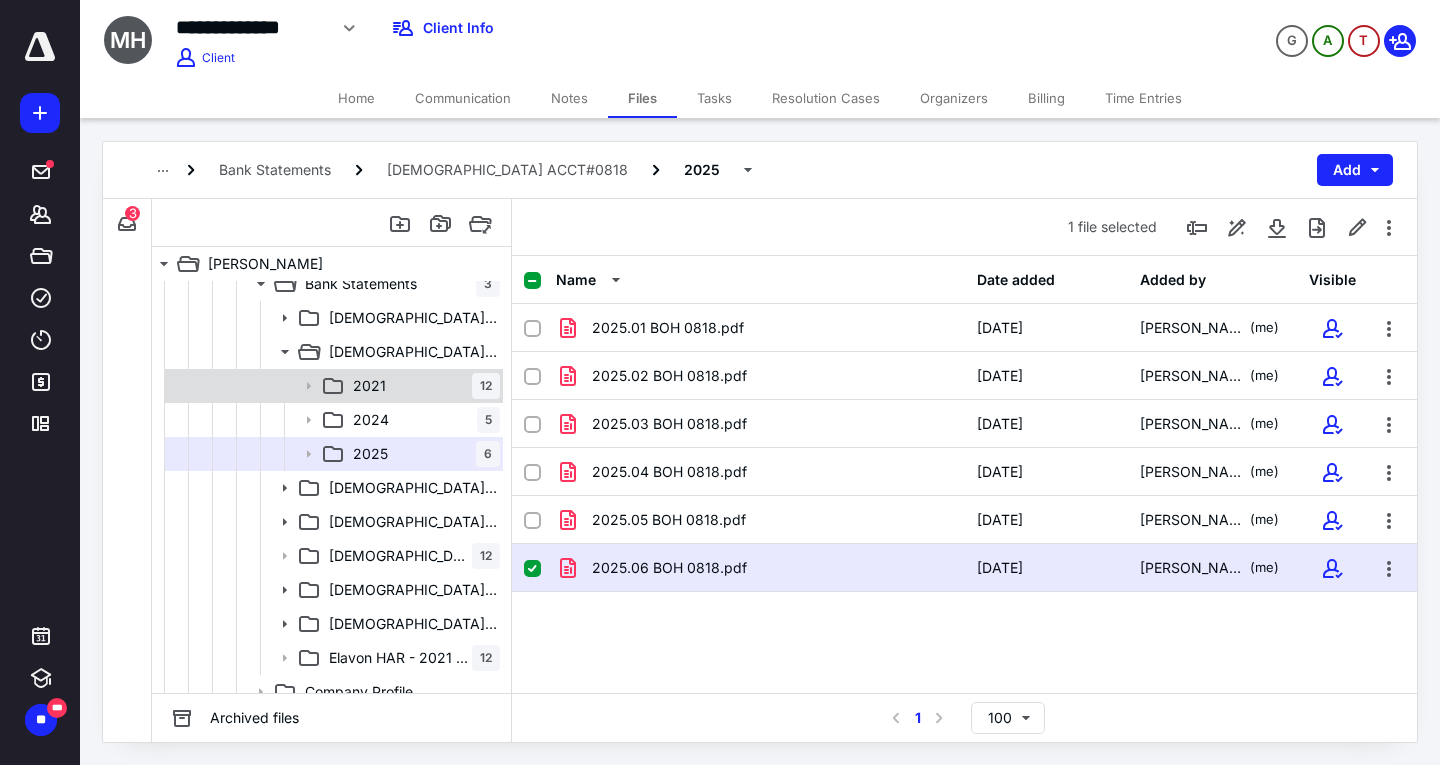 scroll, scrollTop: 296, scrollLeft: 0, axis: vertical 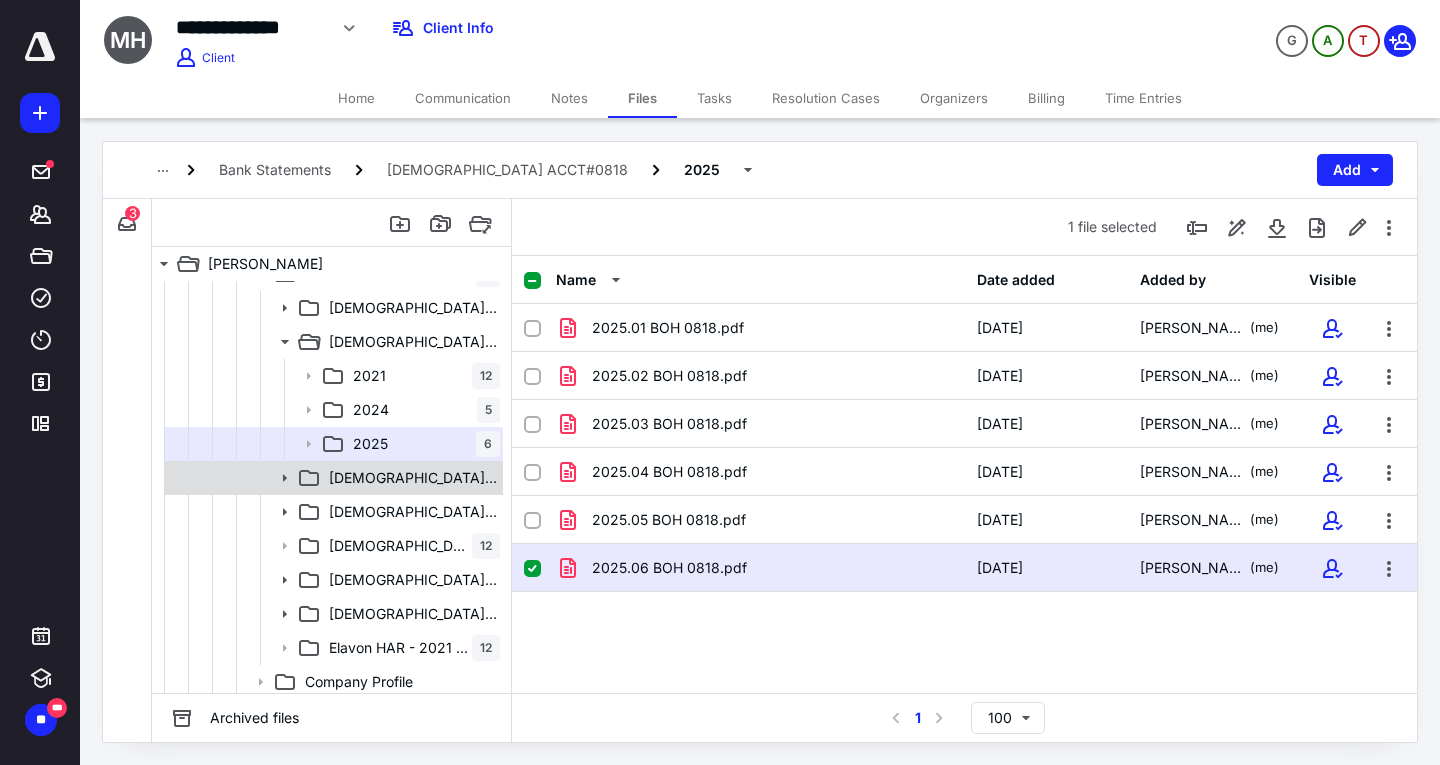 click on "[DEMOGRAPHIC_DATA] ACCT#2204" at bounding box center [414, 478] 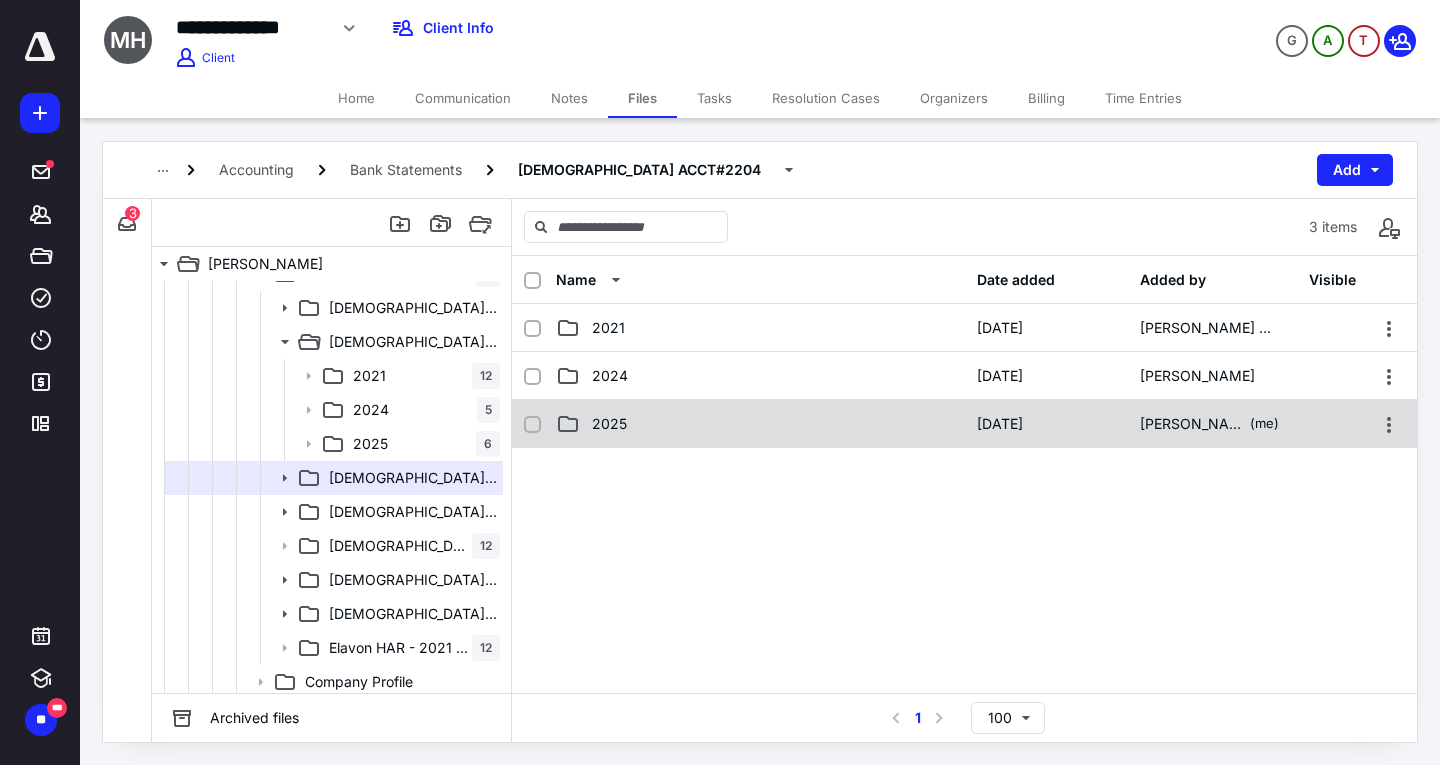 click on "2025" at bounding box center (760, 424) 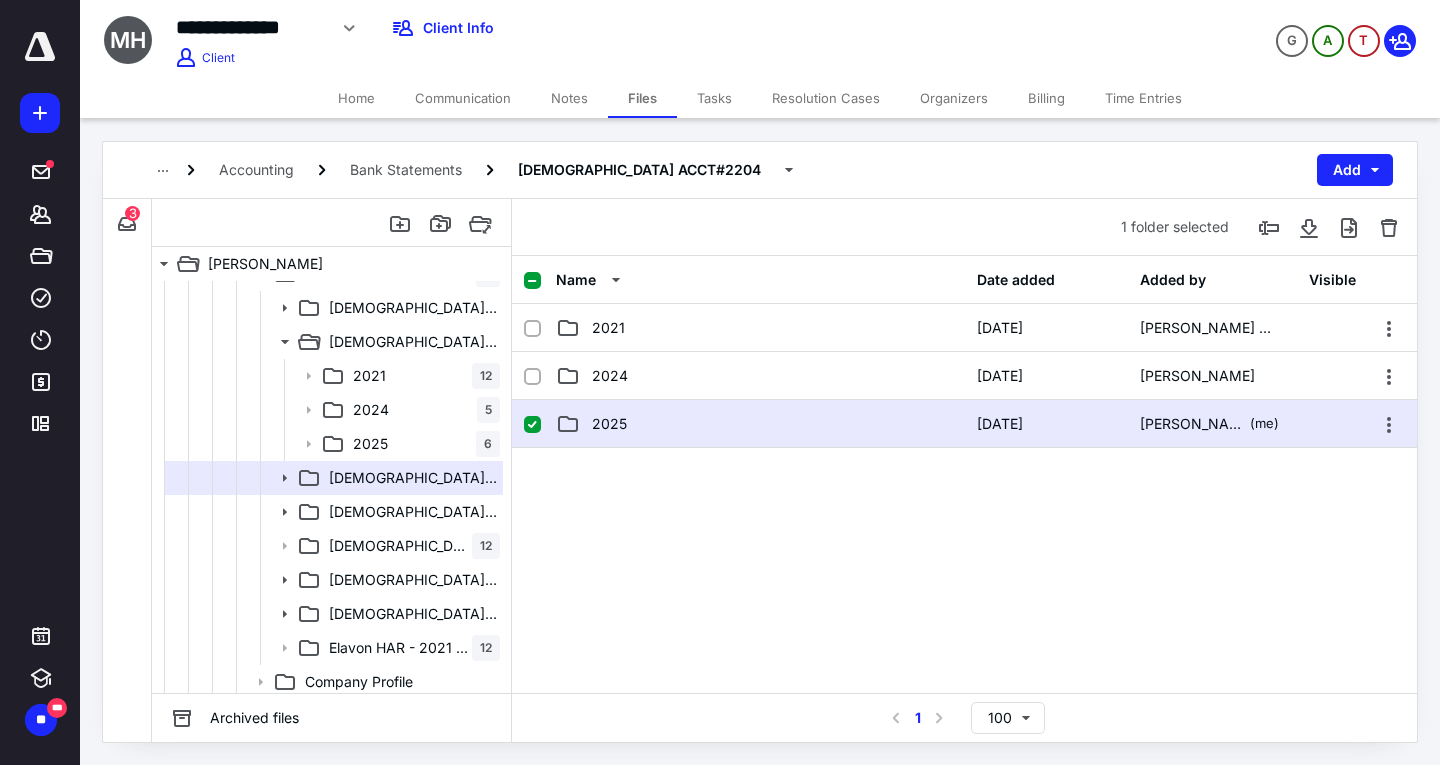 click on "2025" at bounding box center [760, 424] 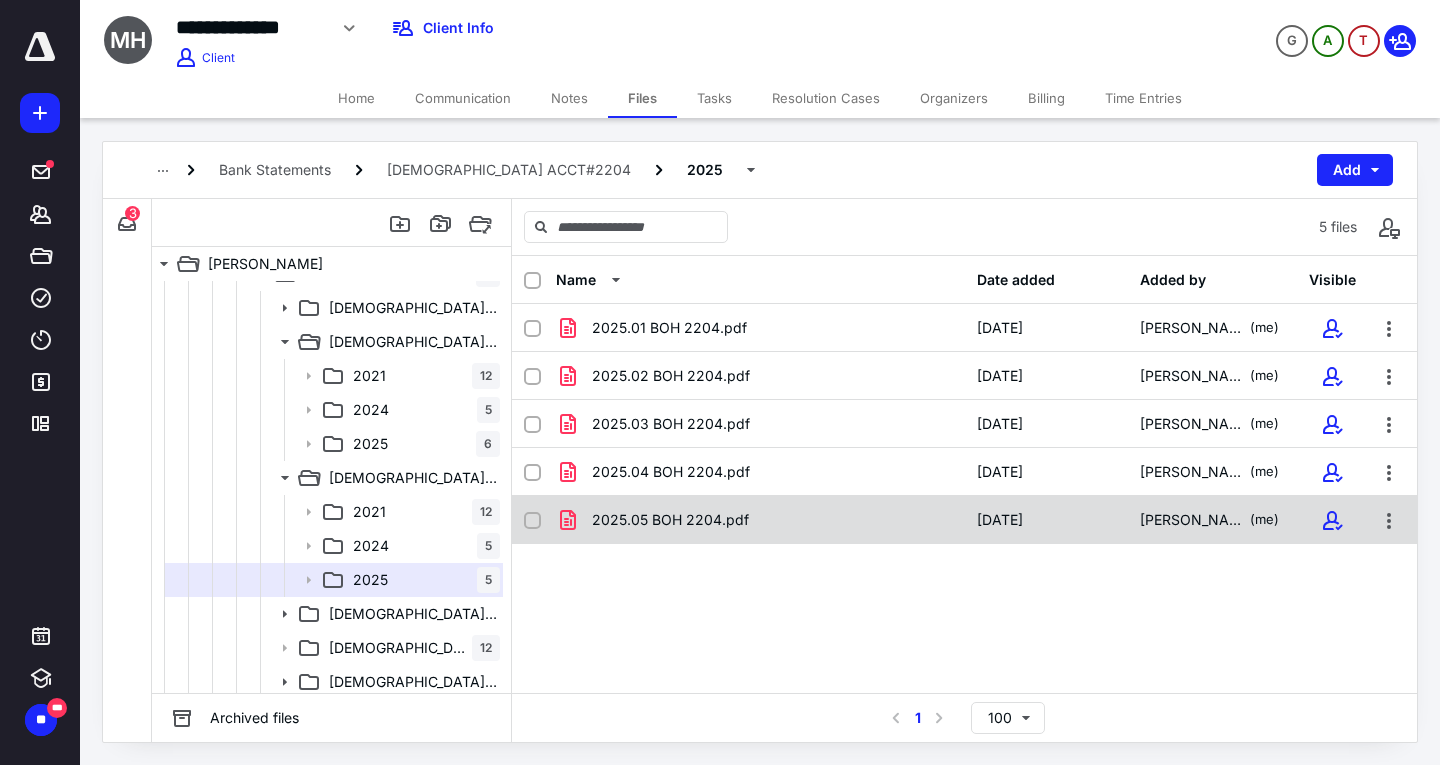 click on "2025.05 BOH 2204.pdf [DATE] [PERSON_NAME]  (me)" at bounding box center [964, 520] 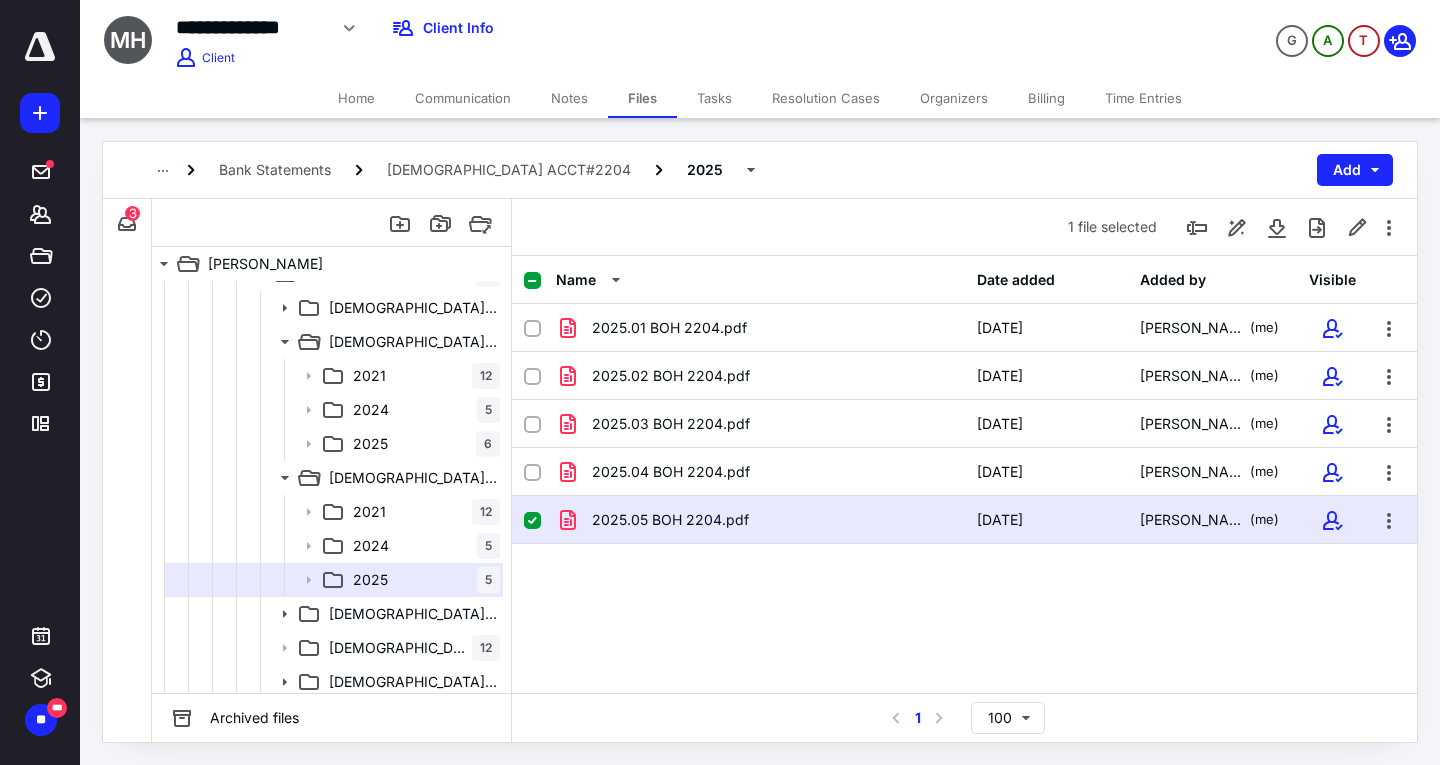 click on "2025.05 BOH 2204.pdf [DATE] [PERSON_NAME]  (me)" at bounding box center (964, 520) 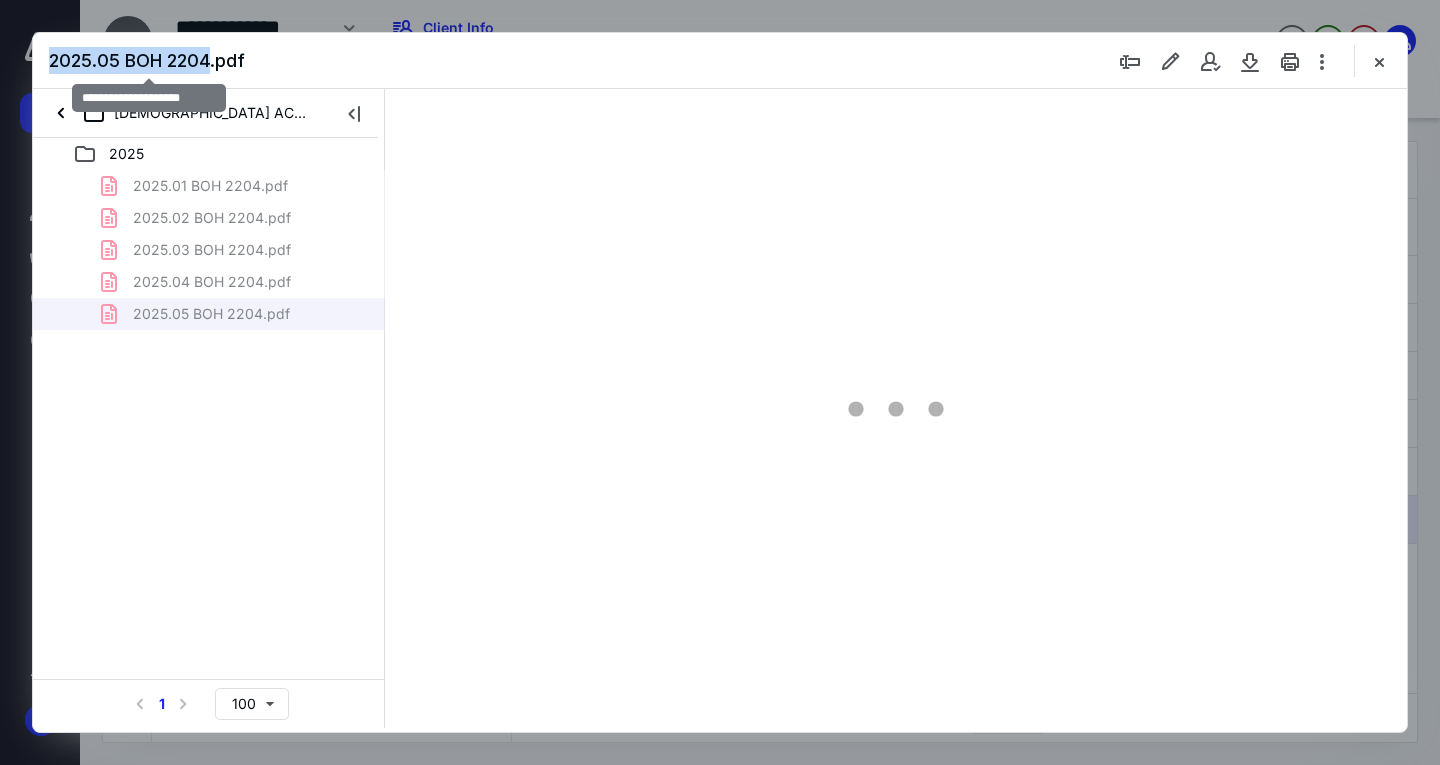 drag, startPoint x: 49, startPoint y: 58, endPoint x: 211, endPoint y: 62, distance: 162.04938 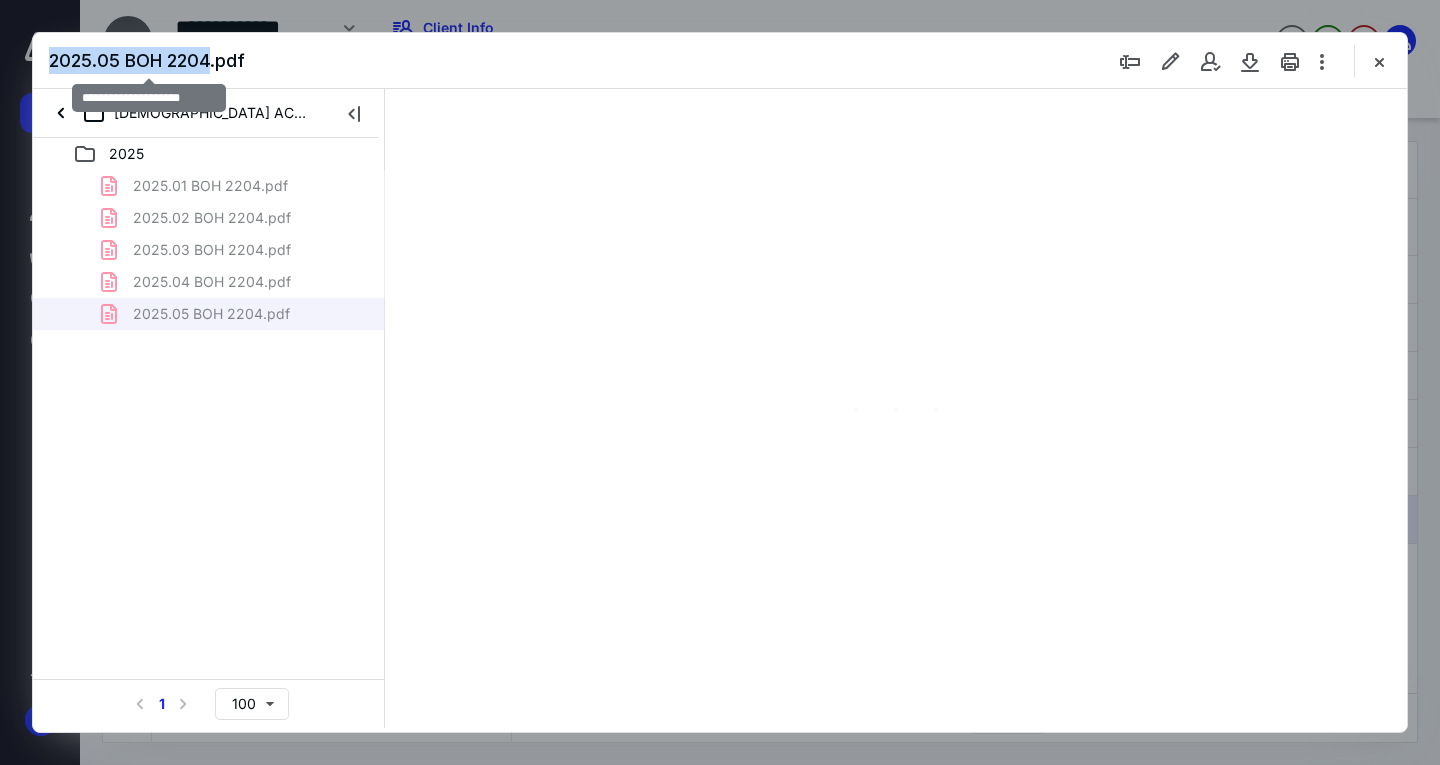 click on "2025.05 BOH 2204.pdf" at bounding box center [147, 60] 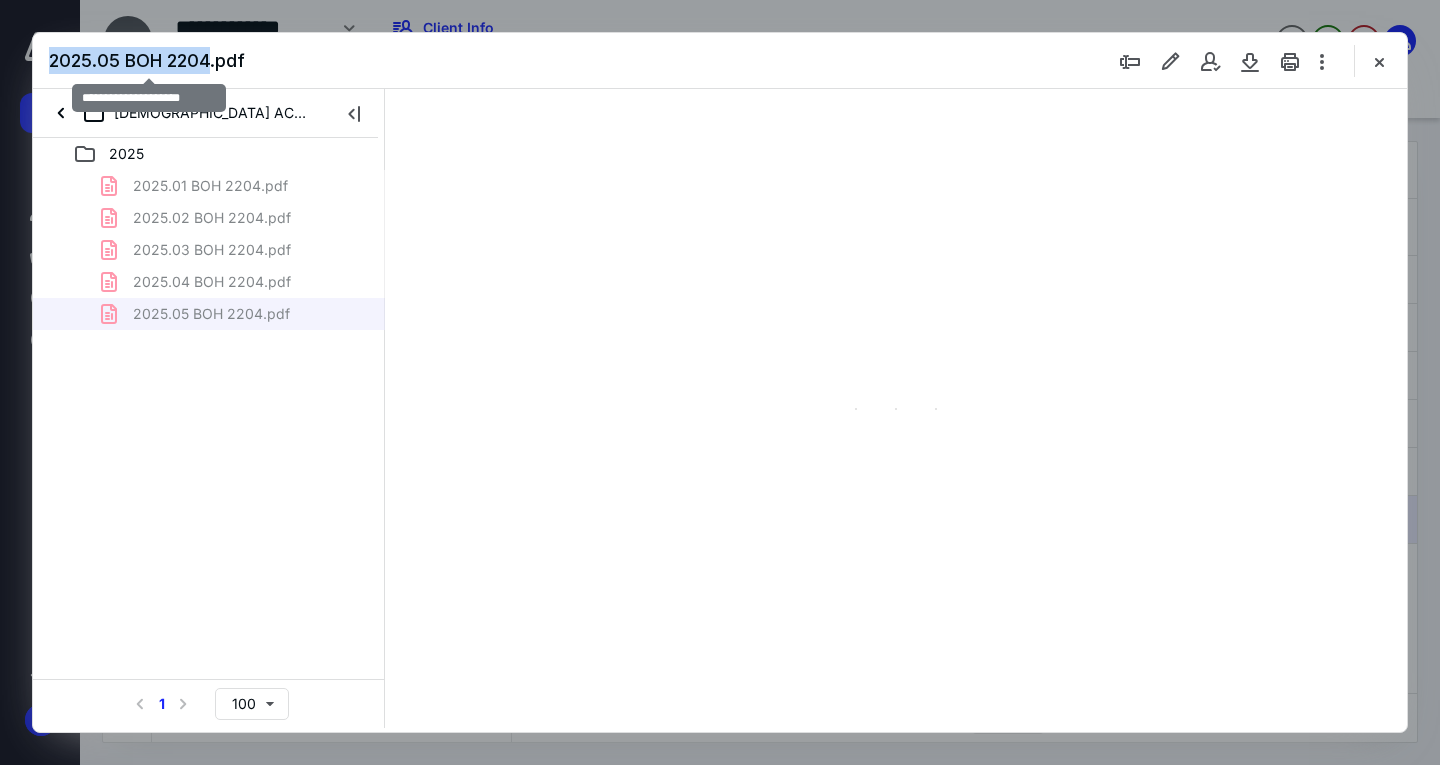 scroll, scrollTop: 0, scrollLeft: 0, axis: both 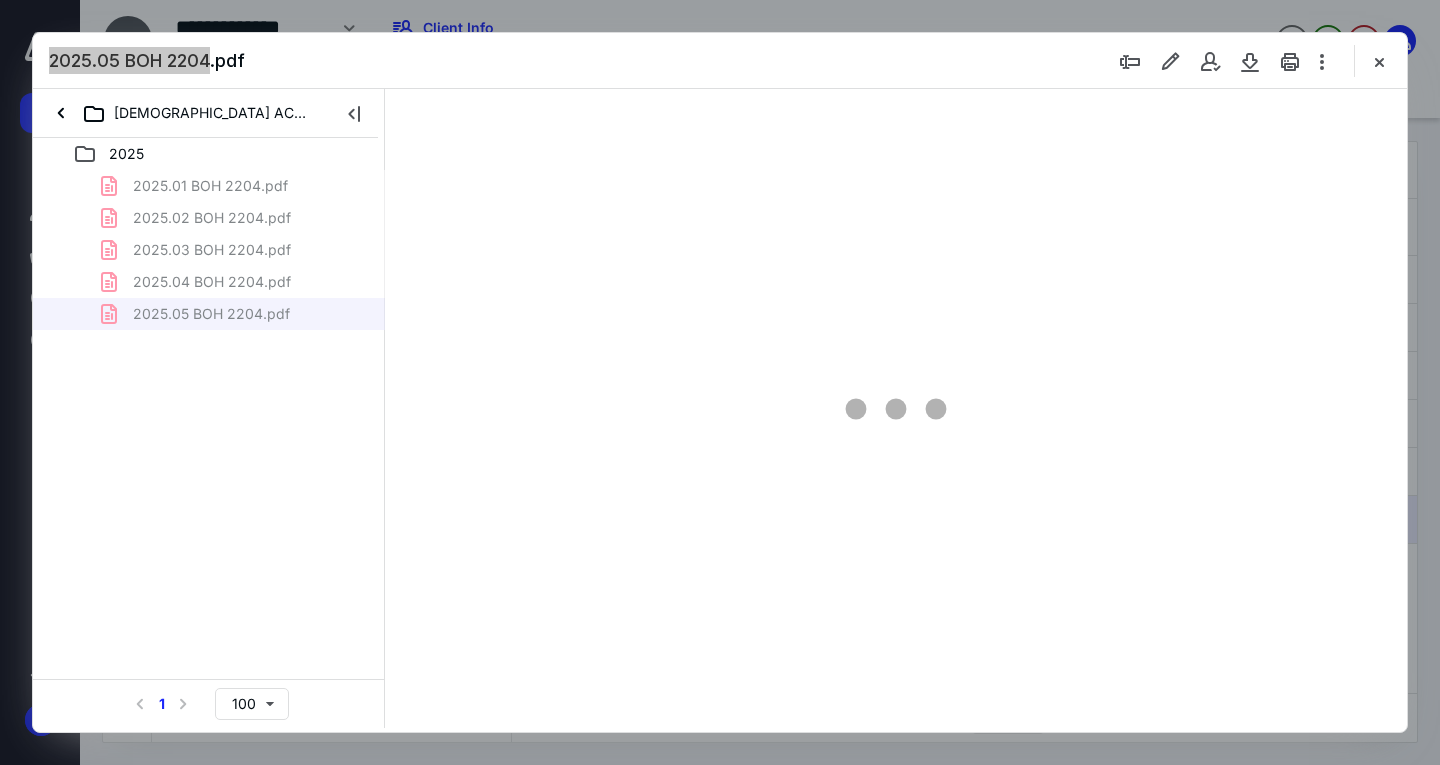 type on "71" 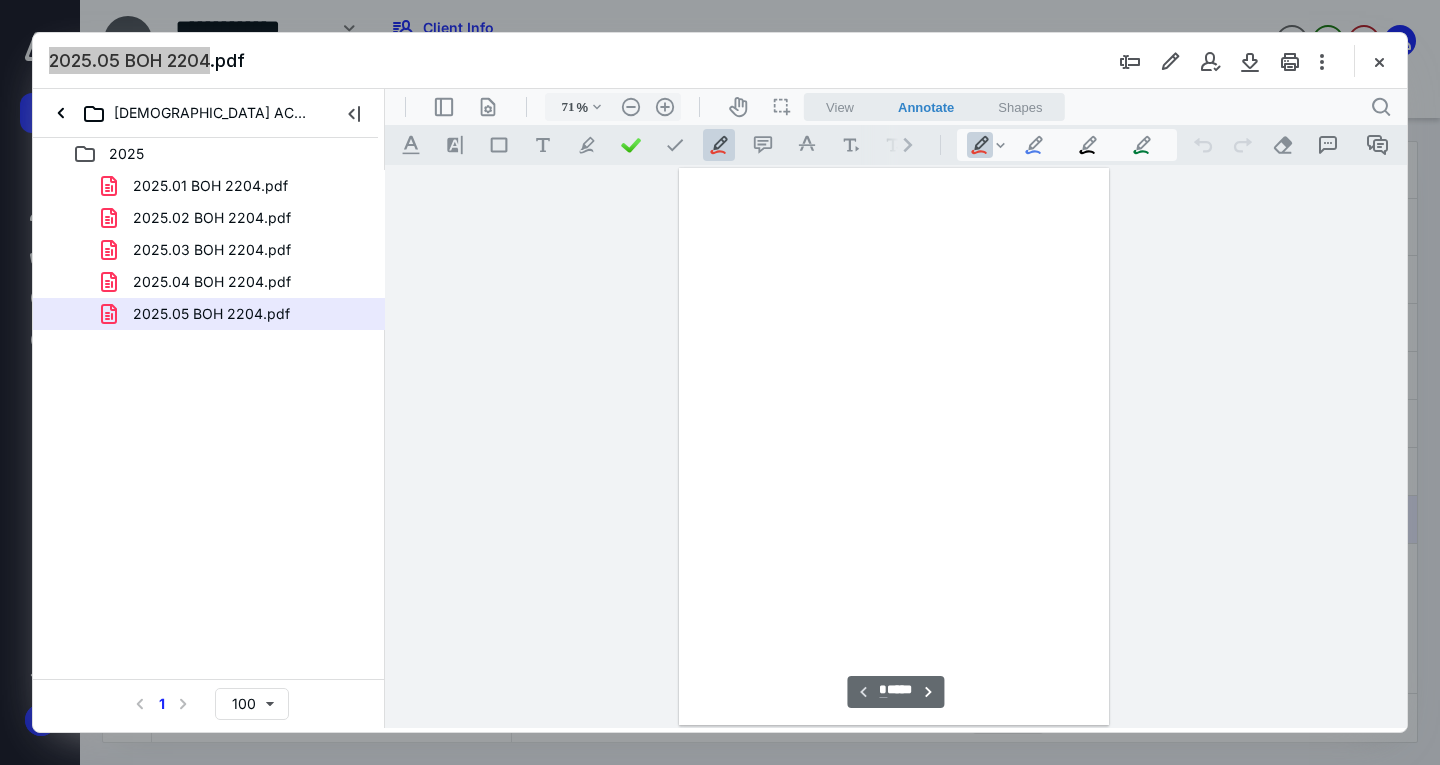 scroll, scrollTop: 79, scrollLeft: 0, axis: vertical 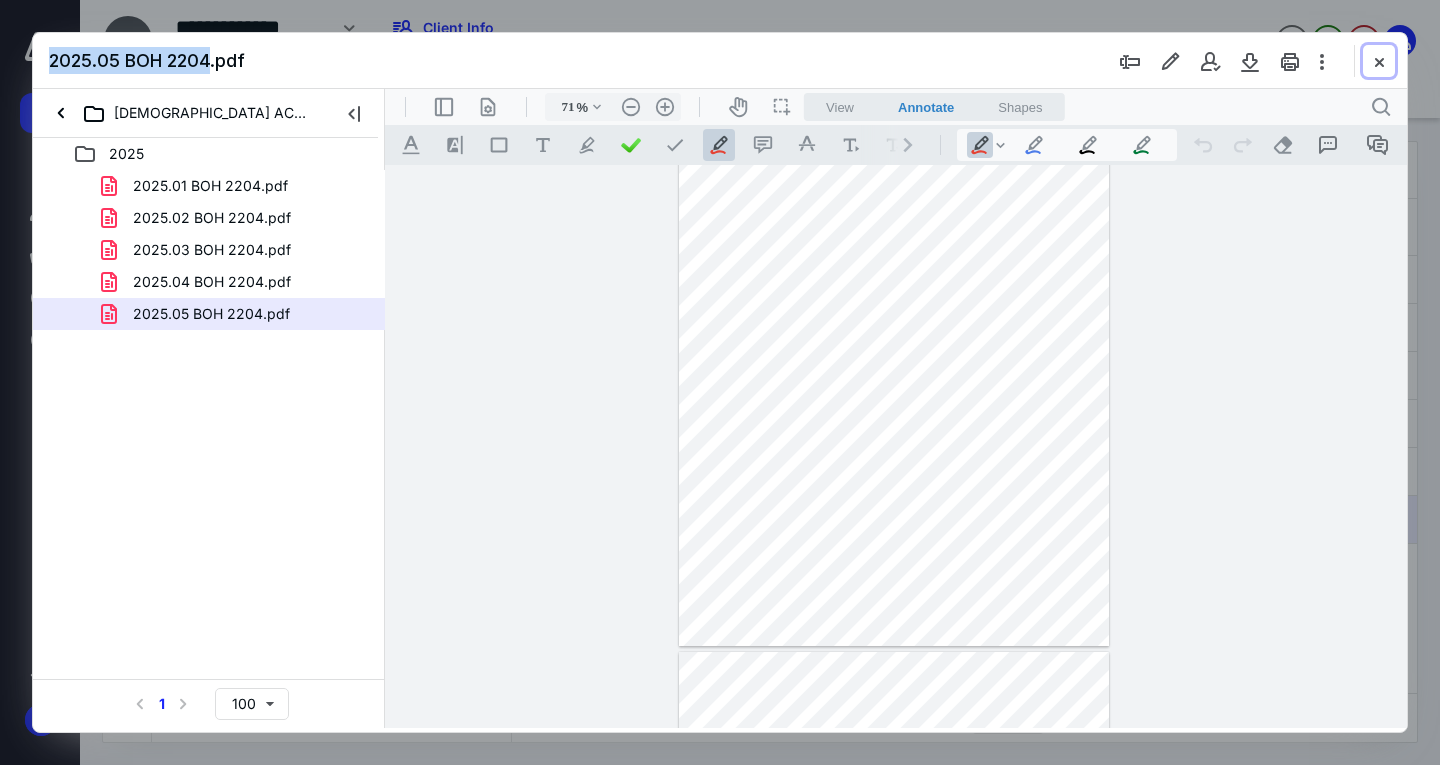 drag, startPoint x: 1374, startPoint y: 58, endPoint x: 39, endPoint y: 49, distance: 1335.0304 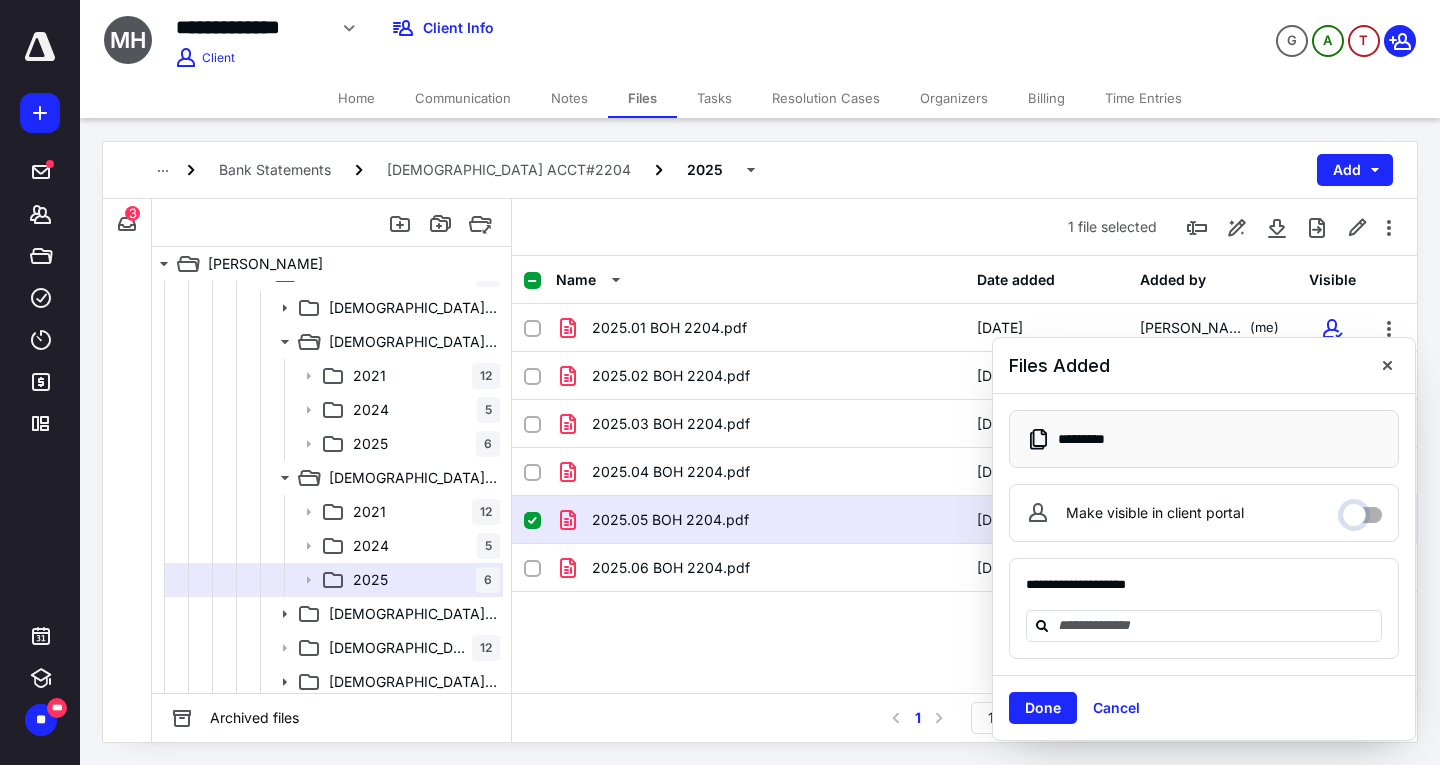 click on "Make visible in client portal" at bounding box center [1362, 510] 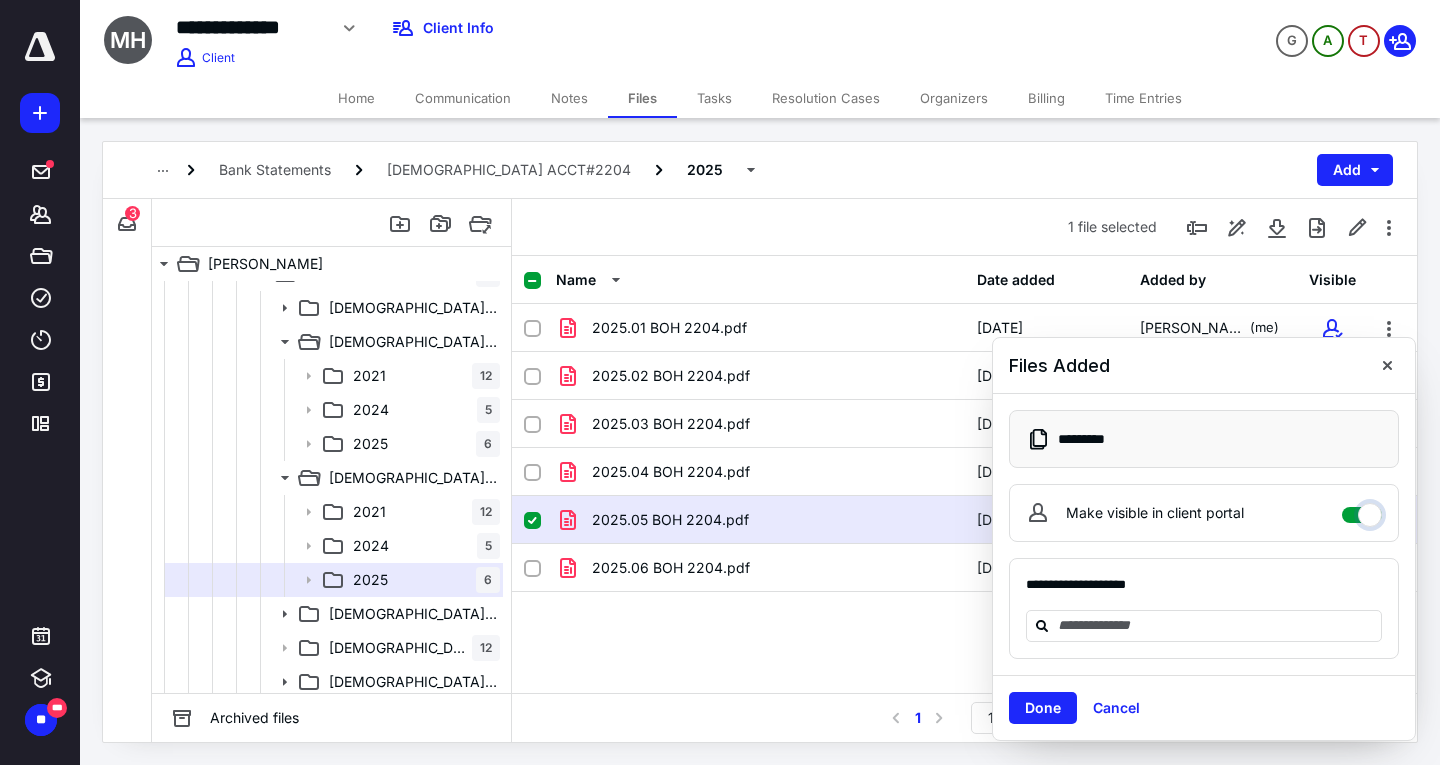 checkbox on "****" 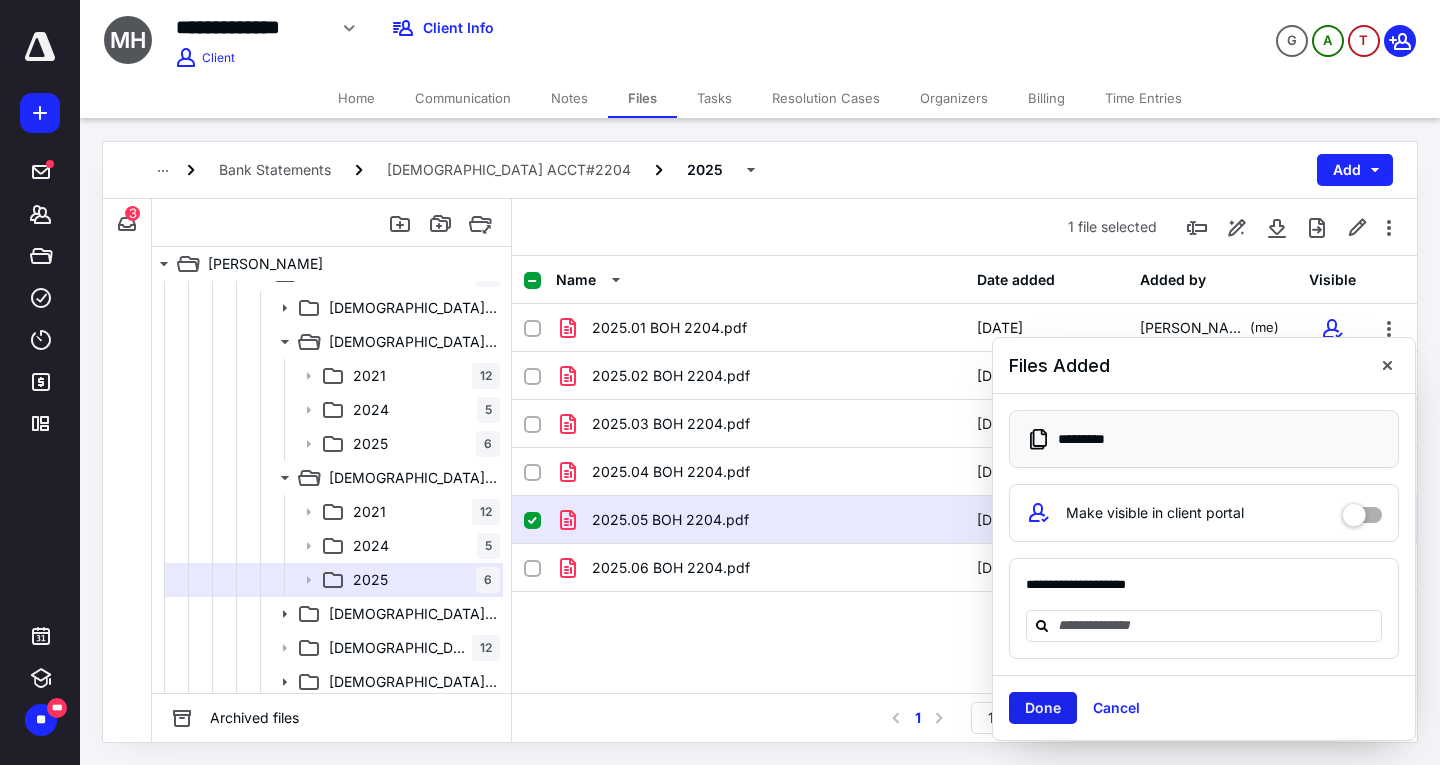 click on "Done" at bounding box center (1043, 708) 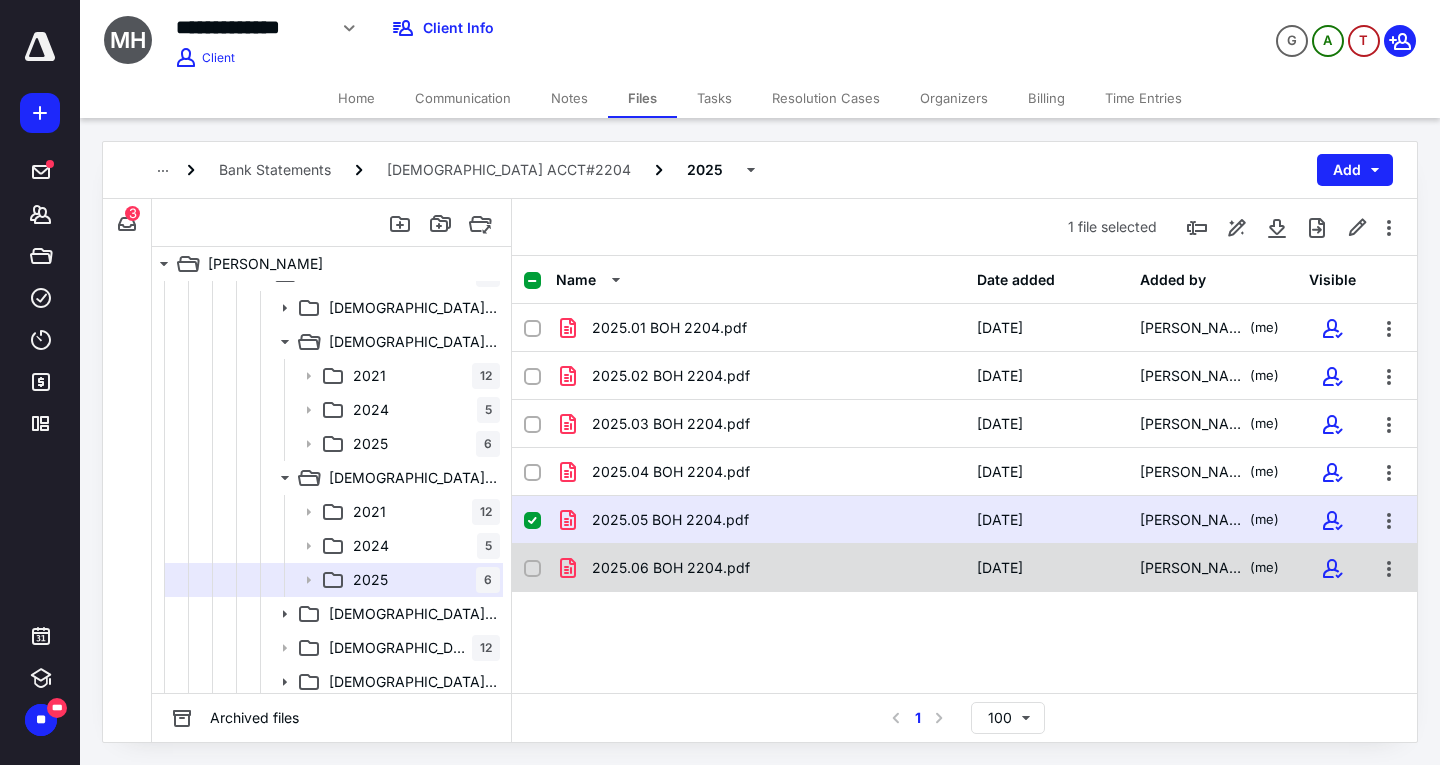 click on "2025.06 BOH 2204.pdf" at bounding box center [760, 568] 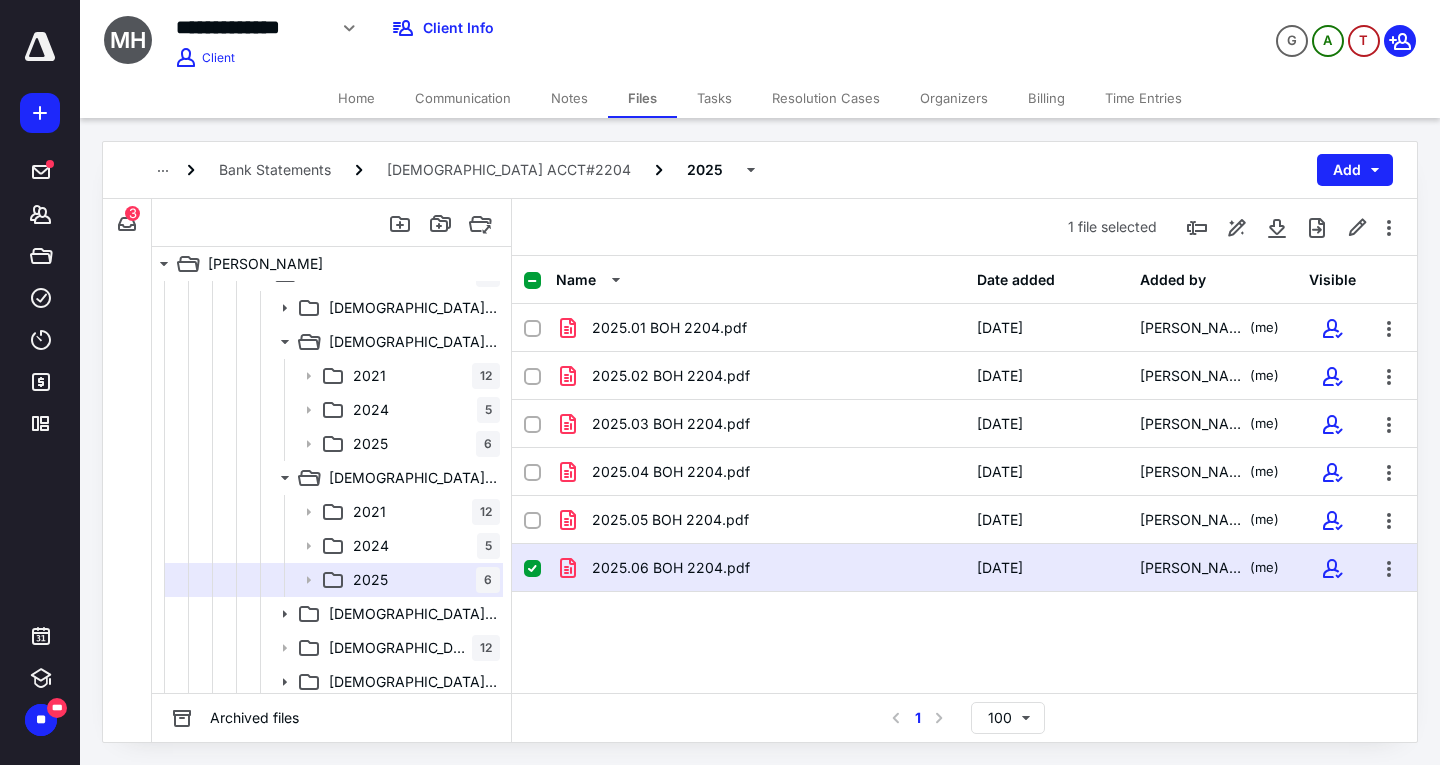 click on "2025.06 BOH 2204.pdf" at bounding box center [760, 568] 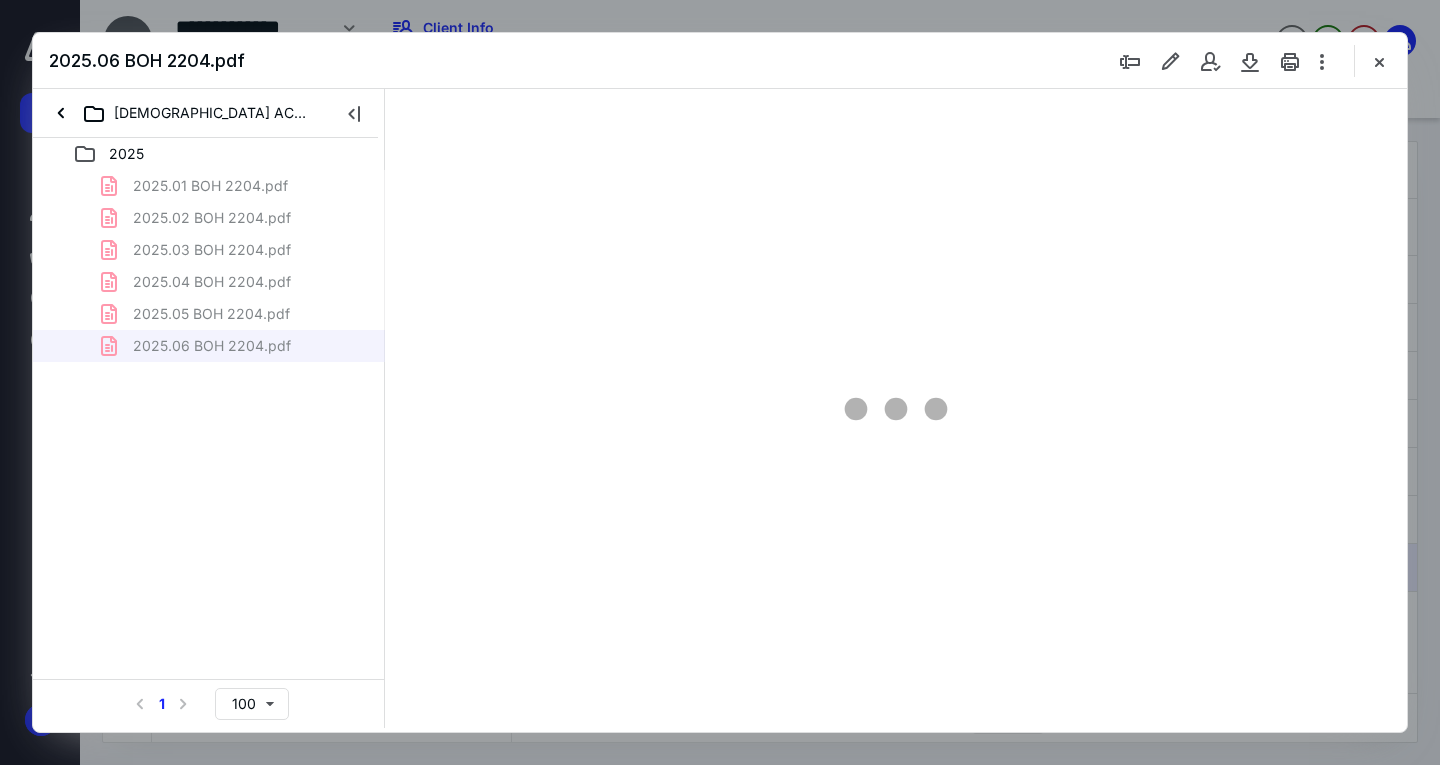scroll, scrollTop: 0, scrollLeft: 0, axis: both 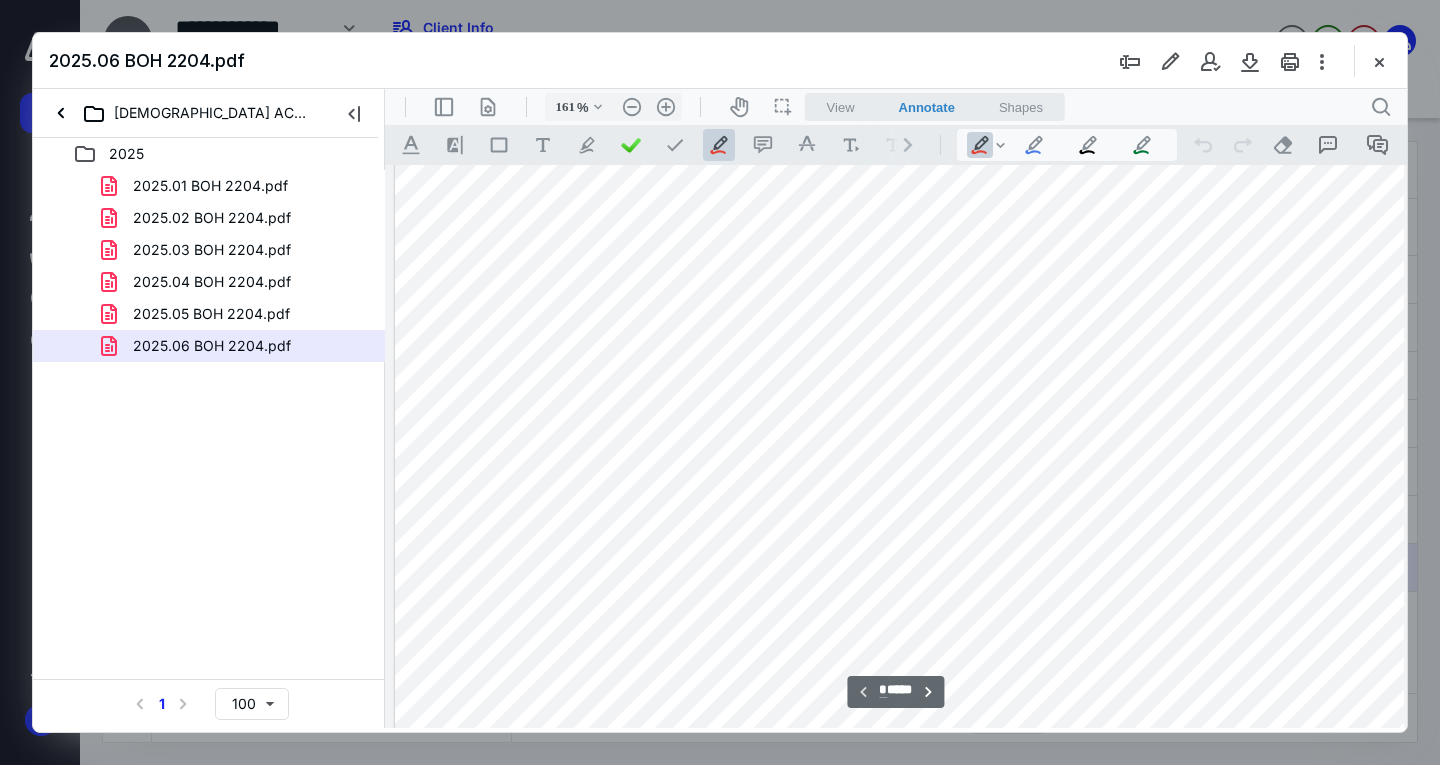 type on "261" 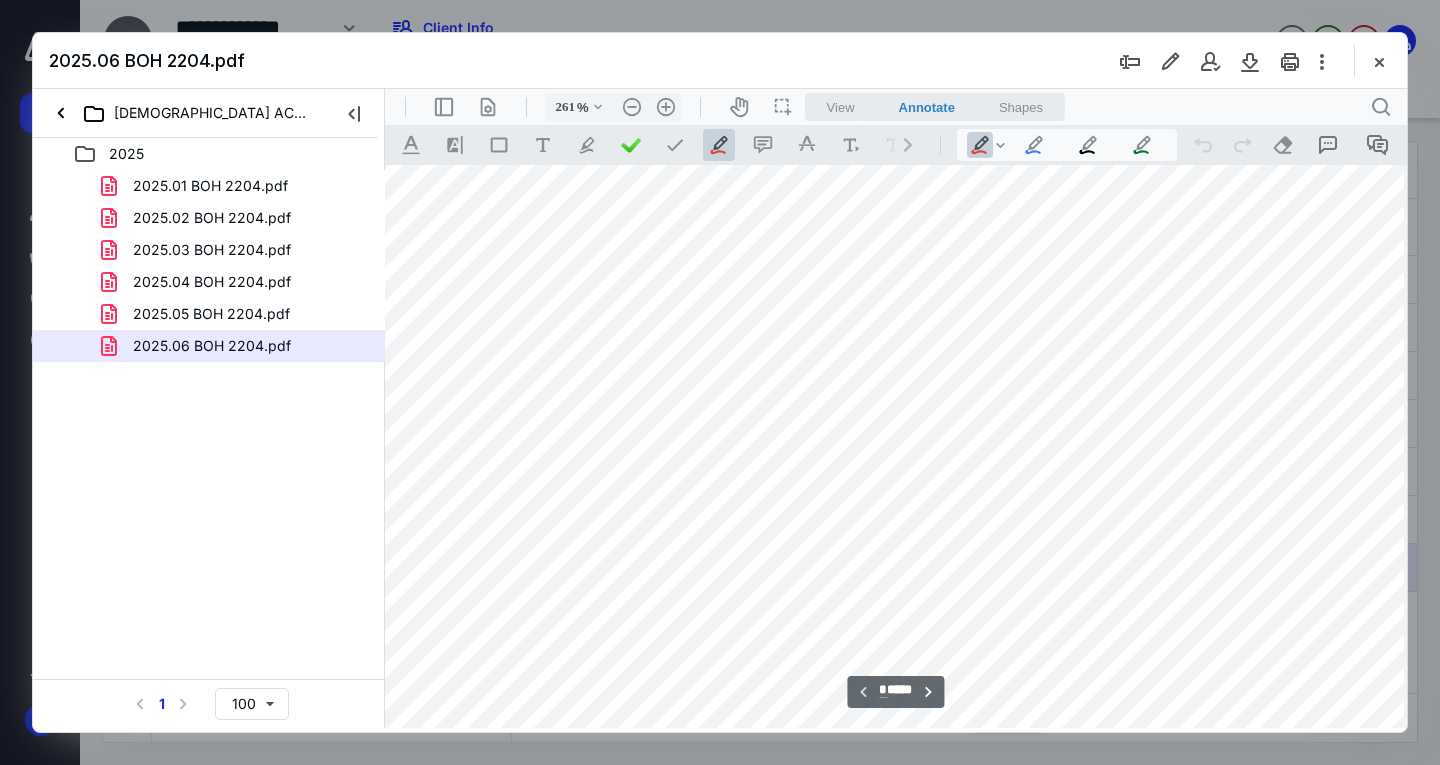 scroll, scrollTop: 846, scrollLeft: 602, axis: both 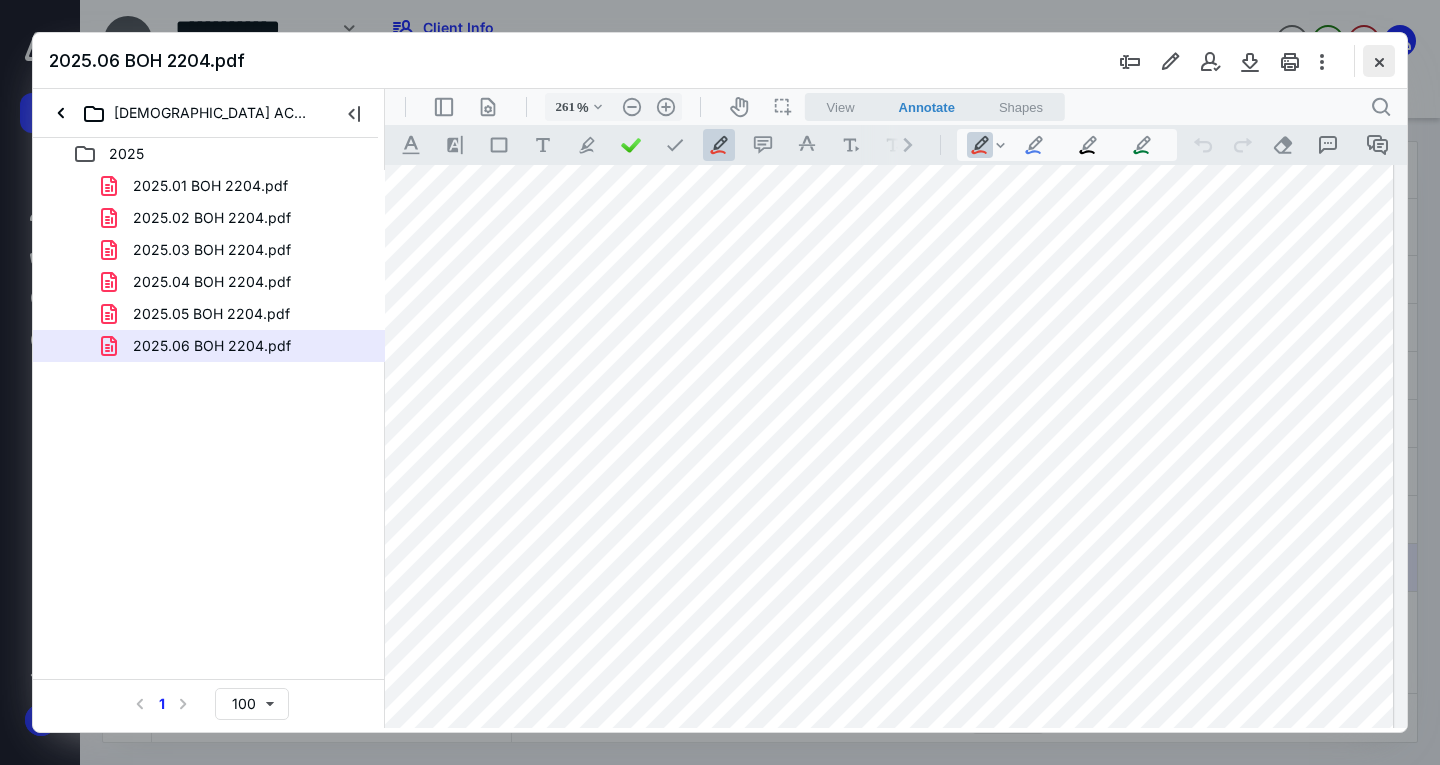 click at bounding box center [1379, 61] 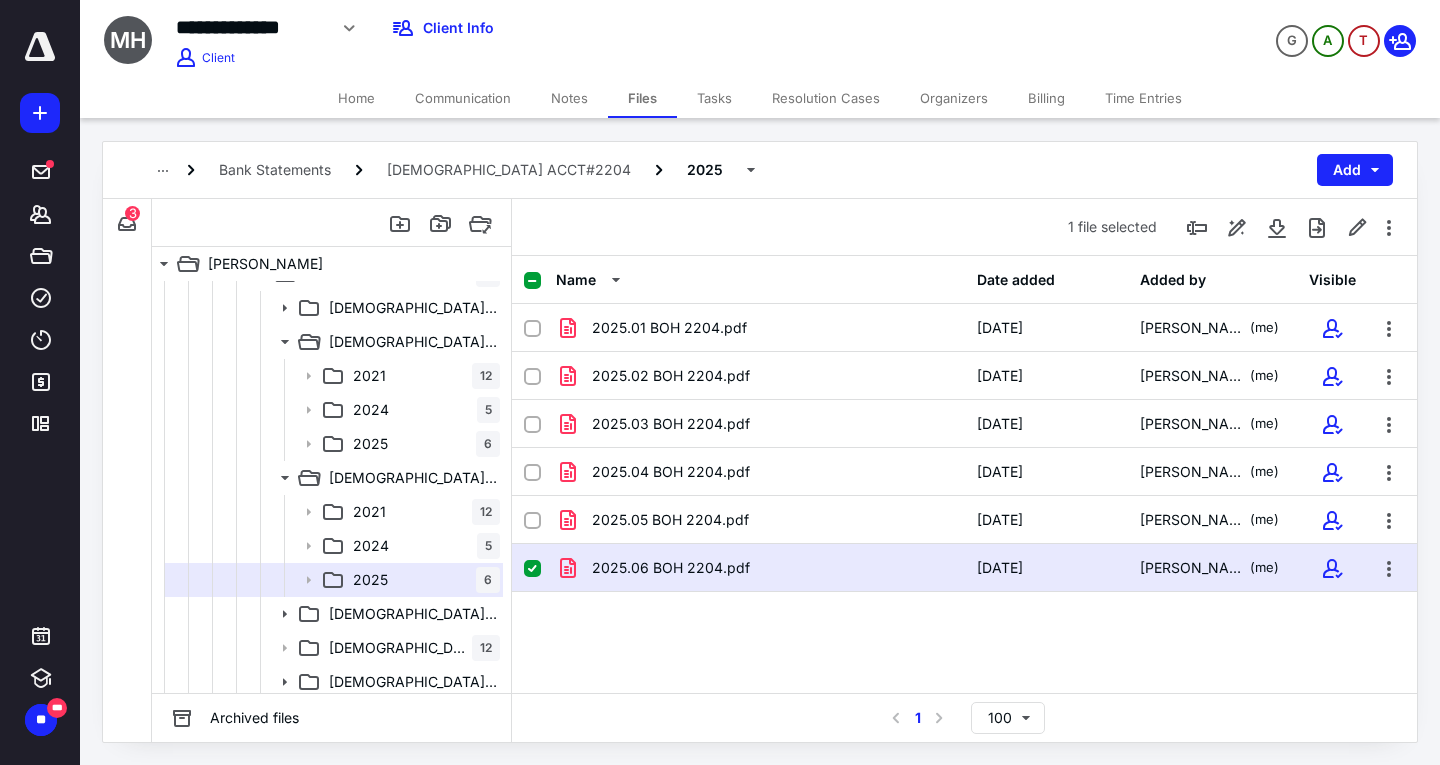 click 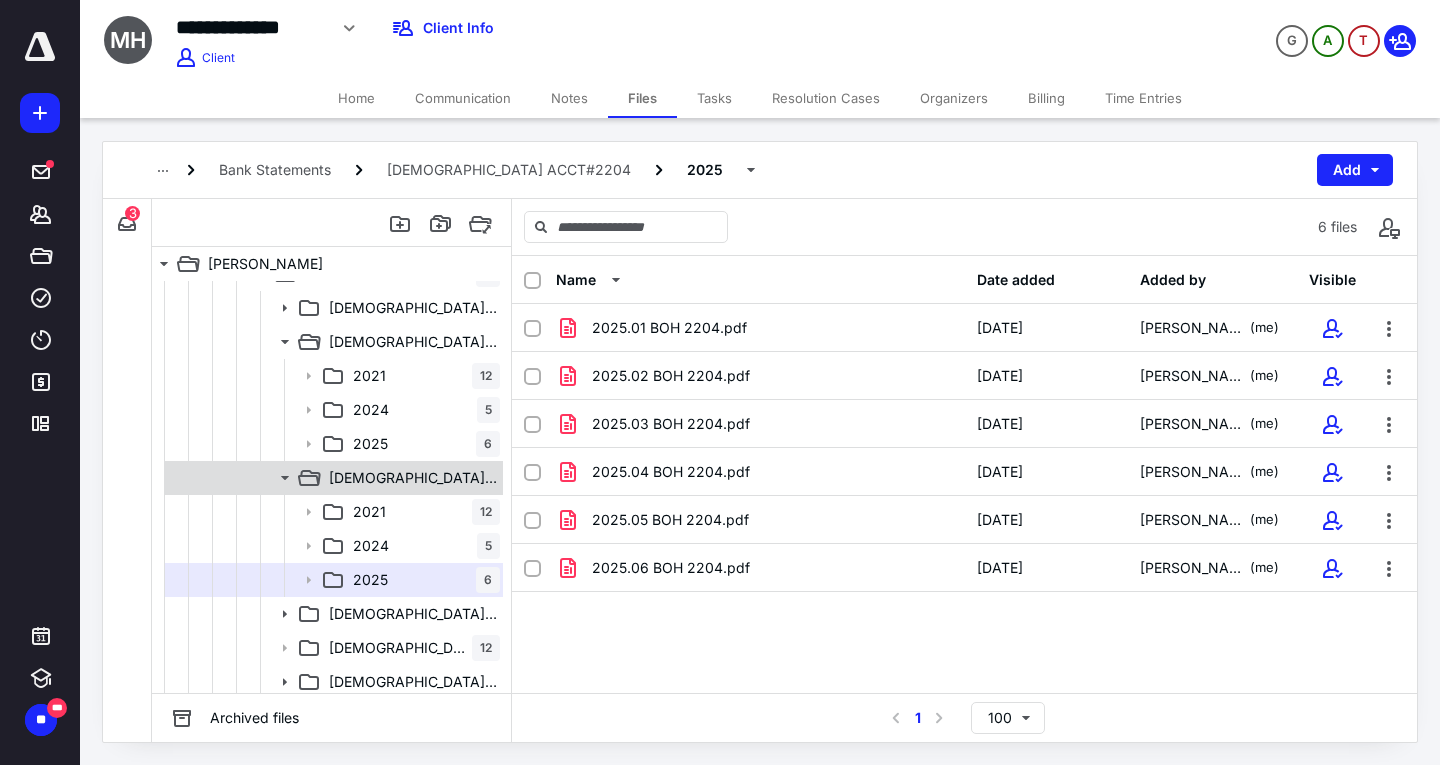 click 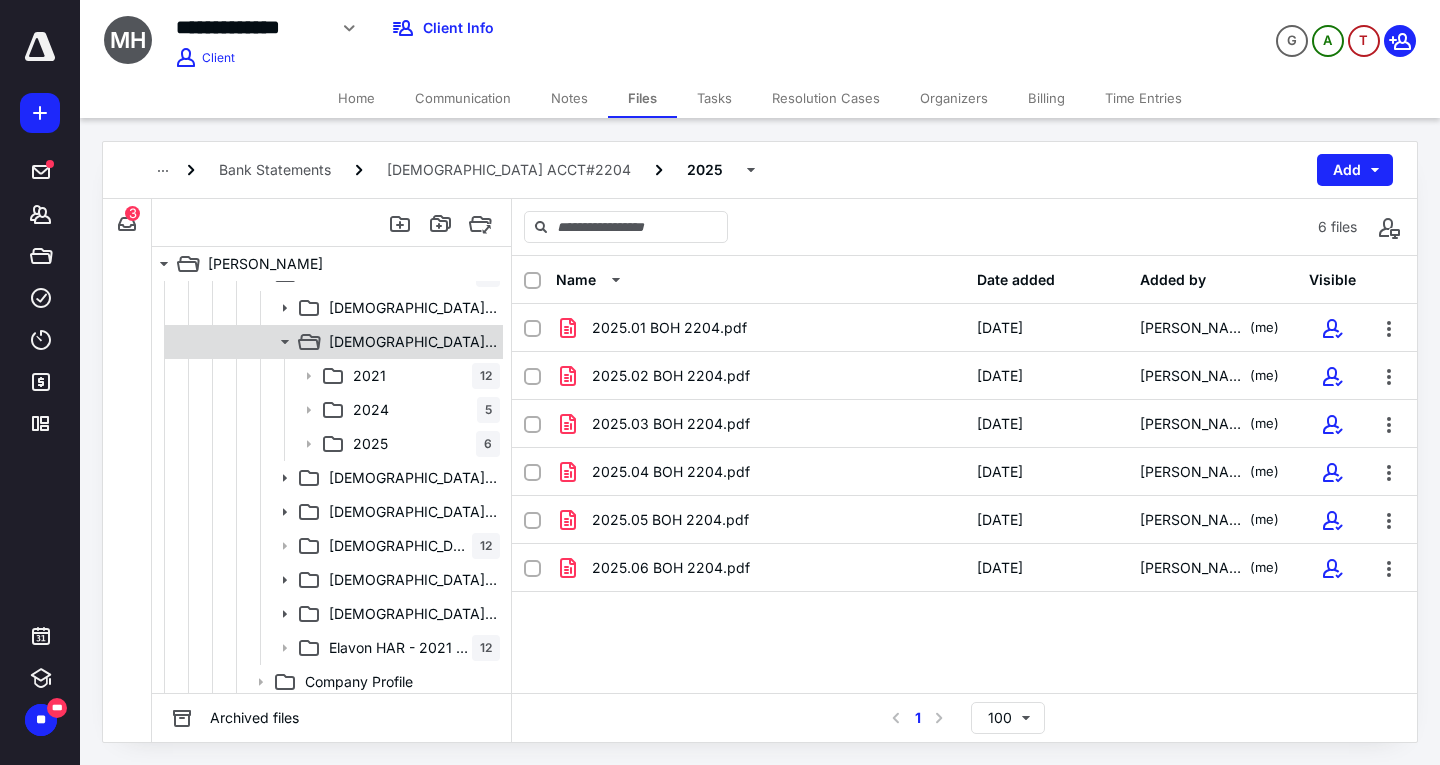 click 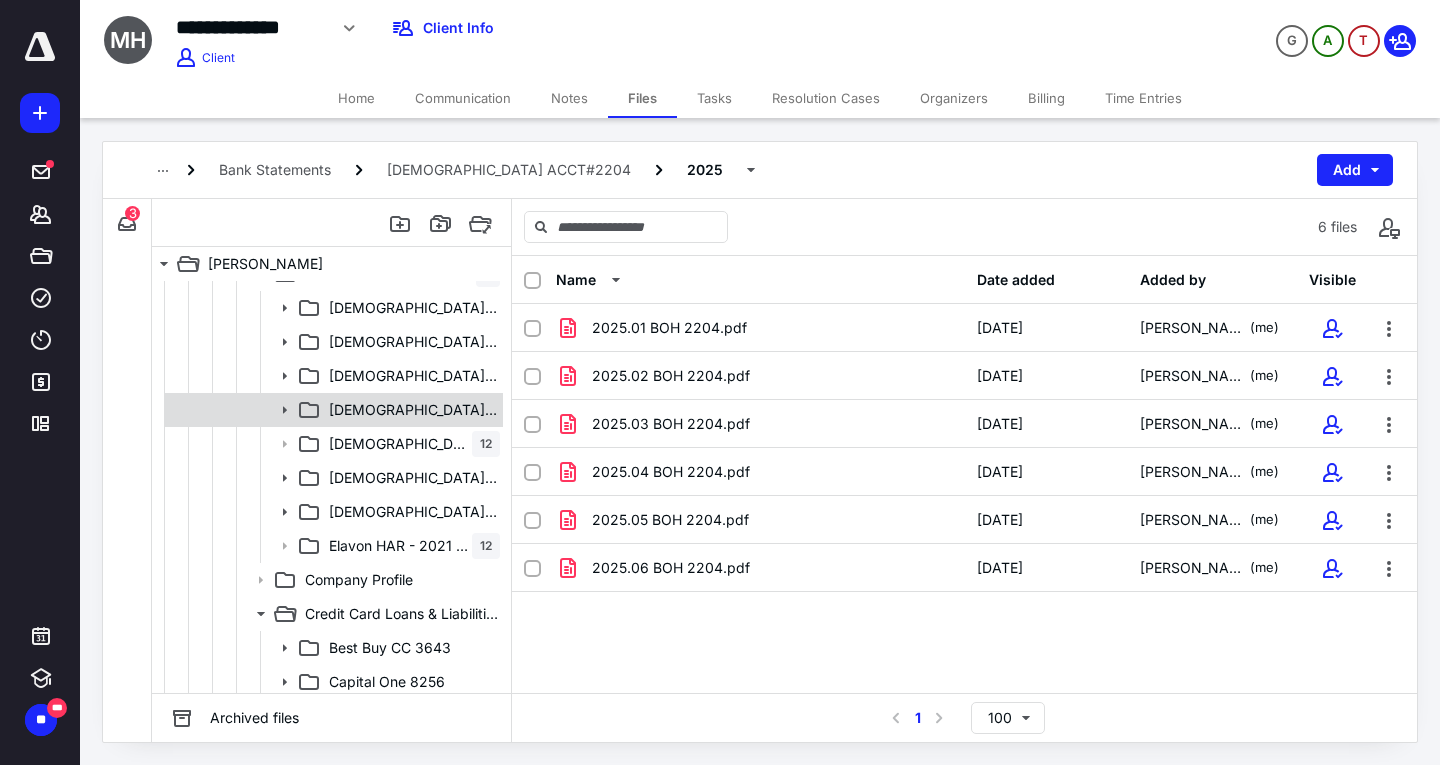 click on "[DEMOGRAPHIC_DATA] ACCT#7857" at bounding box center [332, 410] 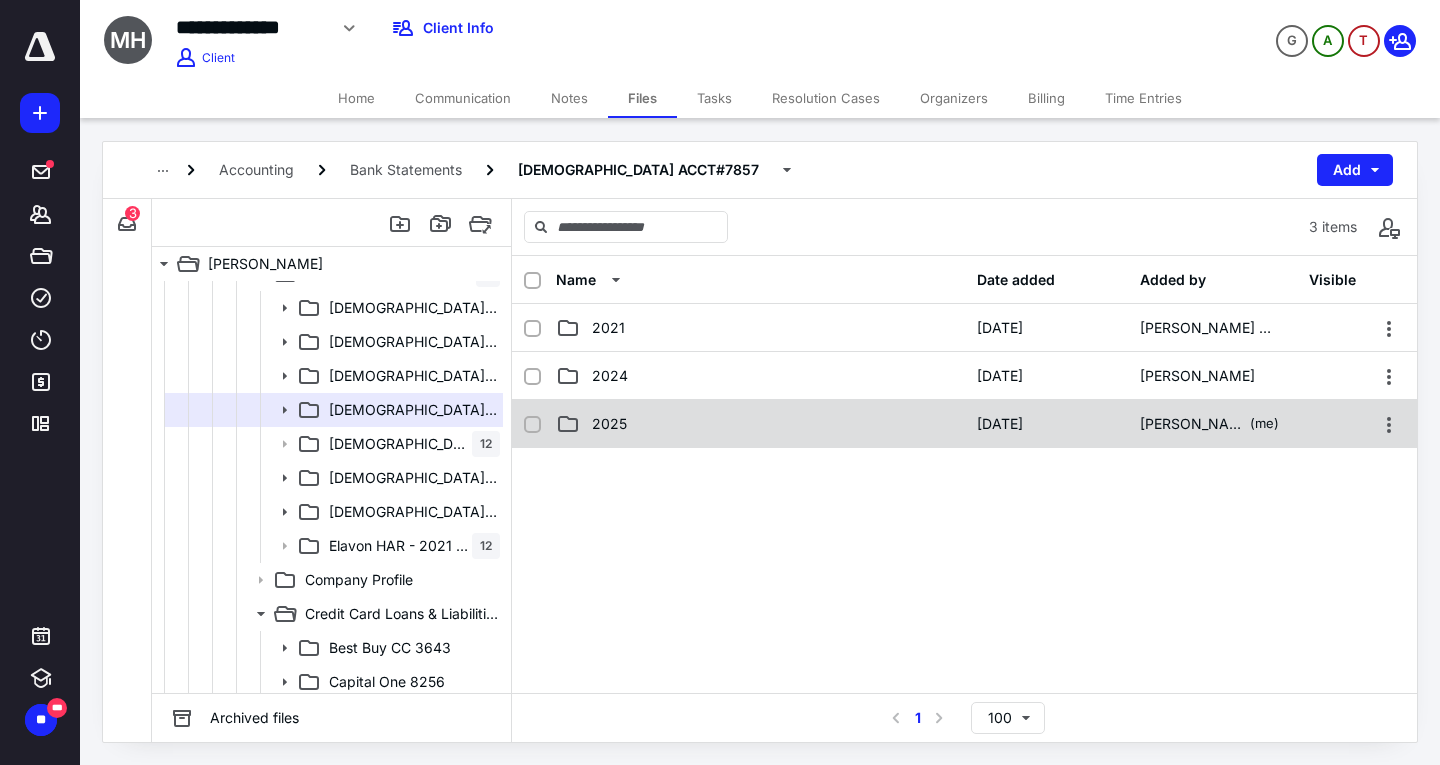 click on "2025" at bounding box center [760, 424] 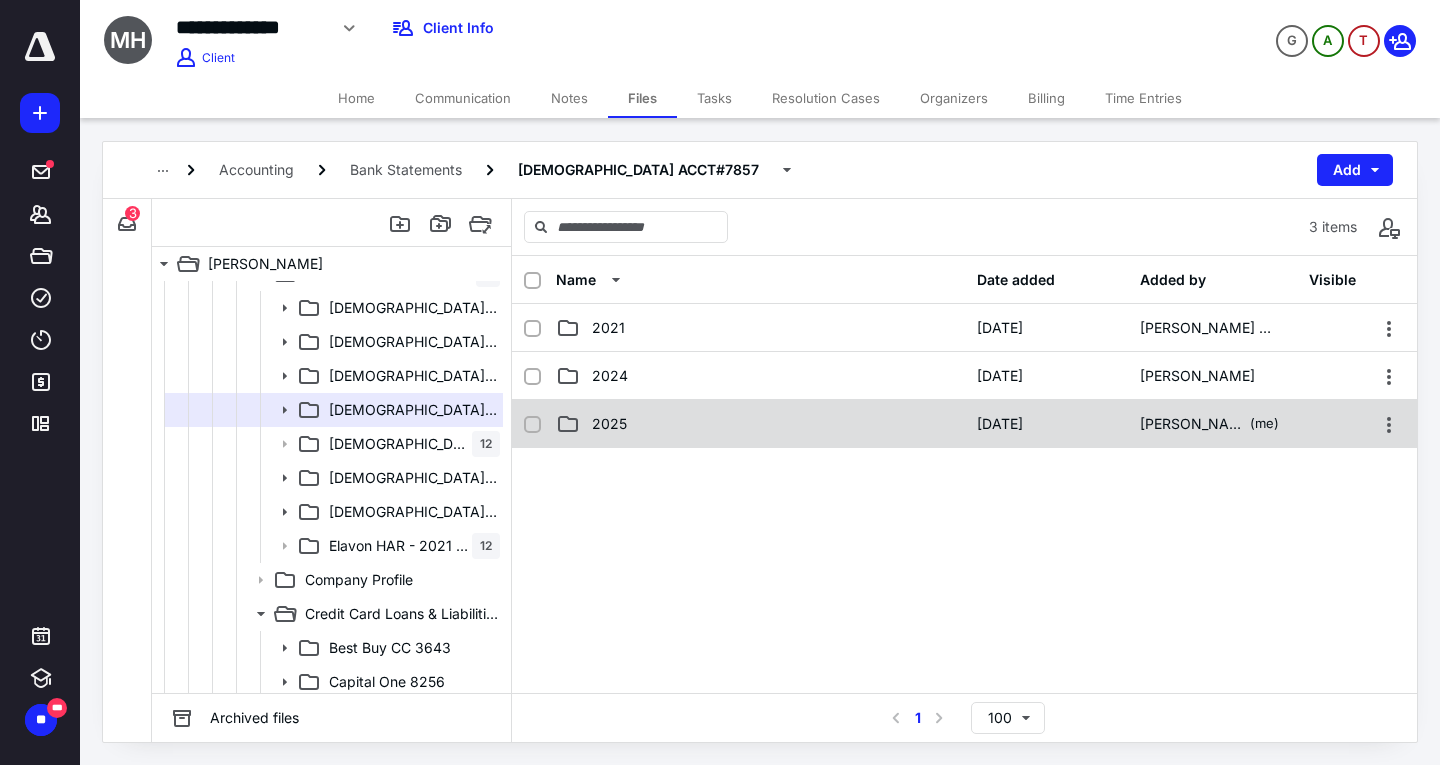 checkbox on "true" 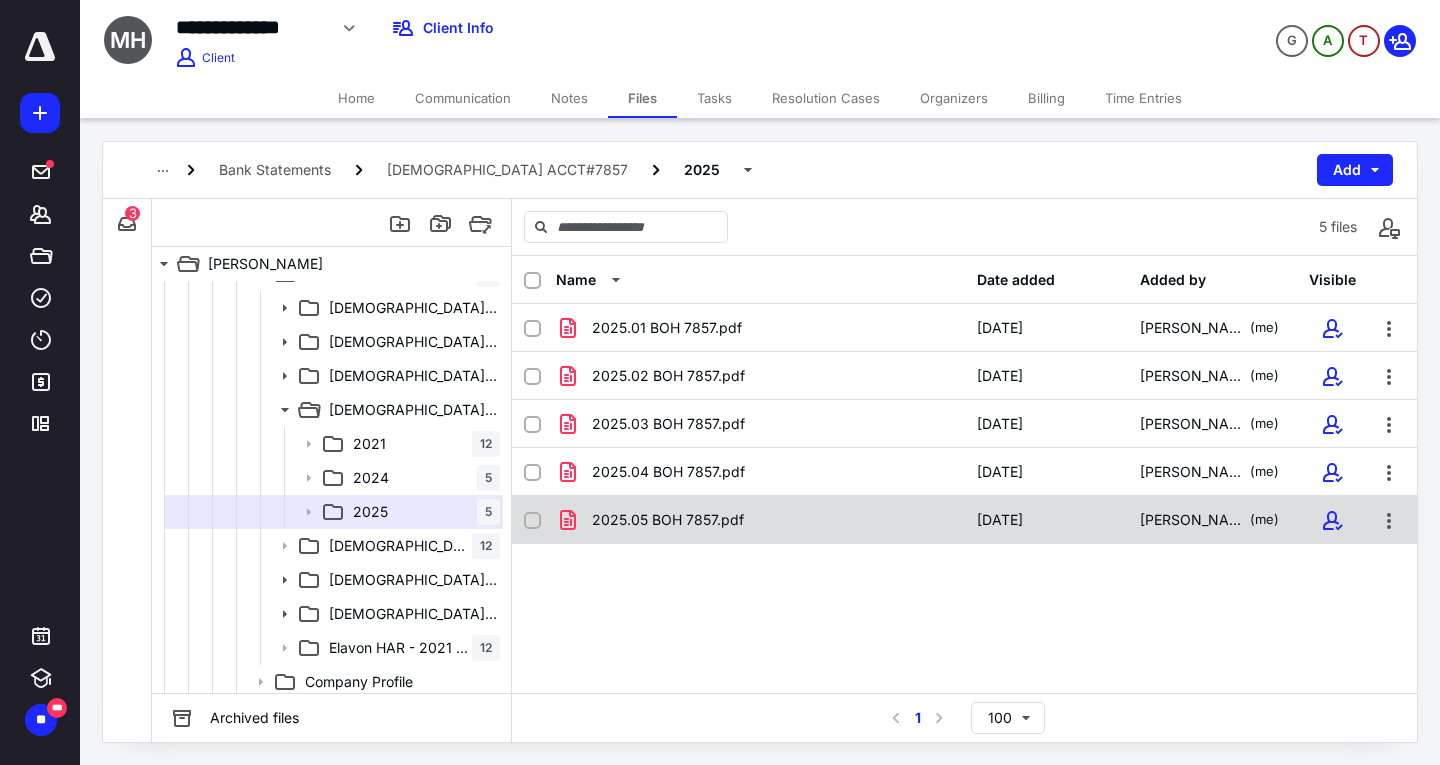 click on "2025.05 BOH 7857.pdf" at bounding box center (668, 520) 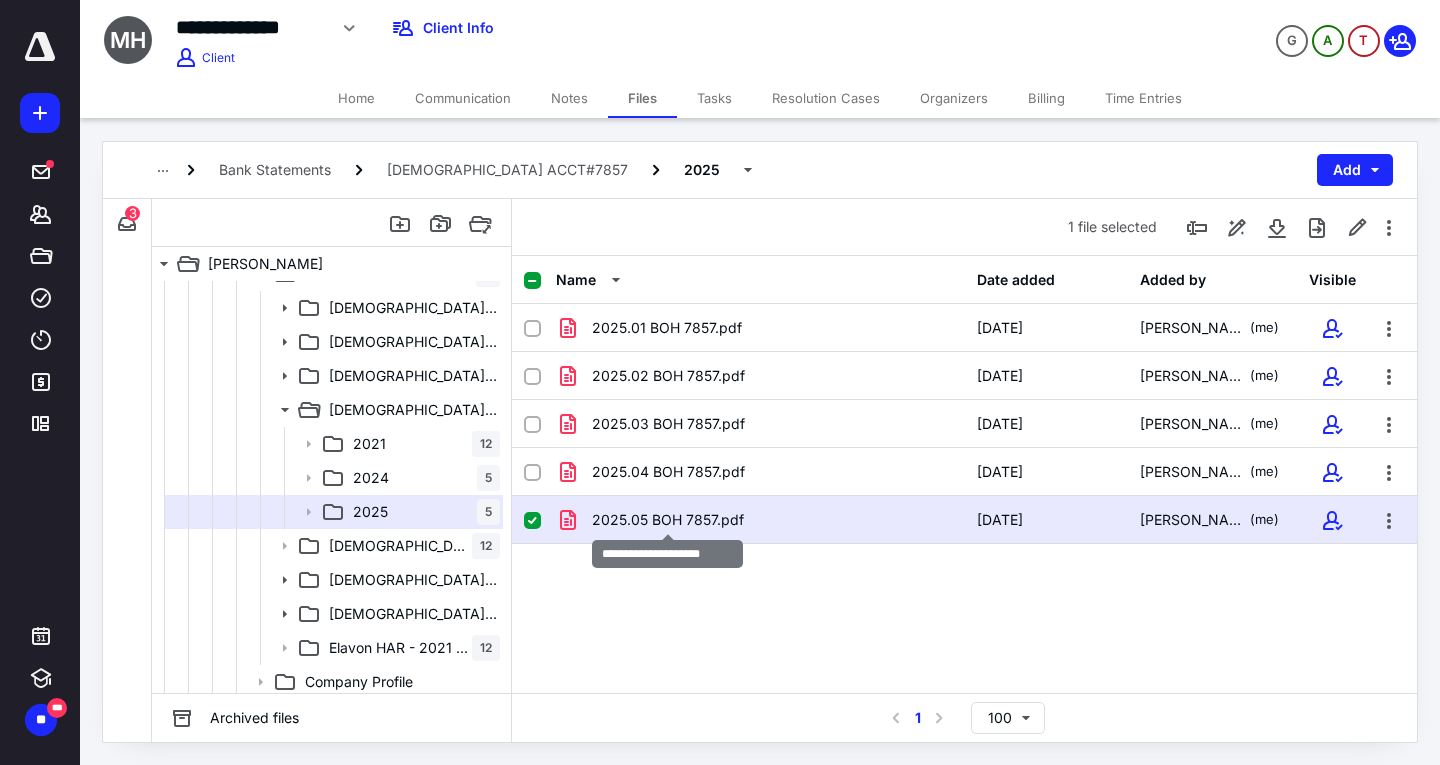 click on "2025.05 BOH 7857.pdf" at bounding box center [668, 520] 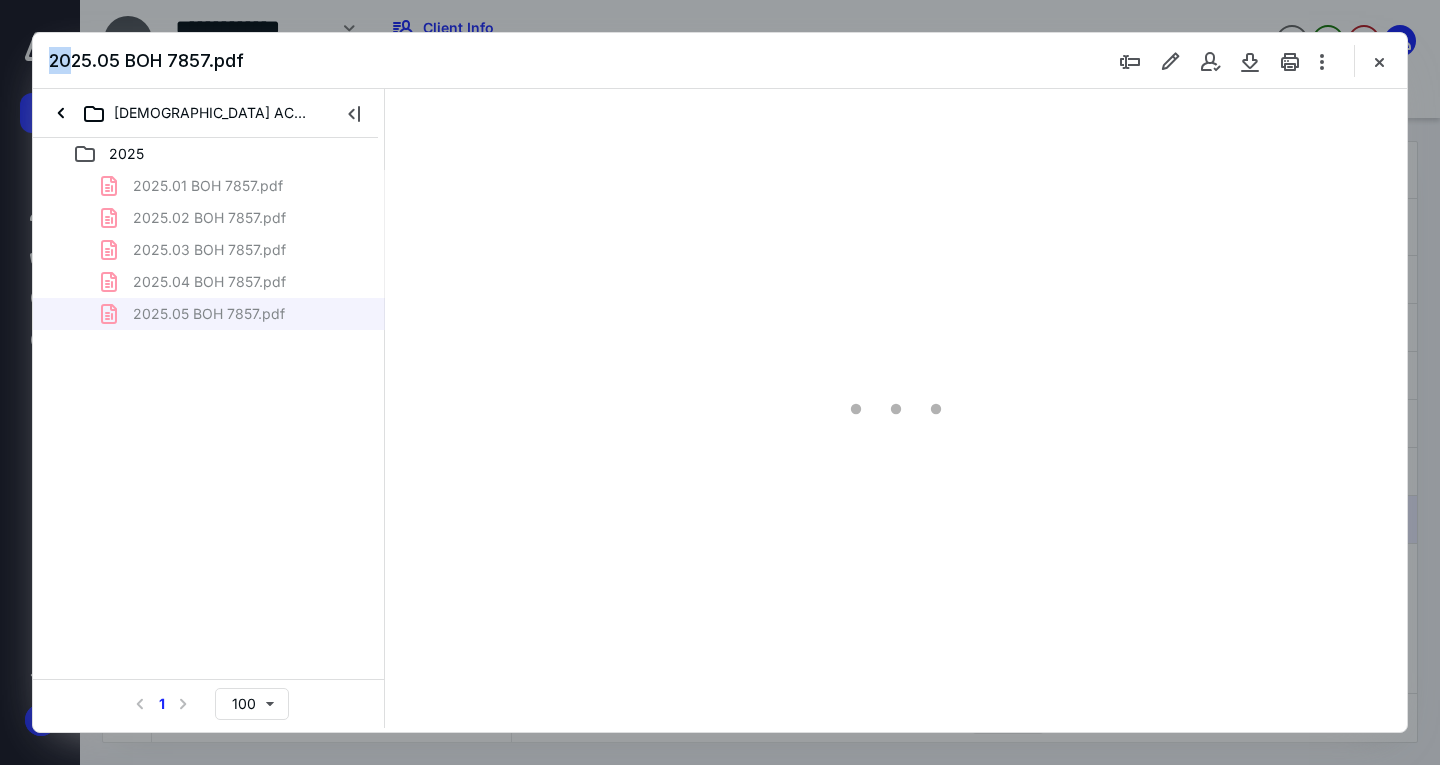 scroll, scrollTop: 0, scrollLeft: 0, axis: both 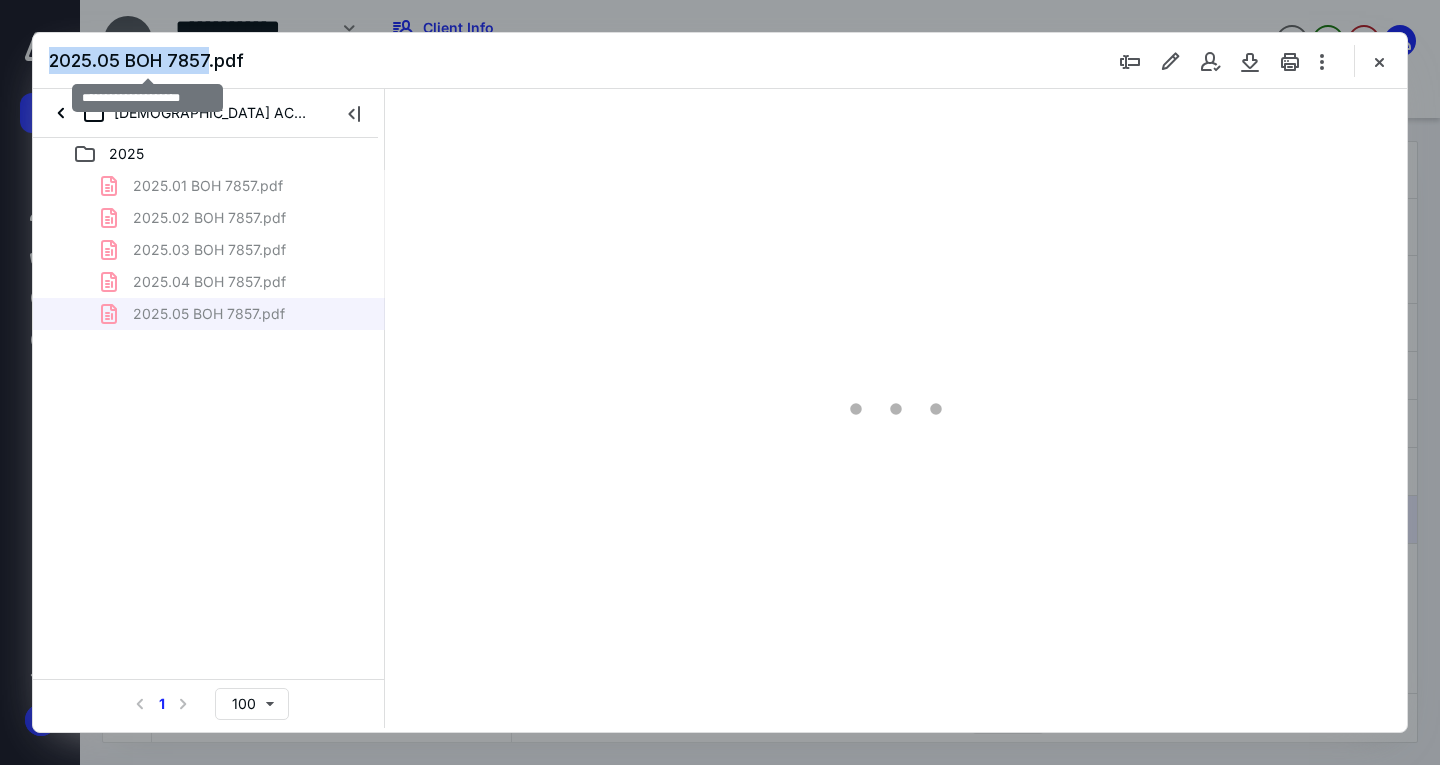 drag, startPoint x: 46, startPoint y: 56, endPoint x: 213, endPoint y: 63, distance: 167.14664 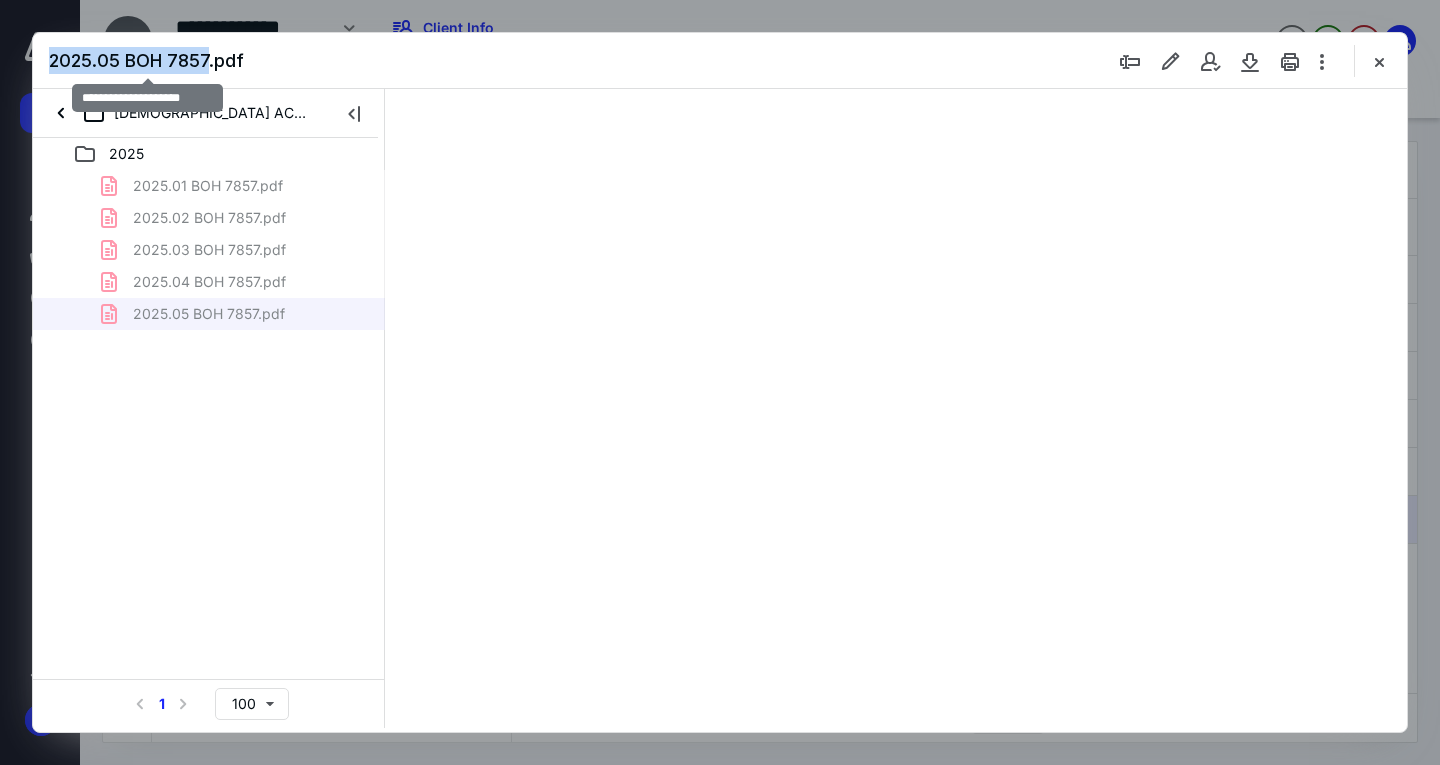 click on "2025.05 BOH 7857.pdf" at bounding box center [720, 61] 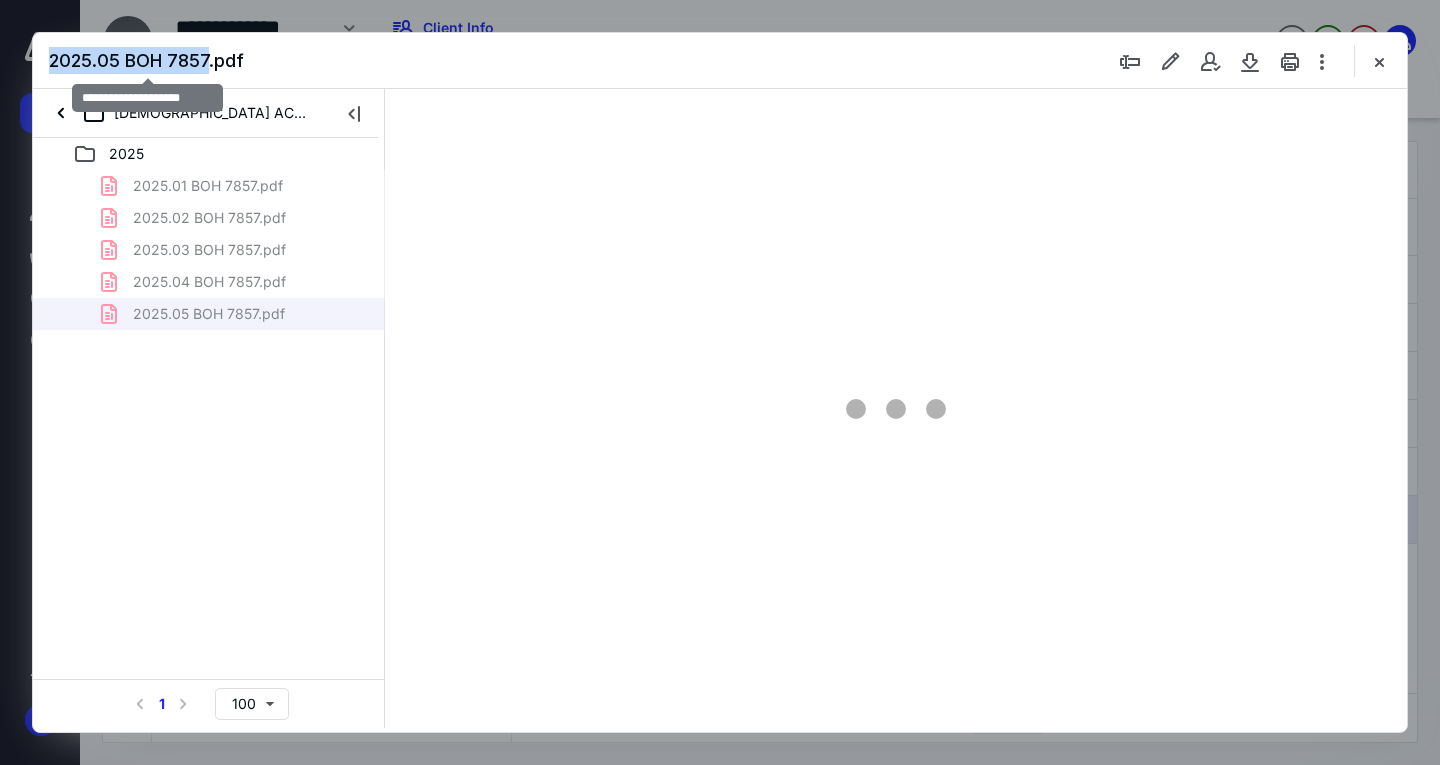 copy on "2025.05 BOH 7857" 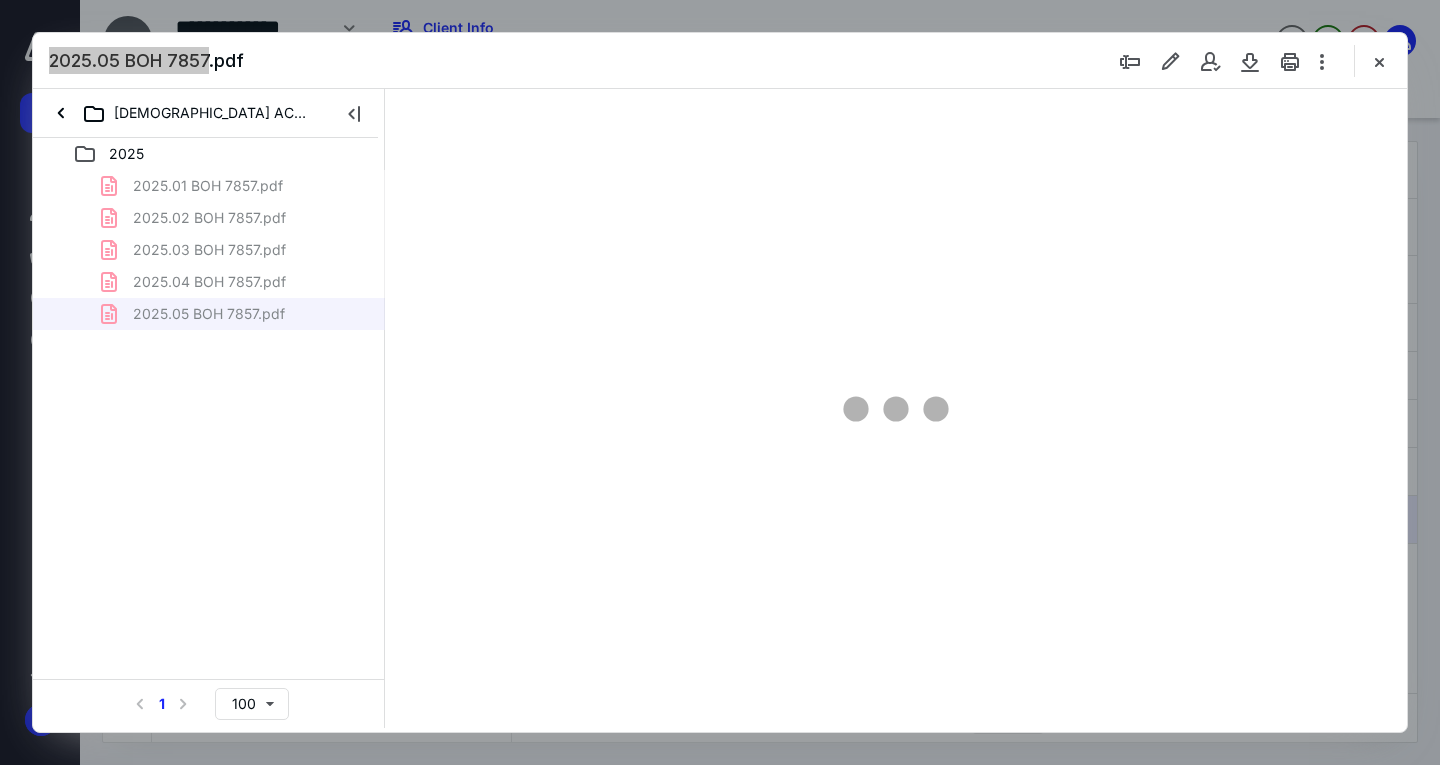 type on "71" 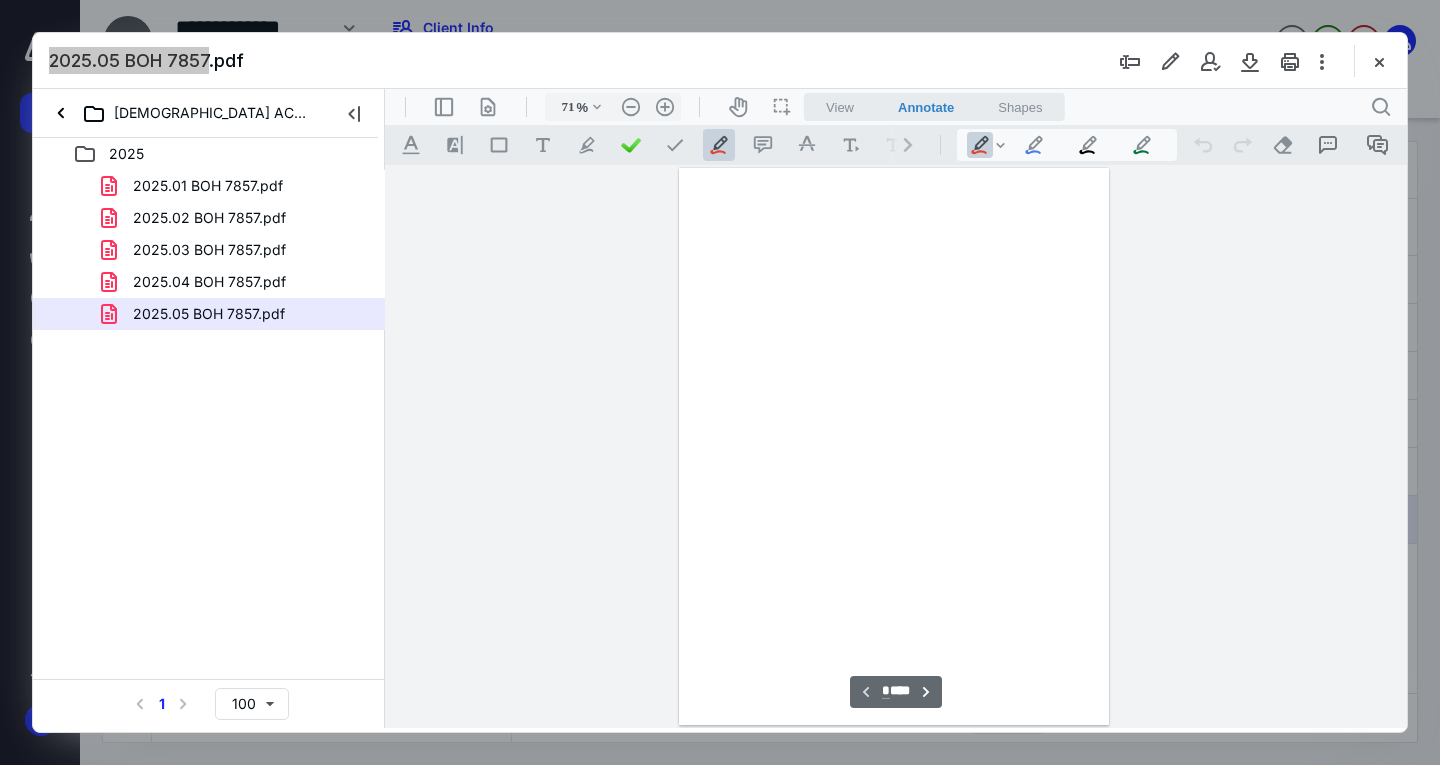 scroll, scrollTop: 79, scrollLeft: 0, axis: vertical 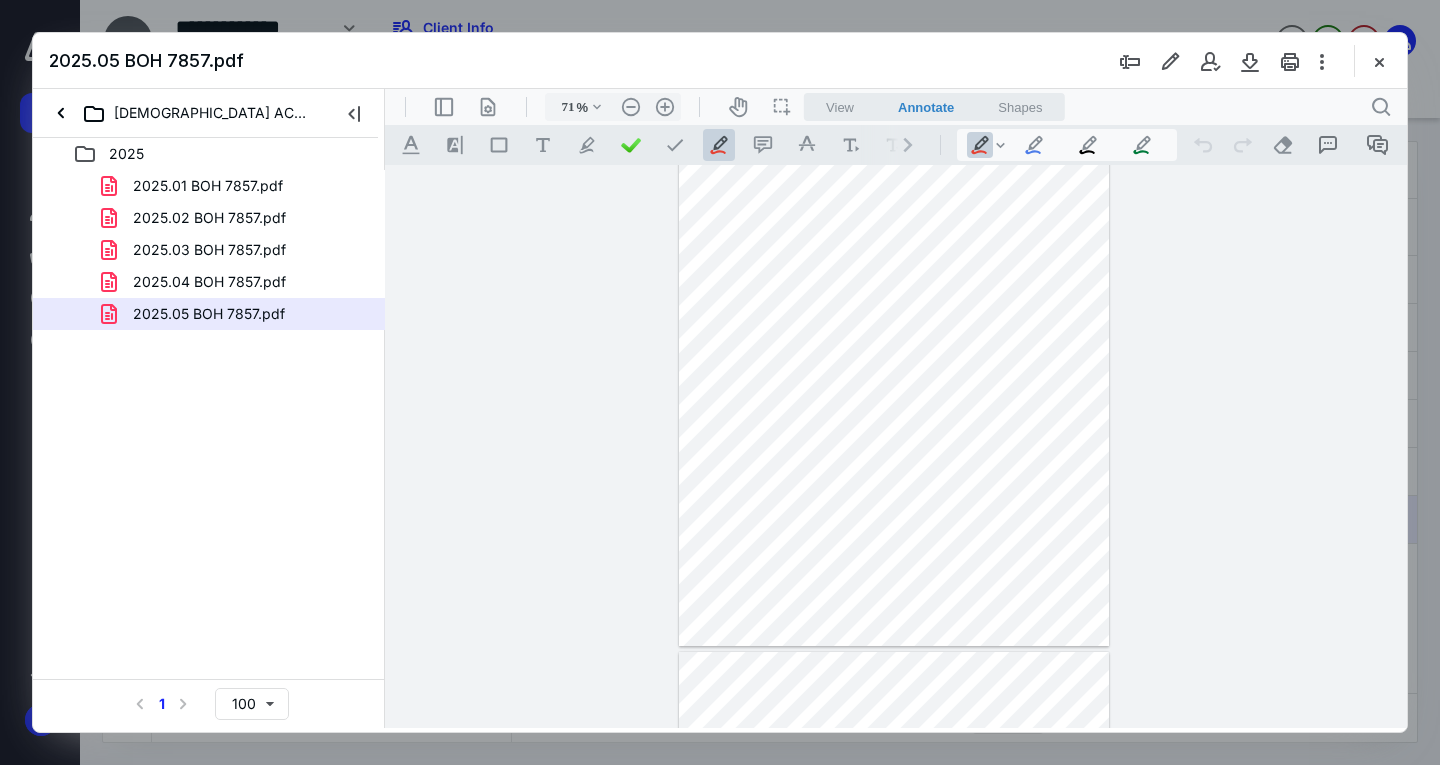 click on "2025.05 BOH 7857.pdf" at bounding box center [720, 61] 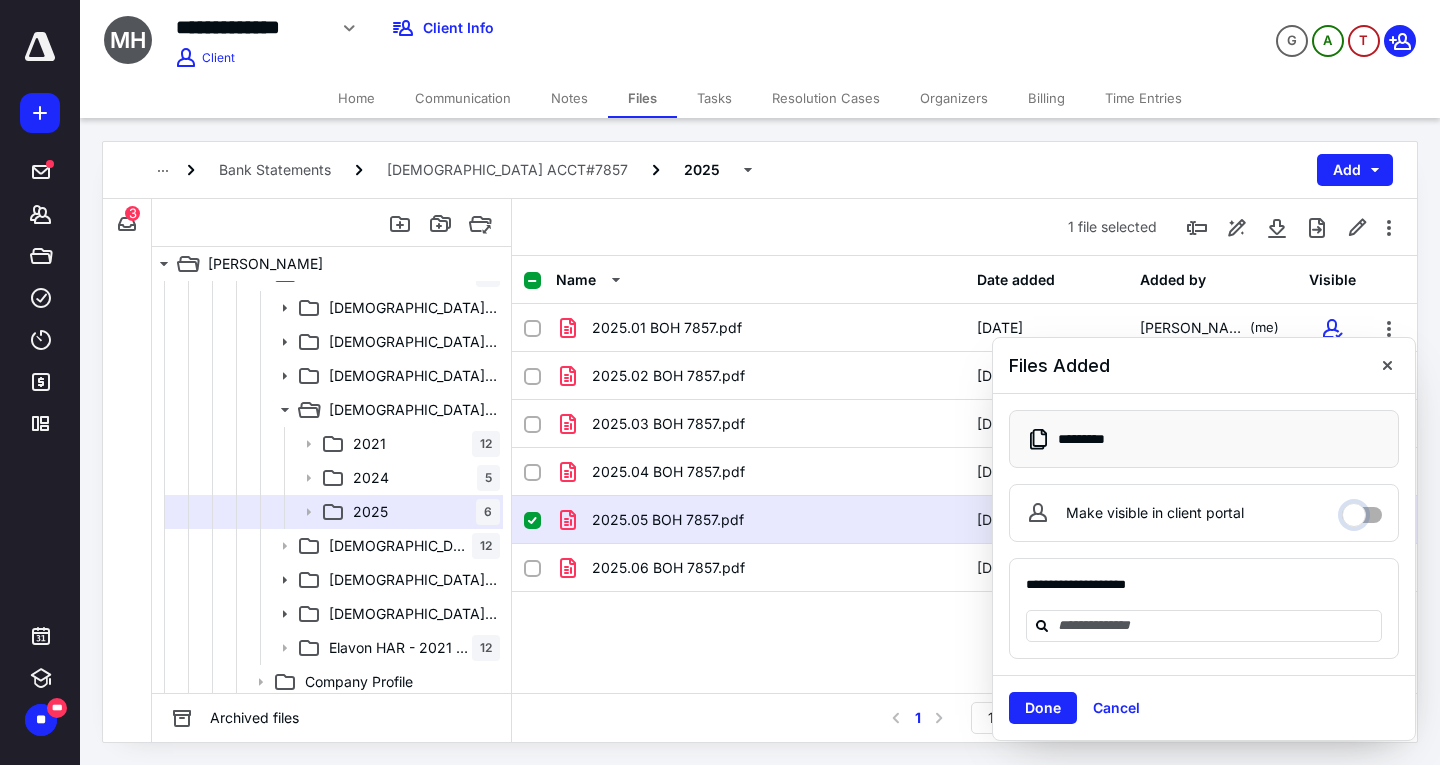 click on "Make visible in client portal" at bounding box center [1362, 510] 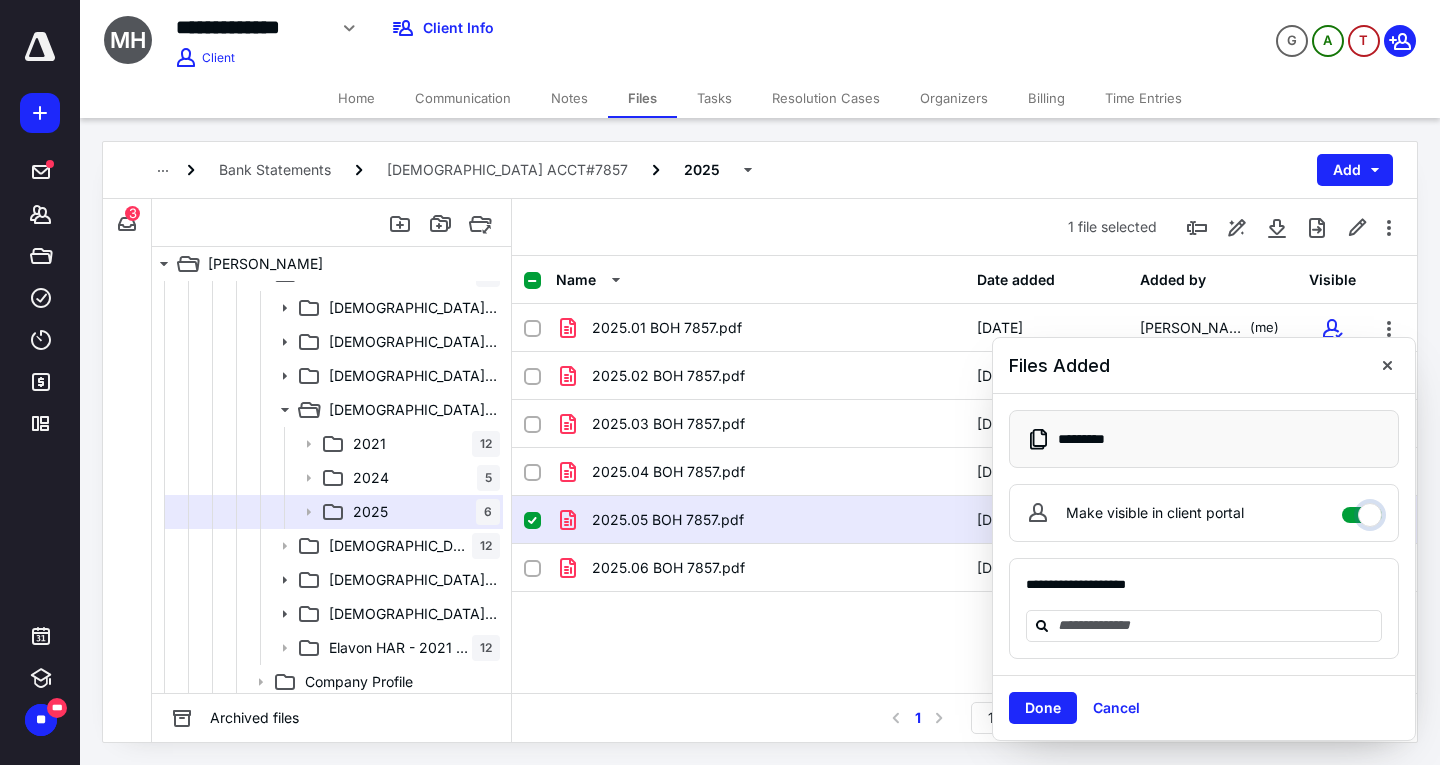 checkbox on "****" 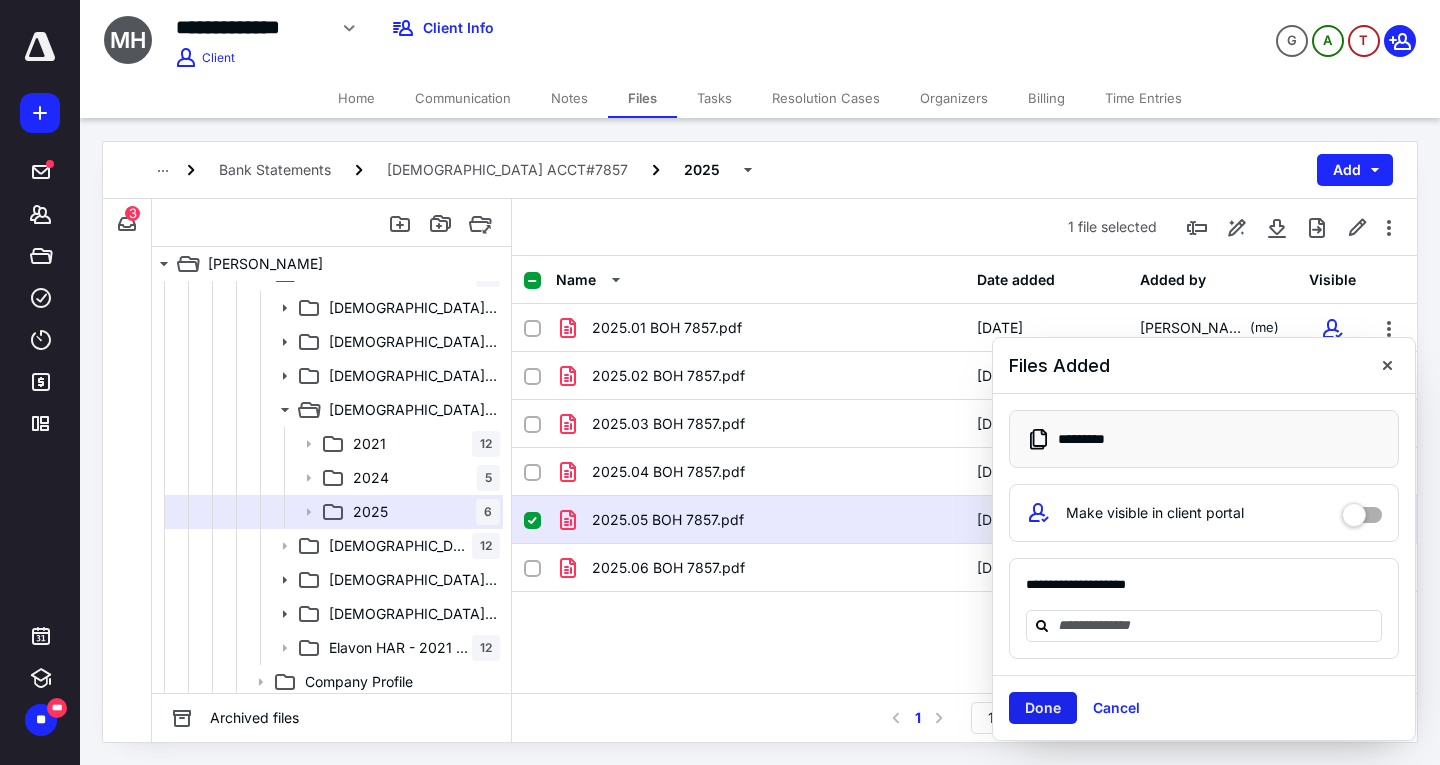 click on "Done" at bounding box center [1043, 708] 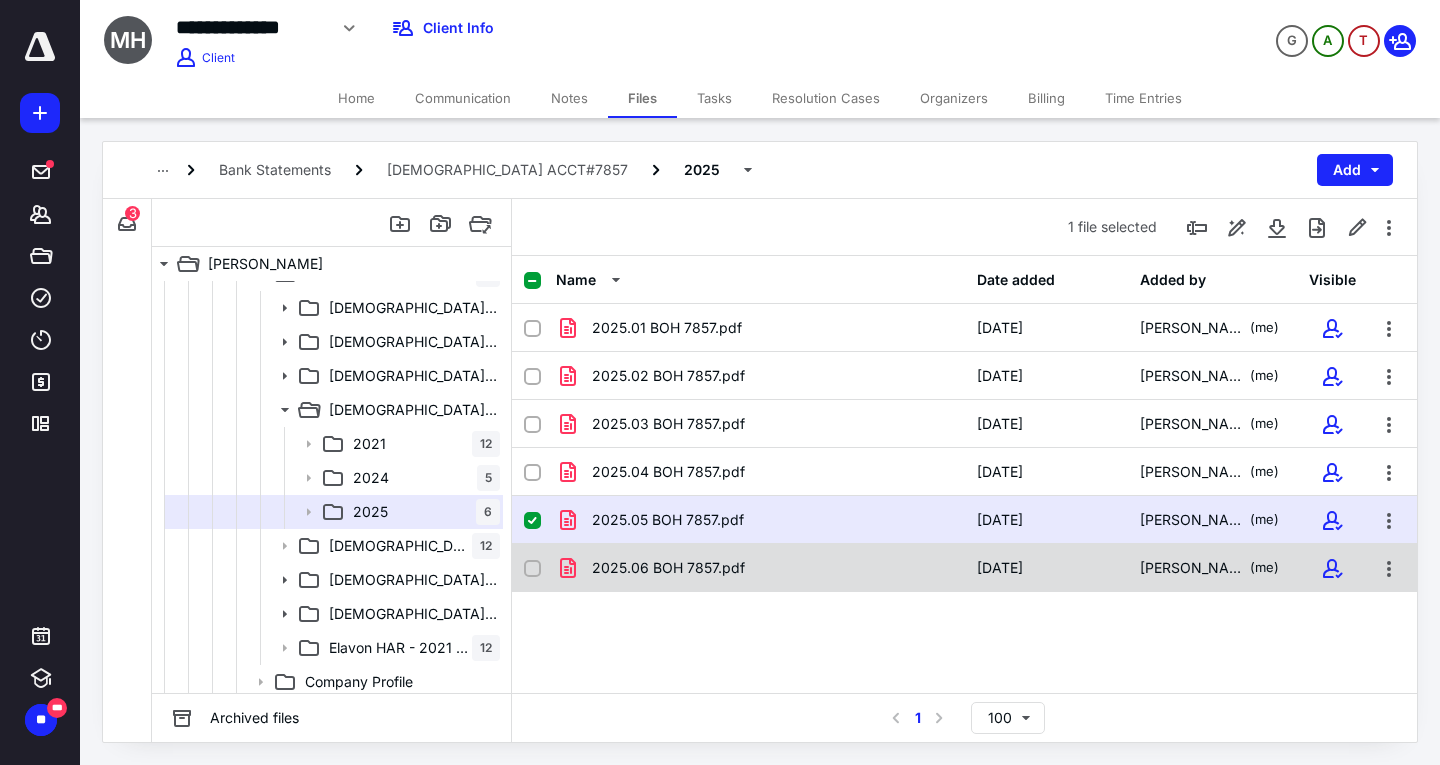click on "2025.06 BOH 7857.pdf [DATE] [PERSON_NAME]  (me)" at bounding box center (964, 568) 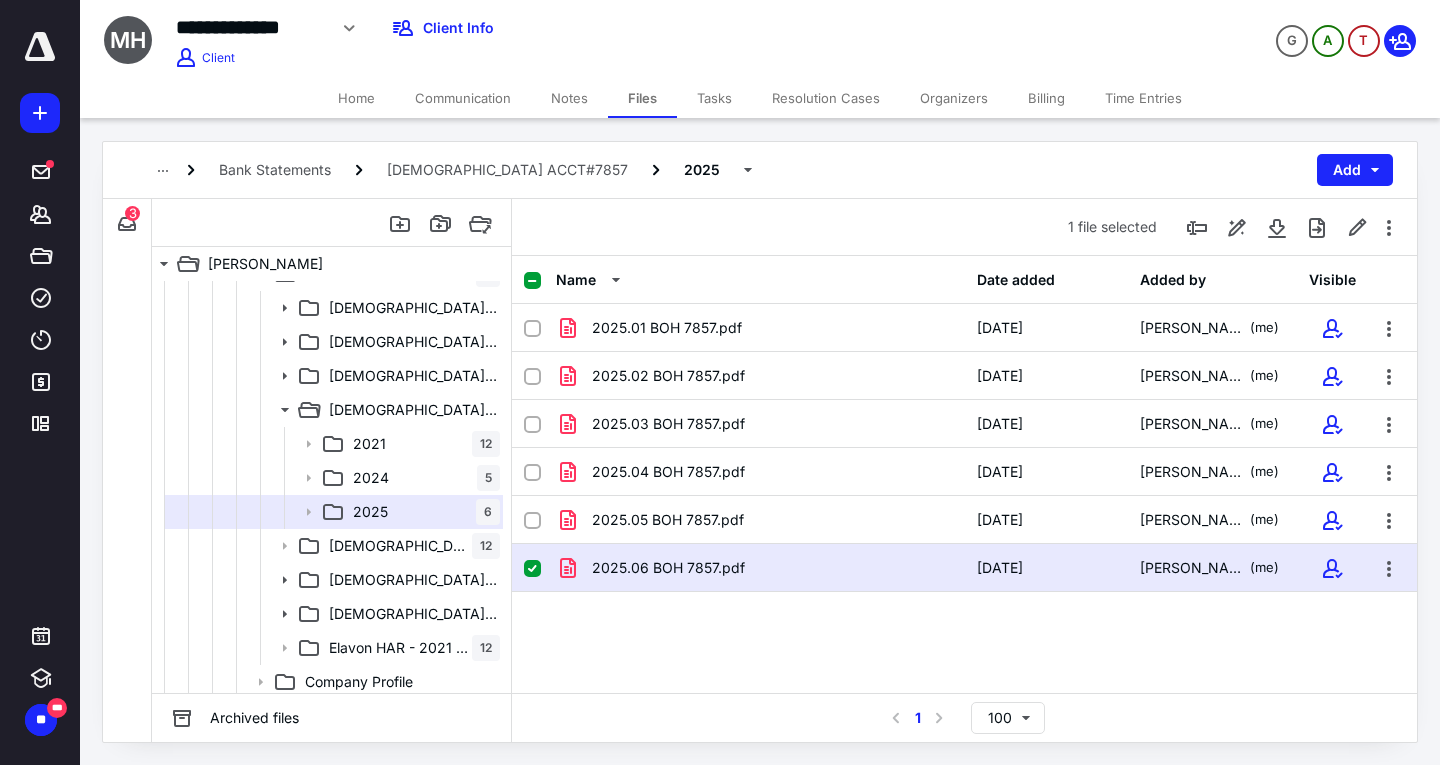 click on "2025.06 BOH 7857.pdf [DATE] [PERSON_NAME]  (me)" at bounding box center [964, 568] 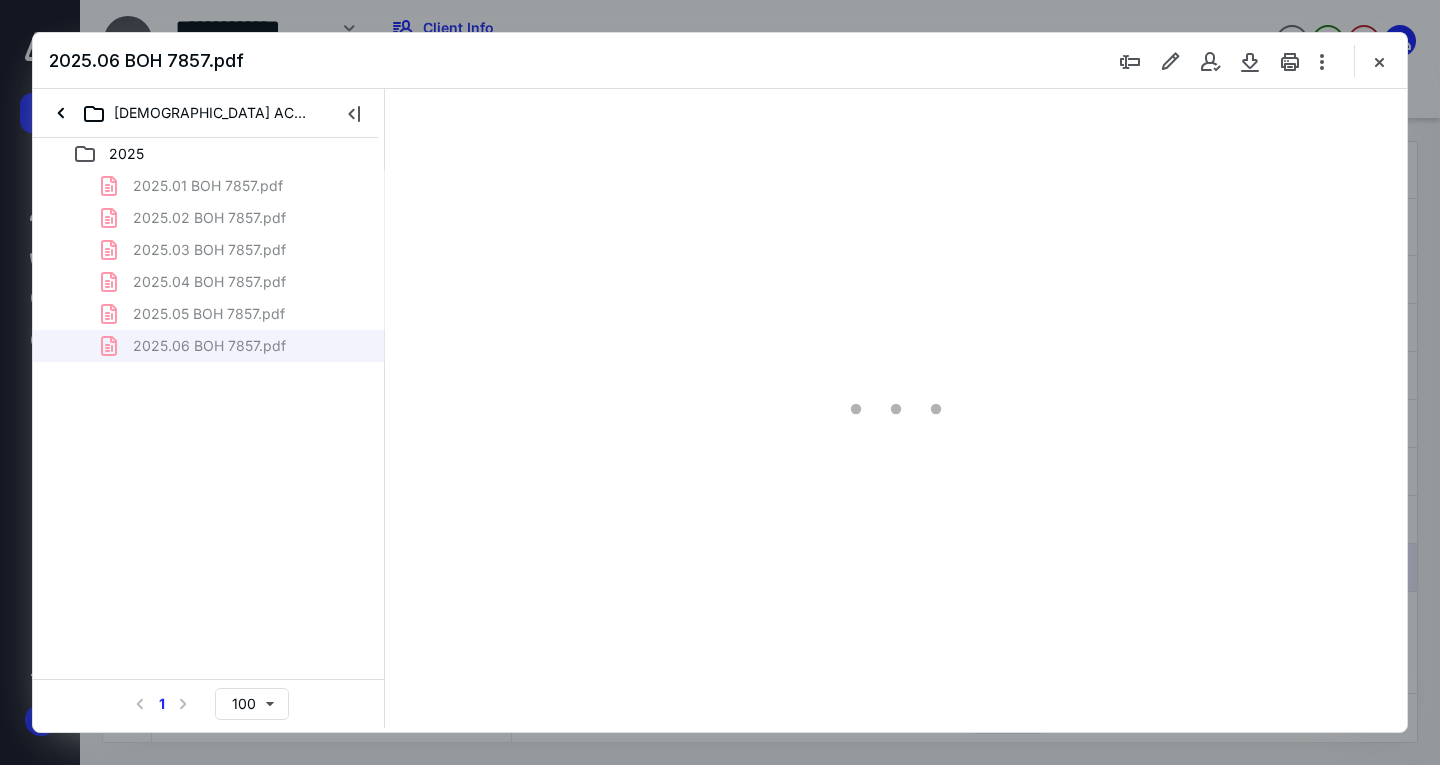 scroll, scrollTop: 0, scrollLeft: 0, axis: both 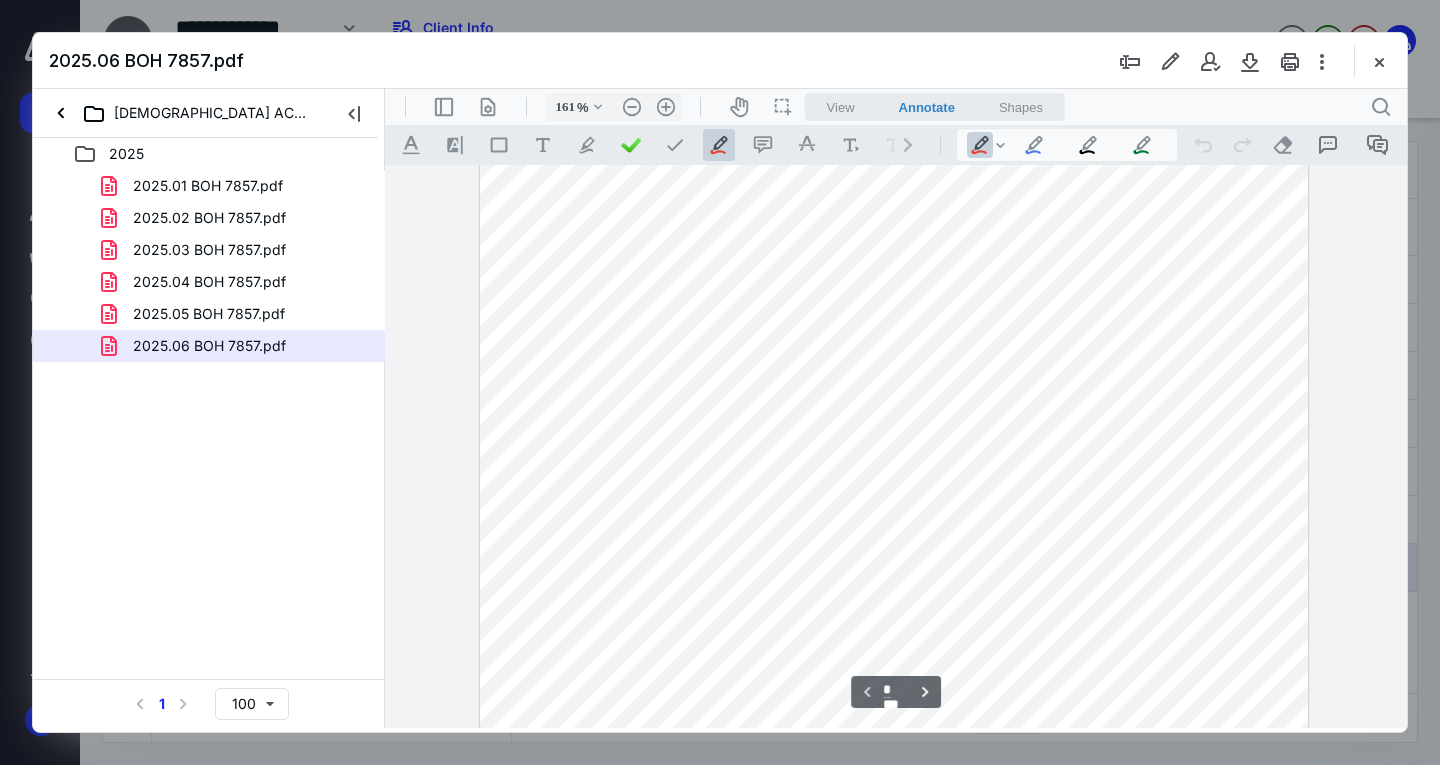 type on "211" 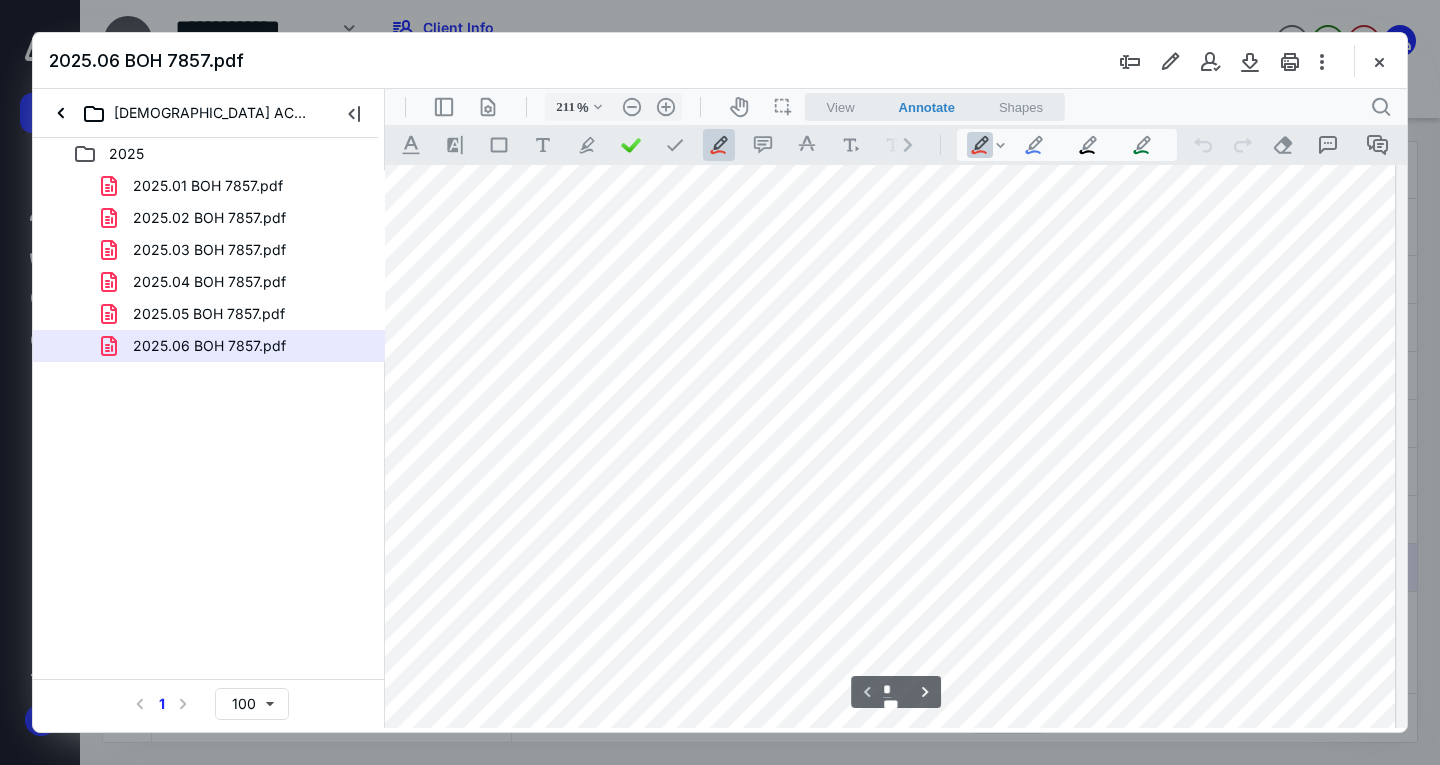 scroll, scrollTop: 588, scrollLeft: 292, axis: both 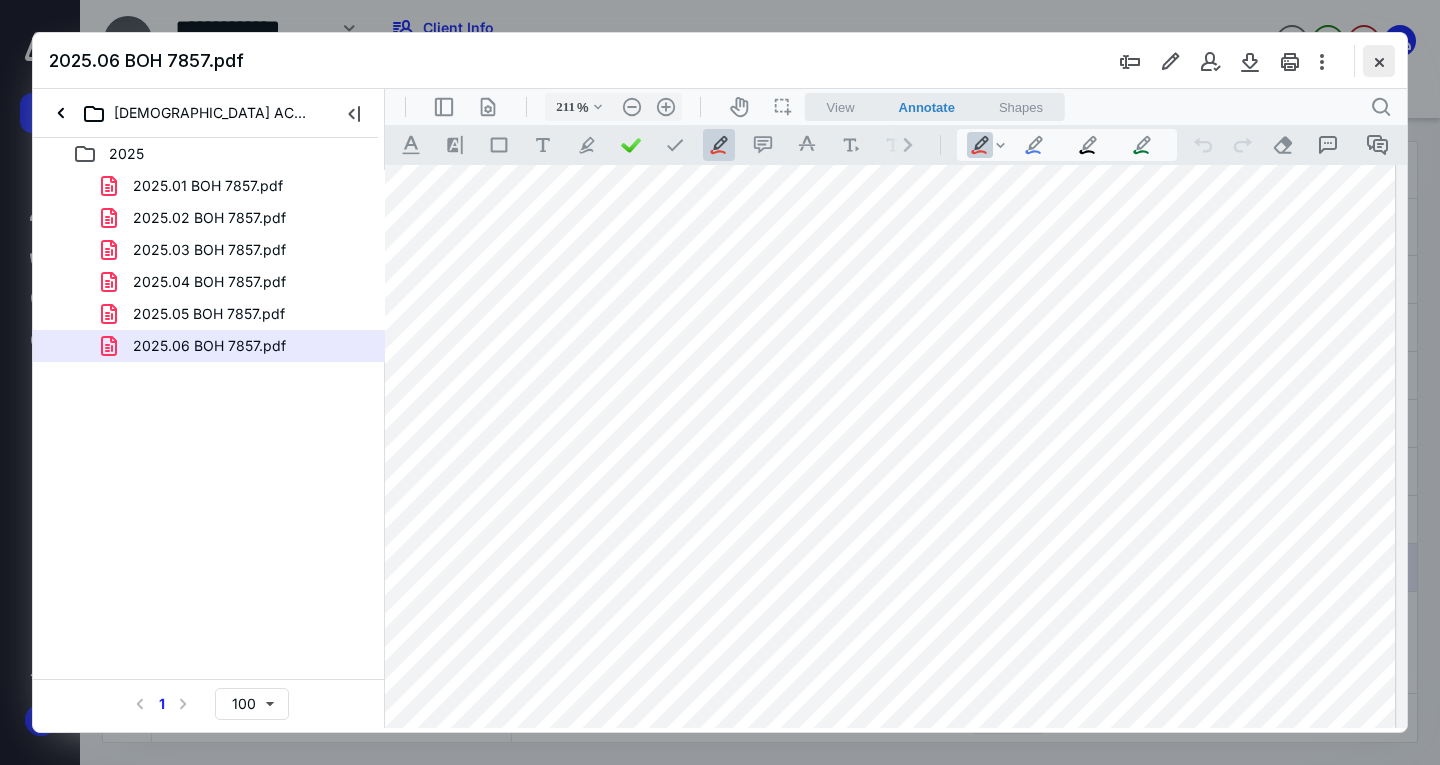 click at bounding box center [1379, 61] 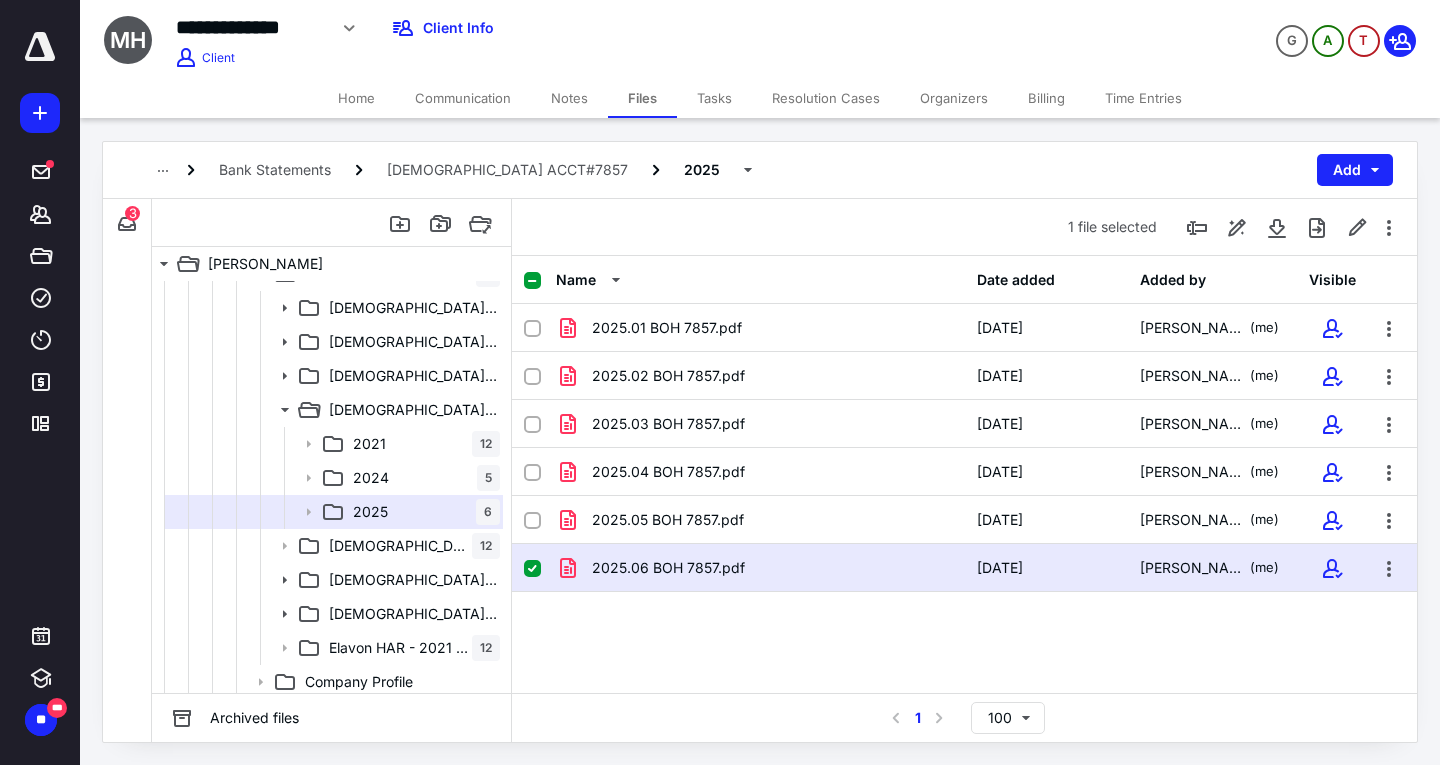 click 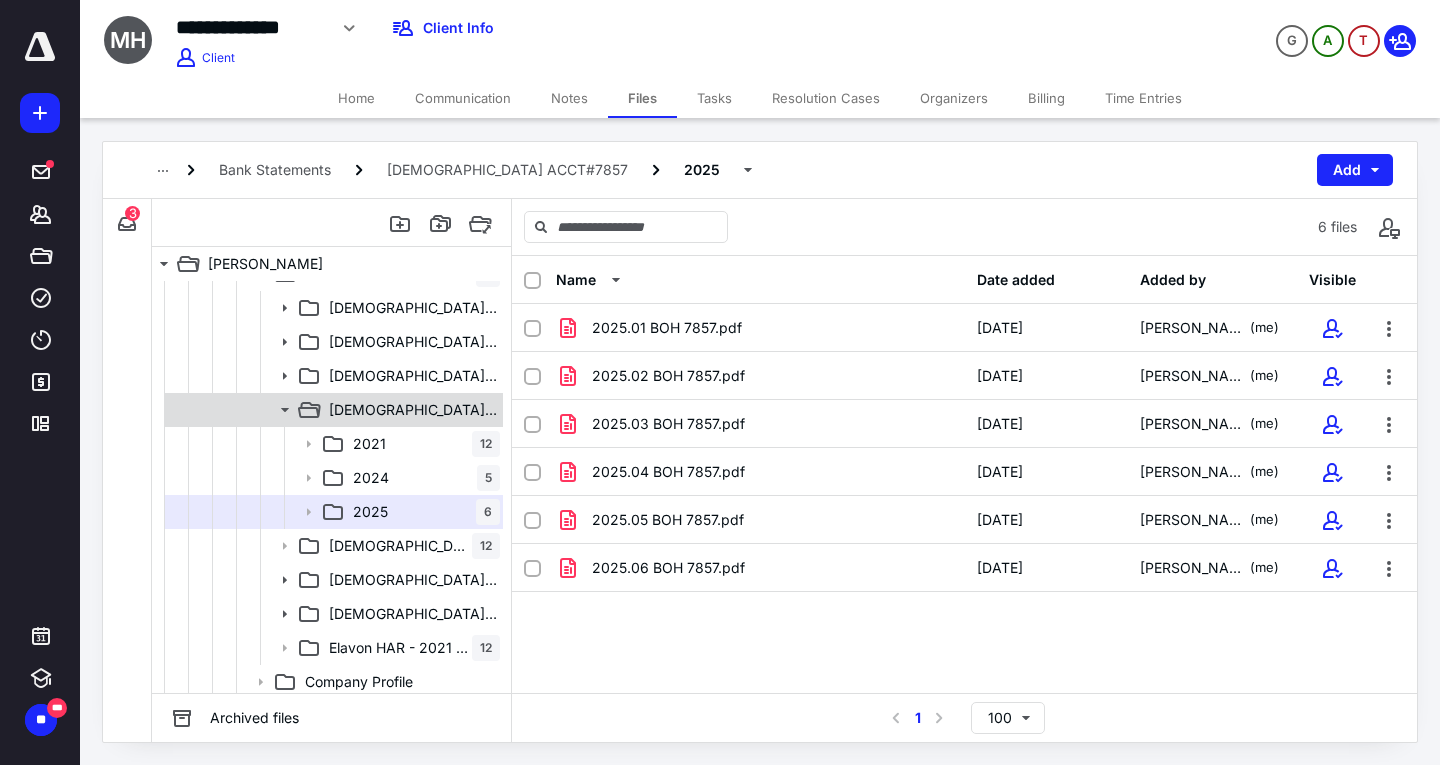 click 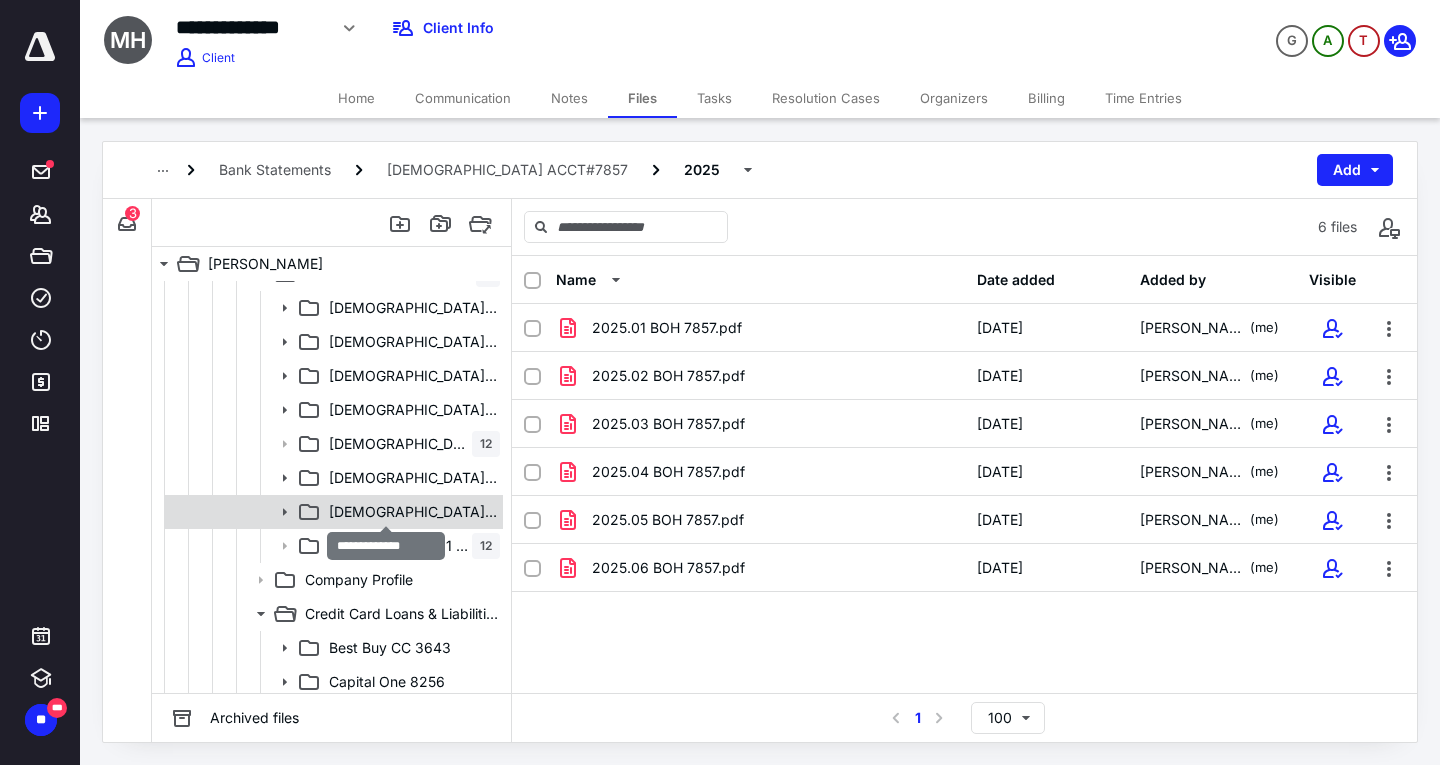 click on "[DEMOGRAPHIC_DATA] ACCT#9134" at bounding box center (414, 512) 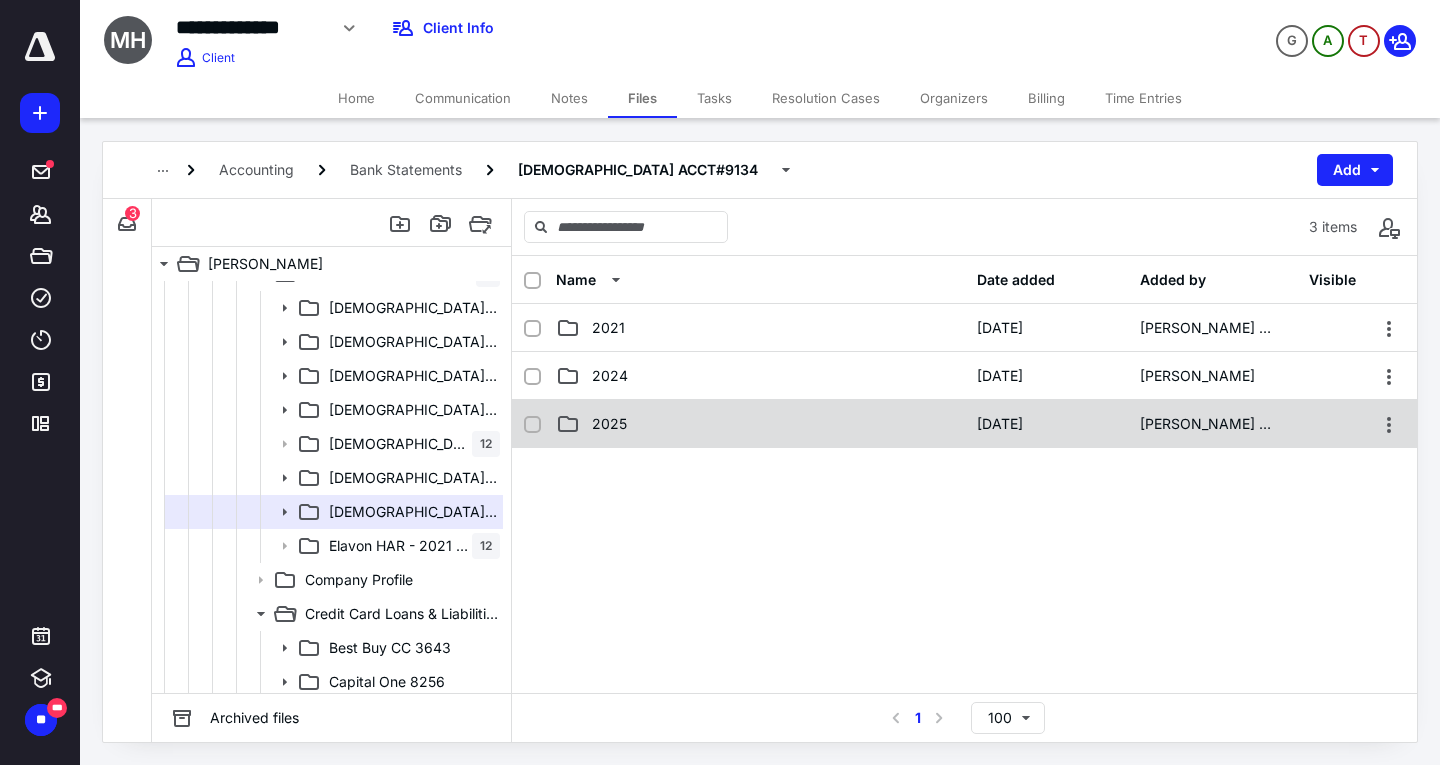 click on "2025" at bounding box center (760, 424) 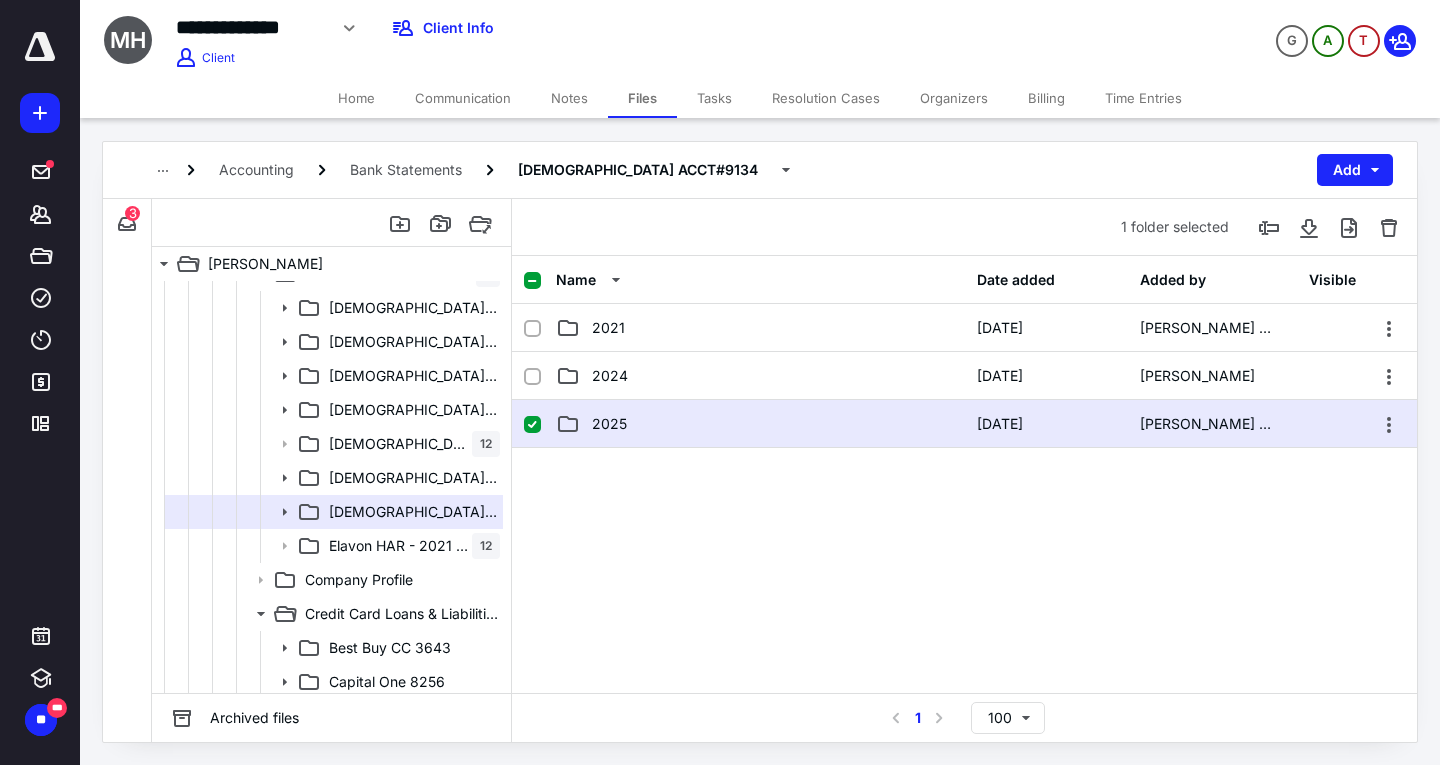 click on "2025" at bounding box center (760, 424) 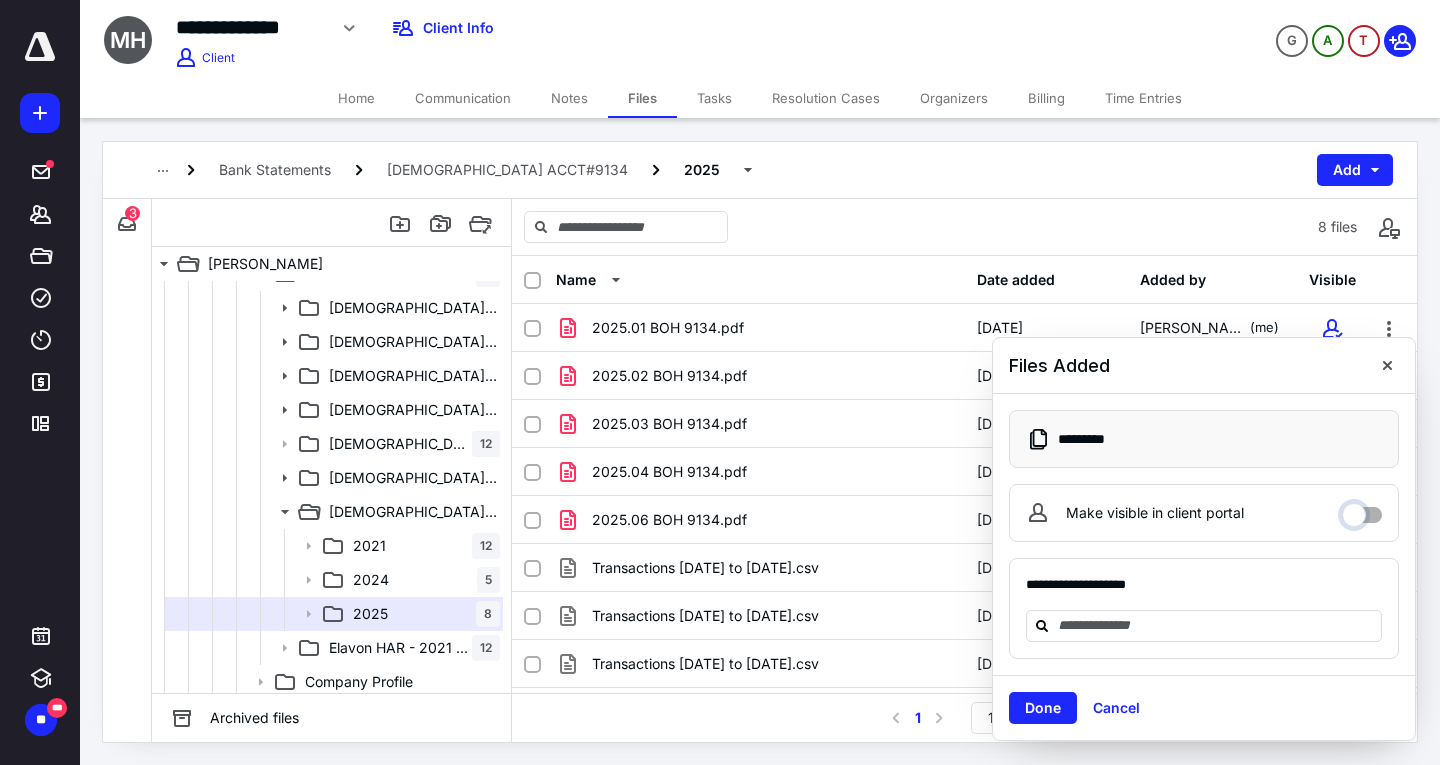 click on "Make visible in client portal" at bounding box center [1362, 510] 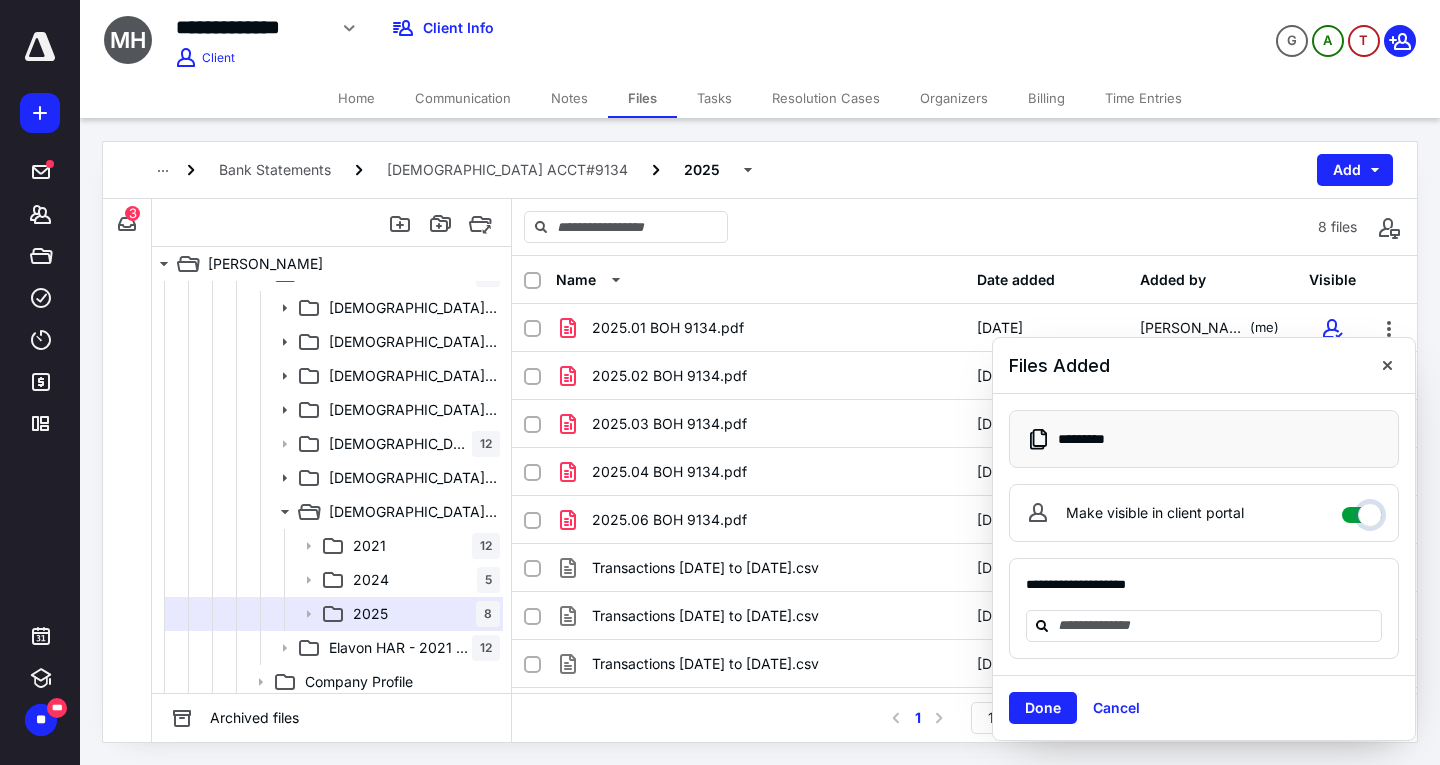 checkbox on "****" 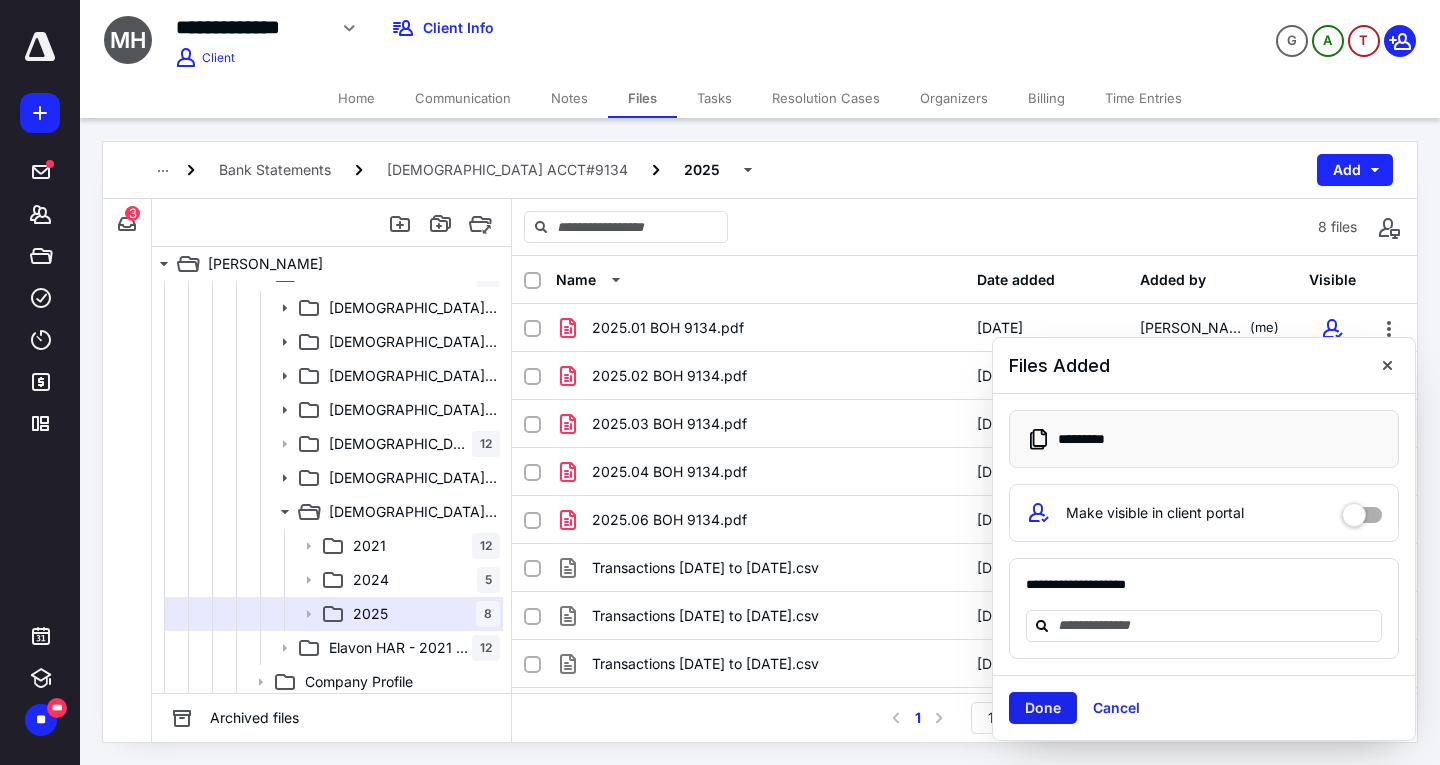 click on "Done" at bounding box center [1043, 708] 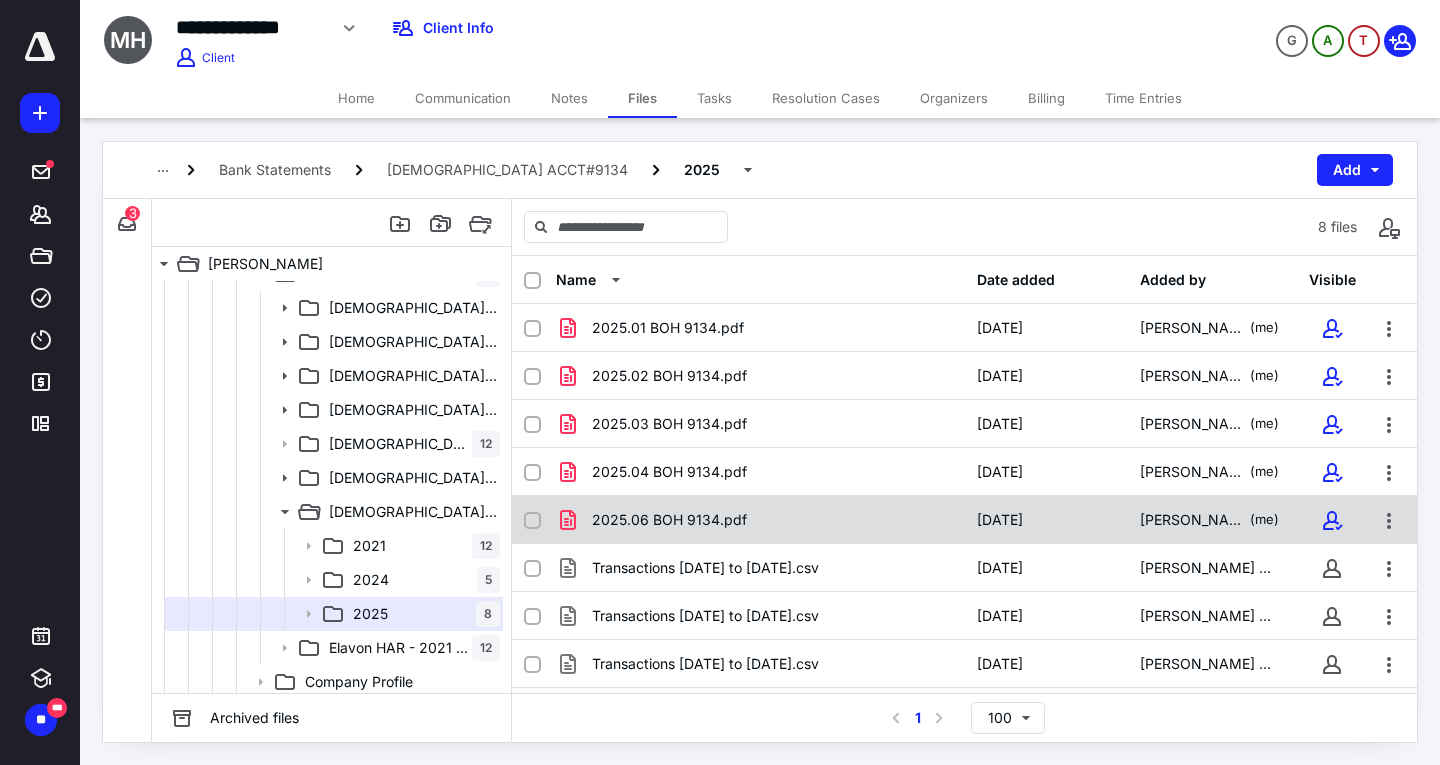 click on "2025.06 BOH 9134.pdf" at bounding box center [669, 520] 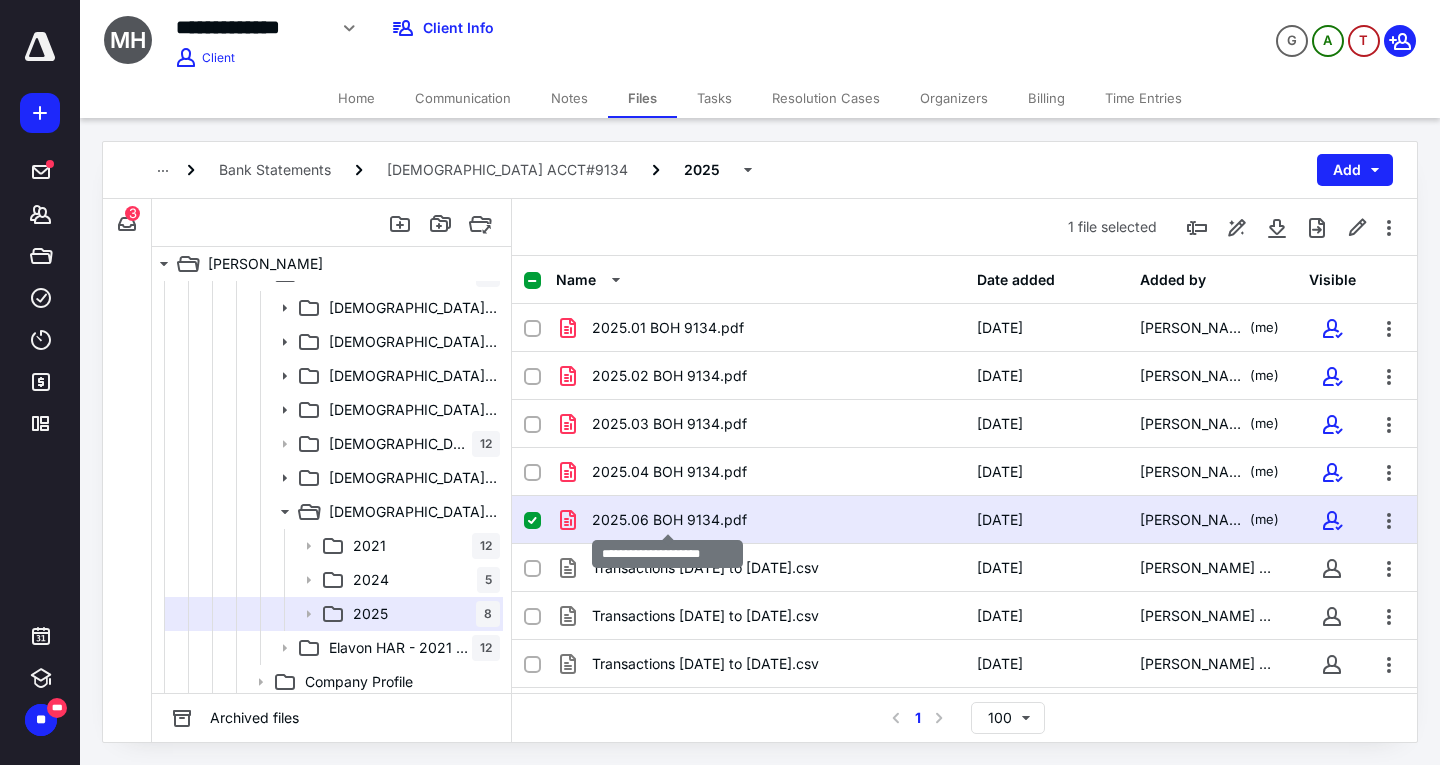 click on "2025.06 BOH 9134.pdf" at bounding box center (669, 520) 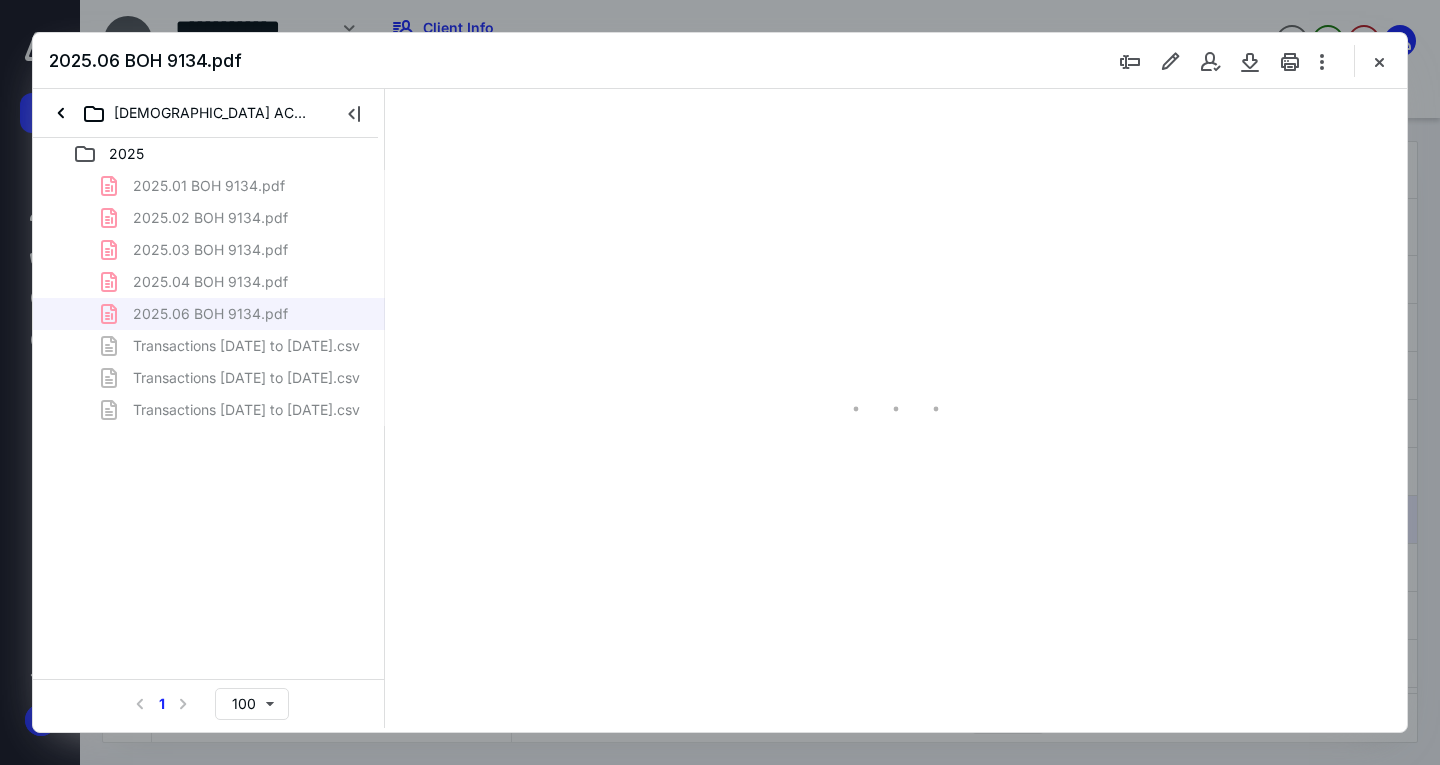 scroll, scrollTop: 0, scrollLeft: 0, axis: both 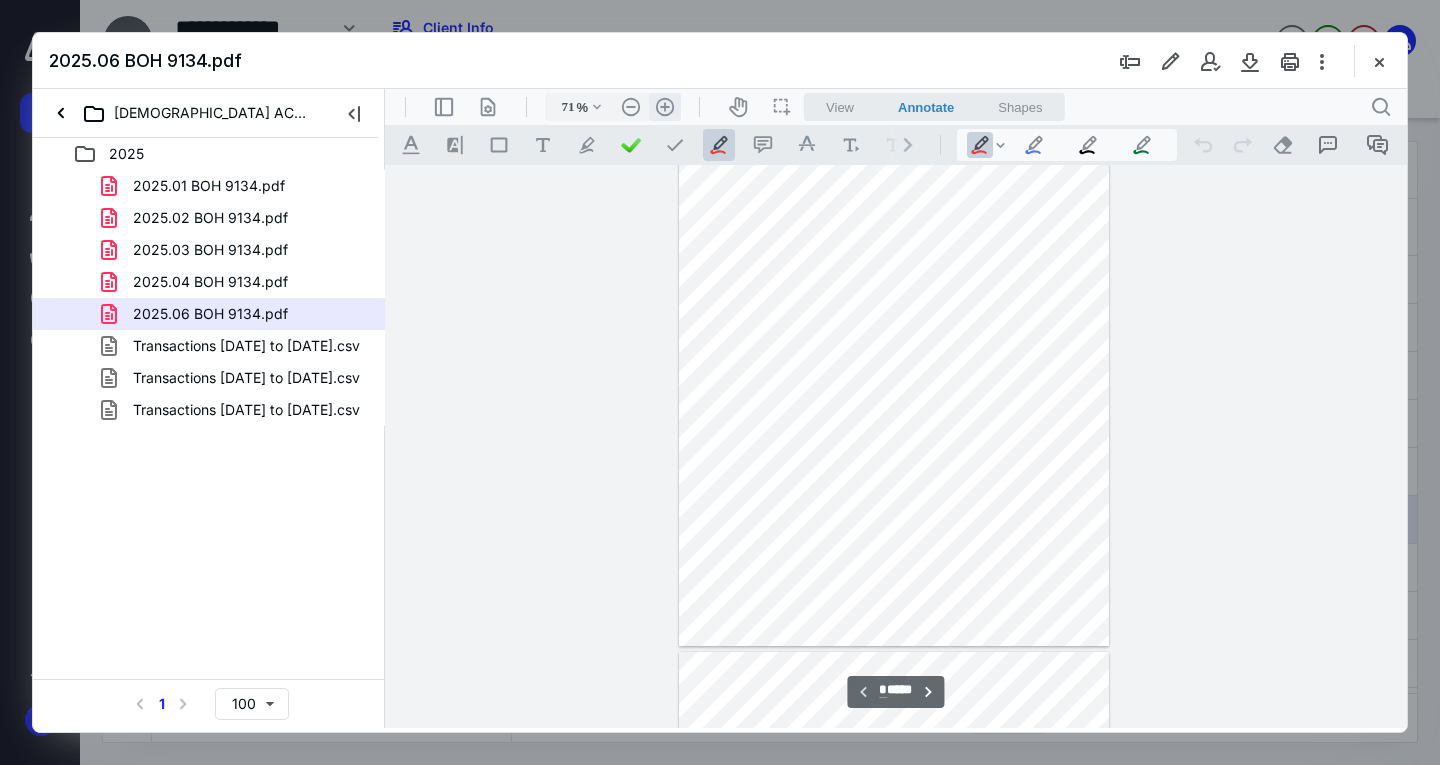 click on ".cls-1{fill:#abb0c4;} icon - header - zoom - in - line" at bounding box center (665, 107) 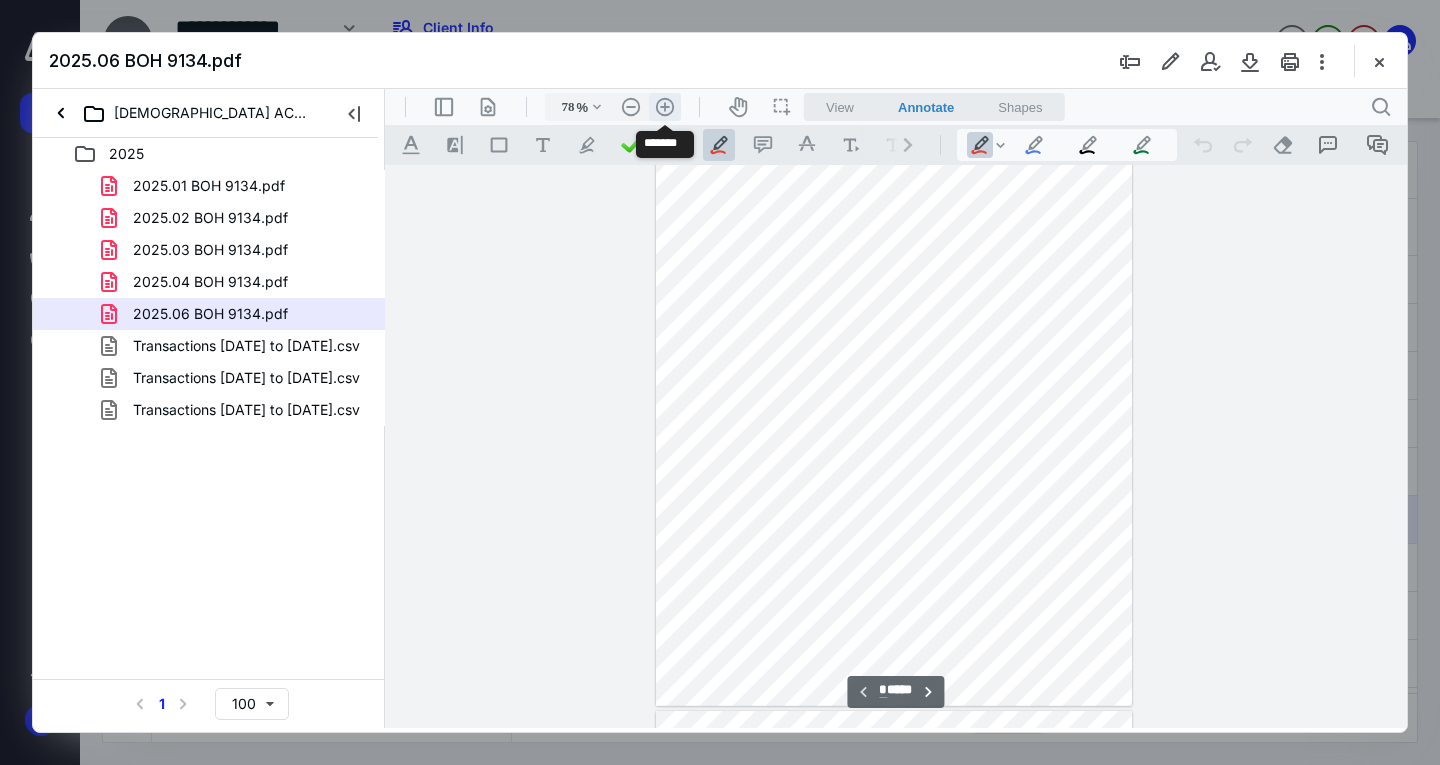 click on ".cls-1{fill:#abb0c4;} icon - header - zoom - in - line" at bounding box center [665, 107] 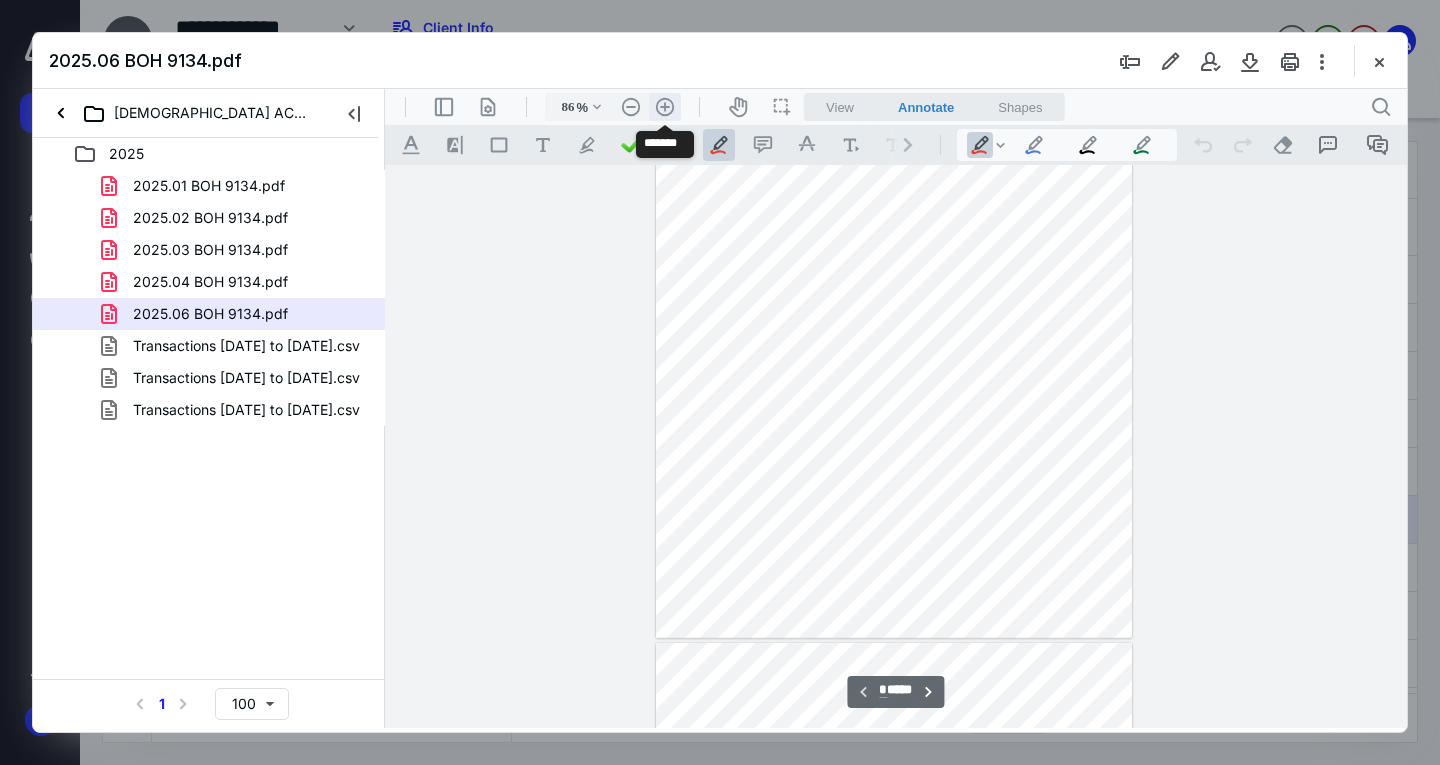 click on ".cls-1{fill:#abb0c4;} icon - header - zoom - in - line" at bounding box center (665, 107) 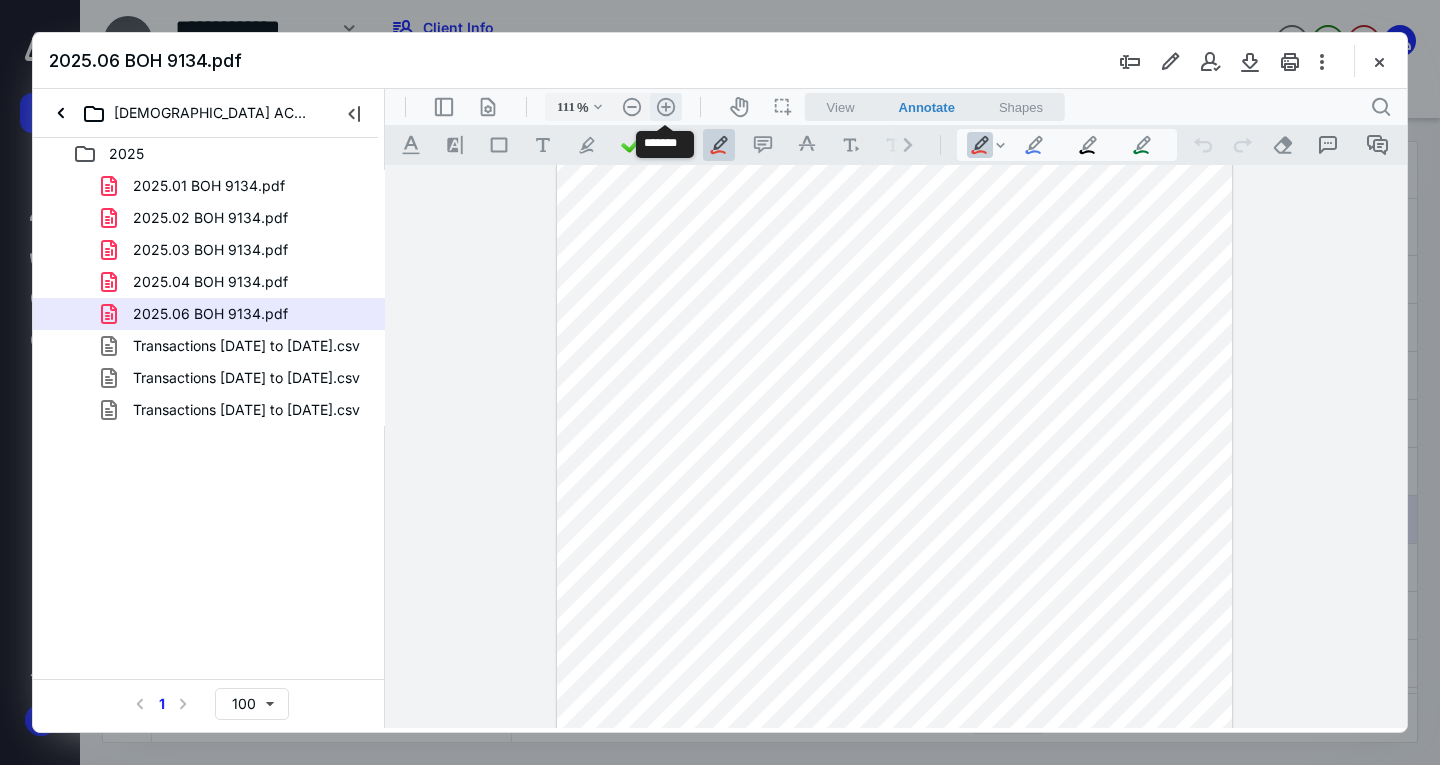 click on ".cls-1{fill:#abb0c4;} icon - header - zoom - in - line" at bounding box center (666, 107) 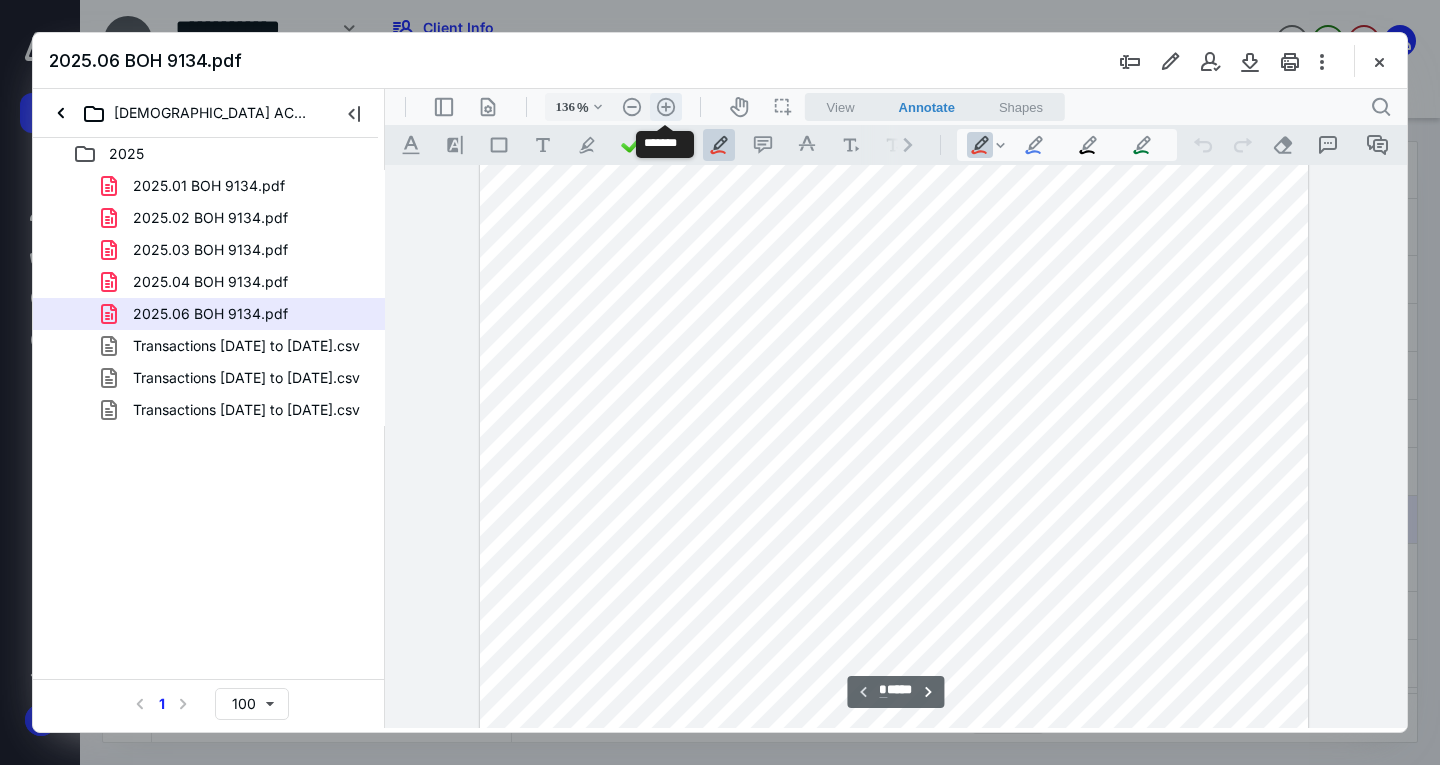 scroll, scrollTop: 375, scrollLeft: 0, axis: vertical 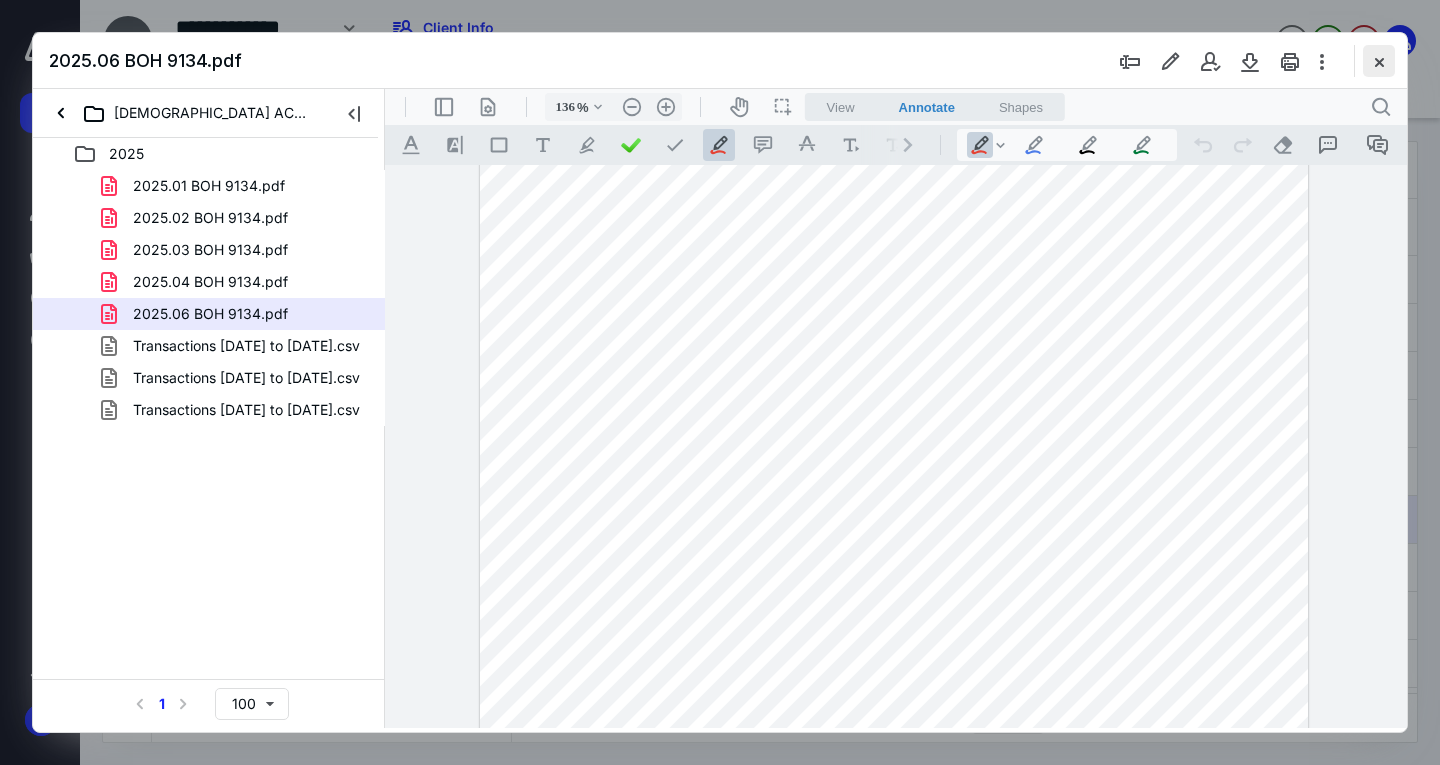 click at bounding box center [1379, 61] 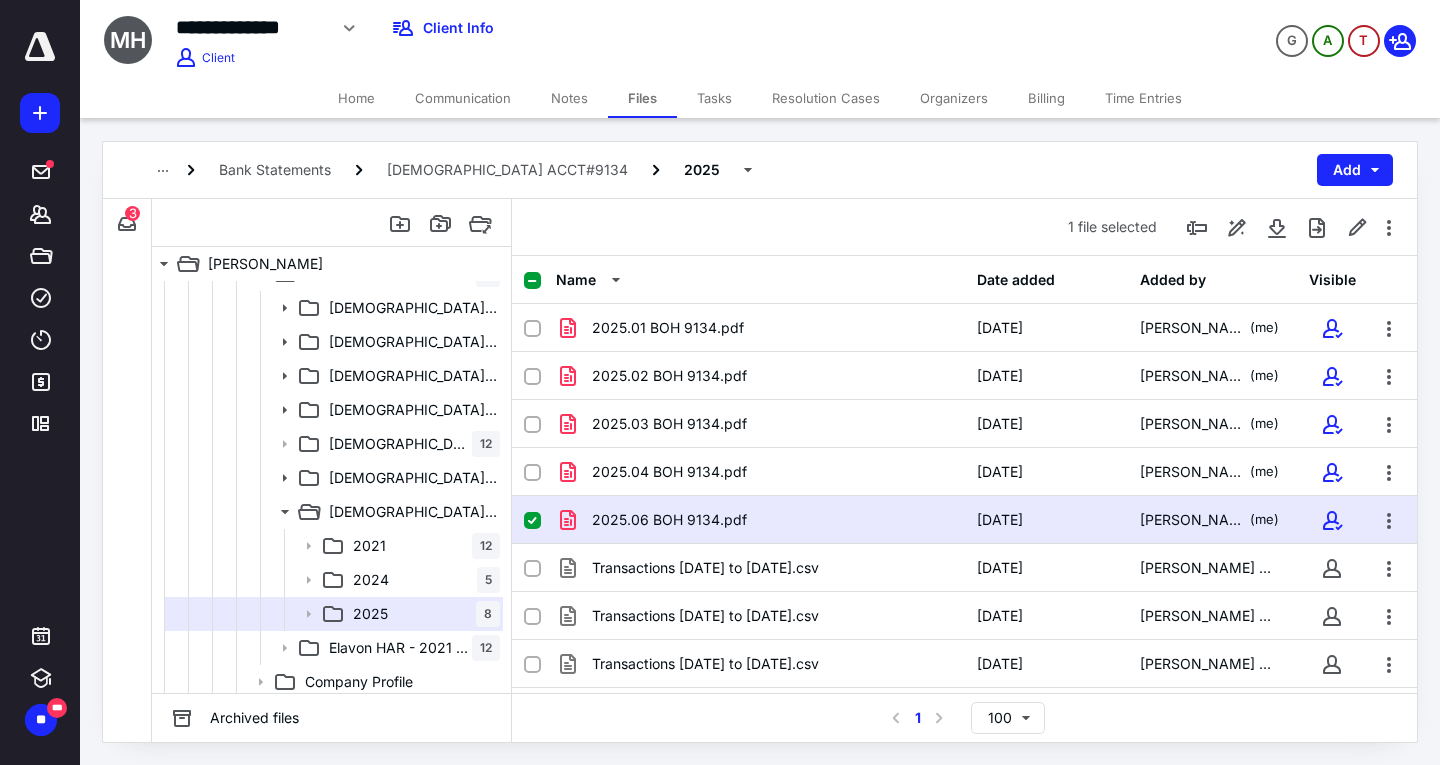 click at bounding box center [532, 521] 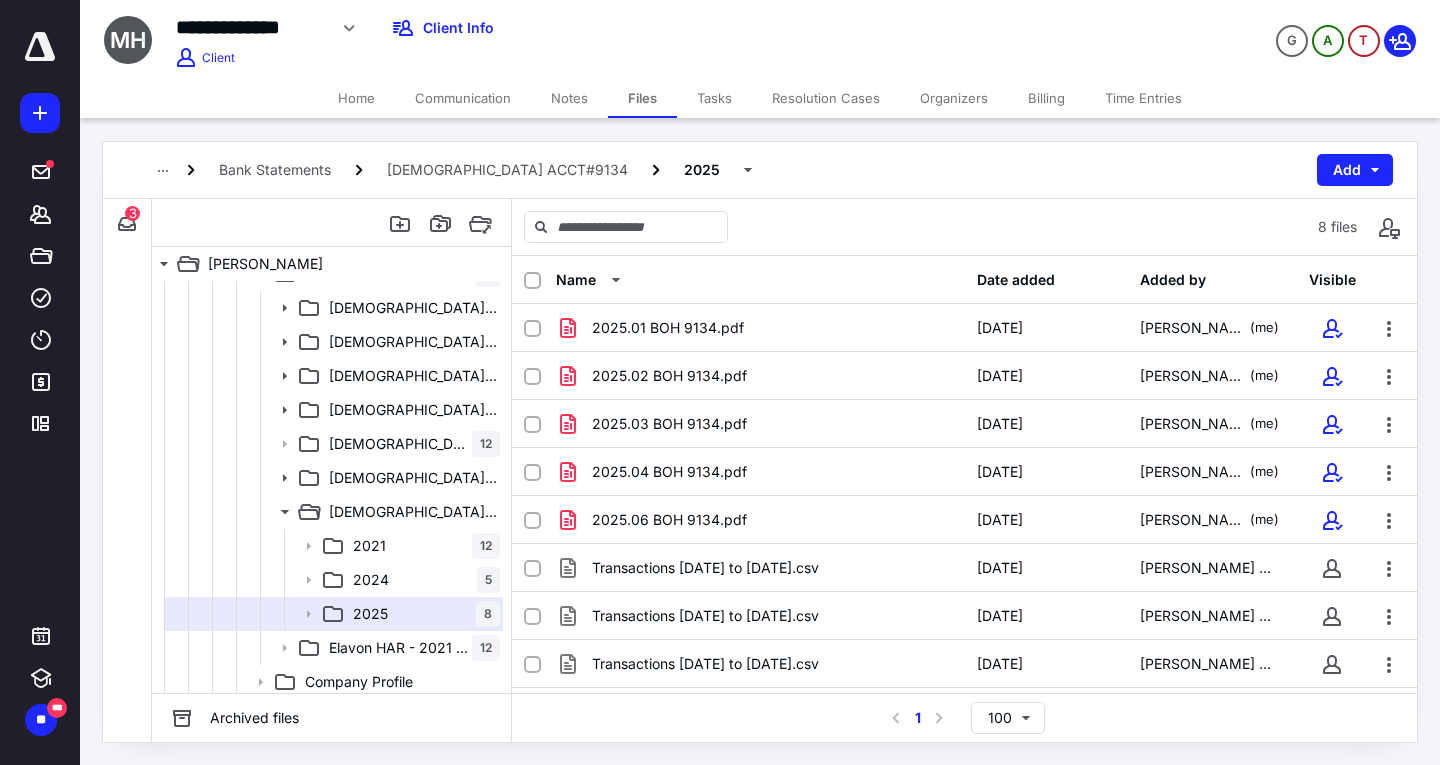 scroll, scrollTop: 296, scrollLeft: 0, axis: vertical 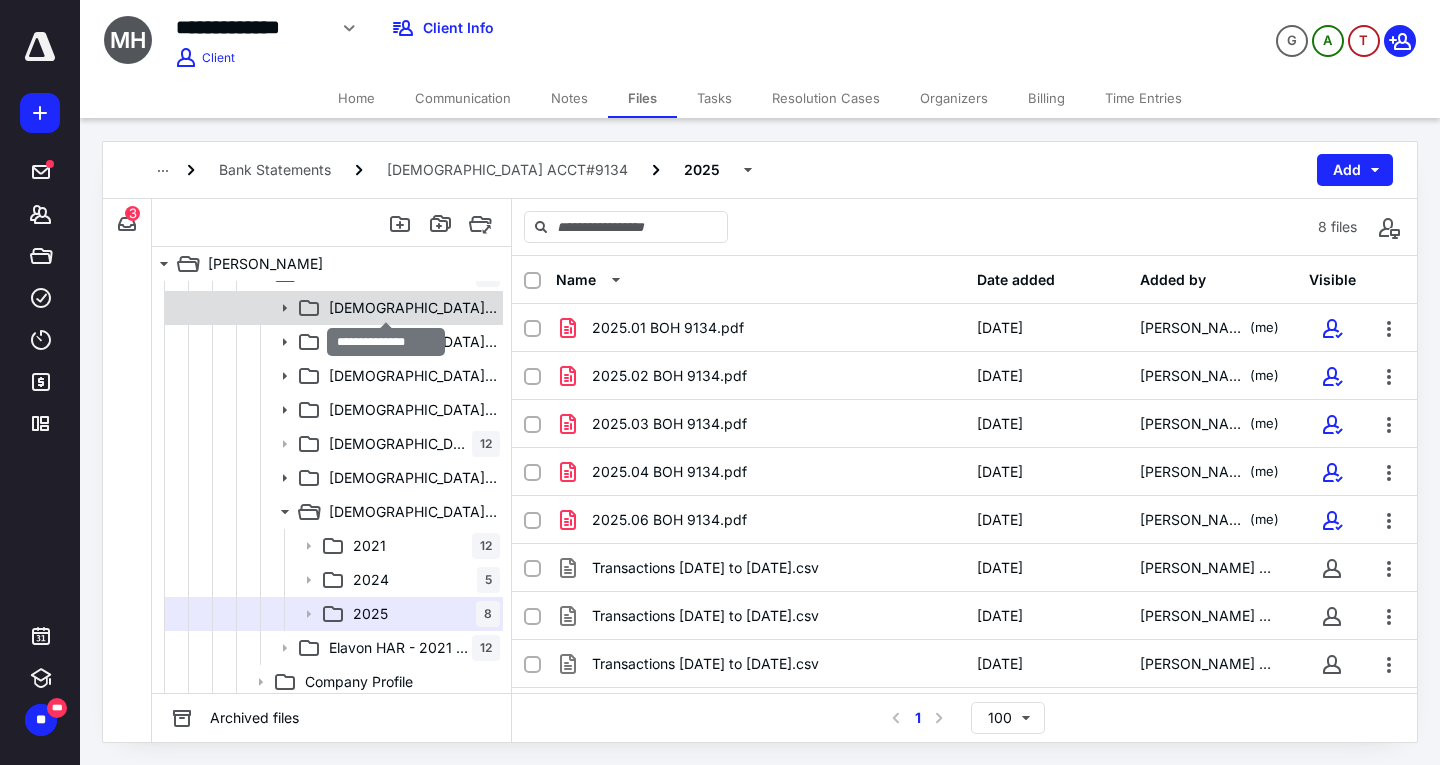 click on "[DEMOGRAPHIC_DATA] ACCT #1714" at bounding box center (414, 308) 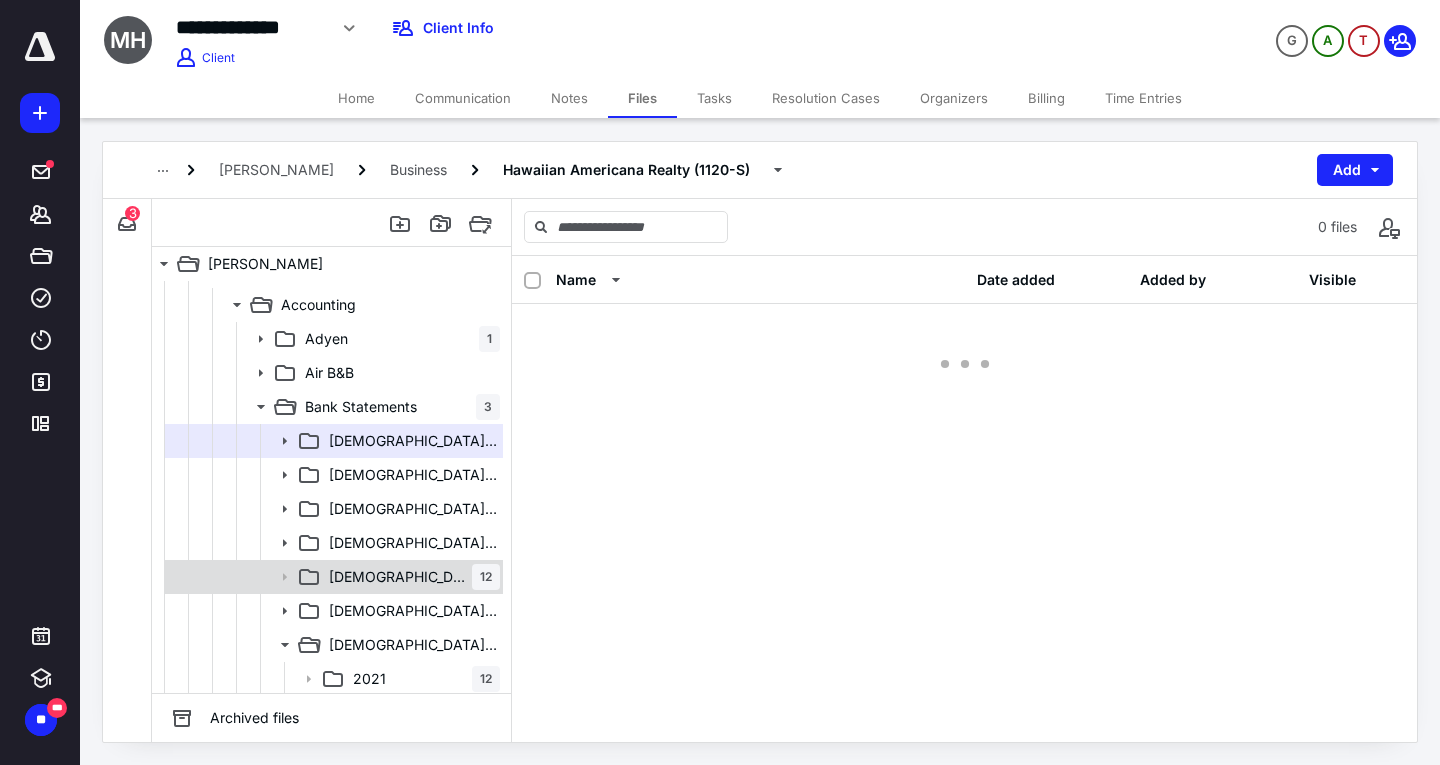 scroll, scrollTop: 161, scrollLeft: 0, axis: vertical 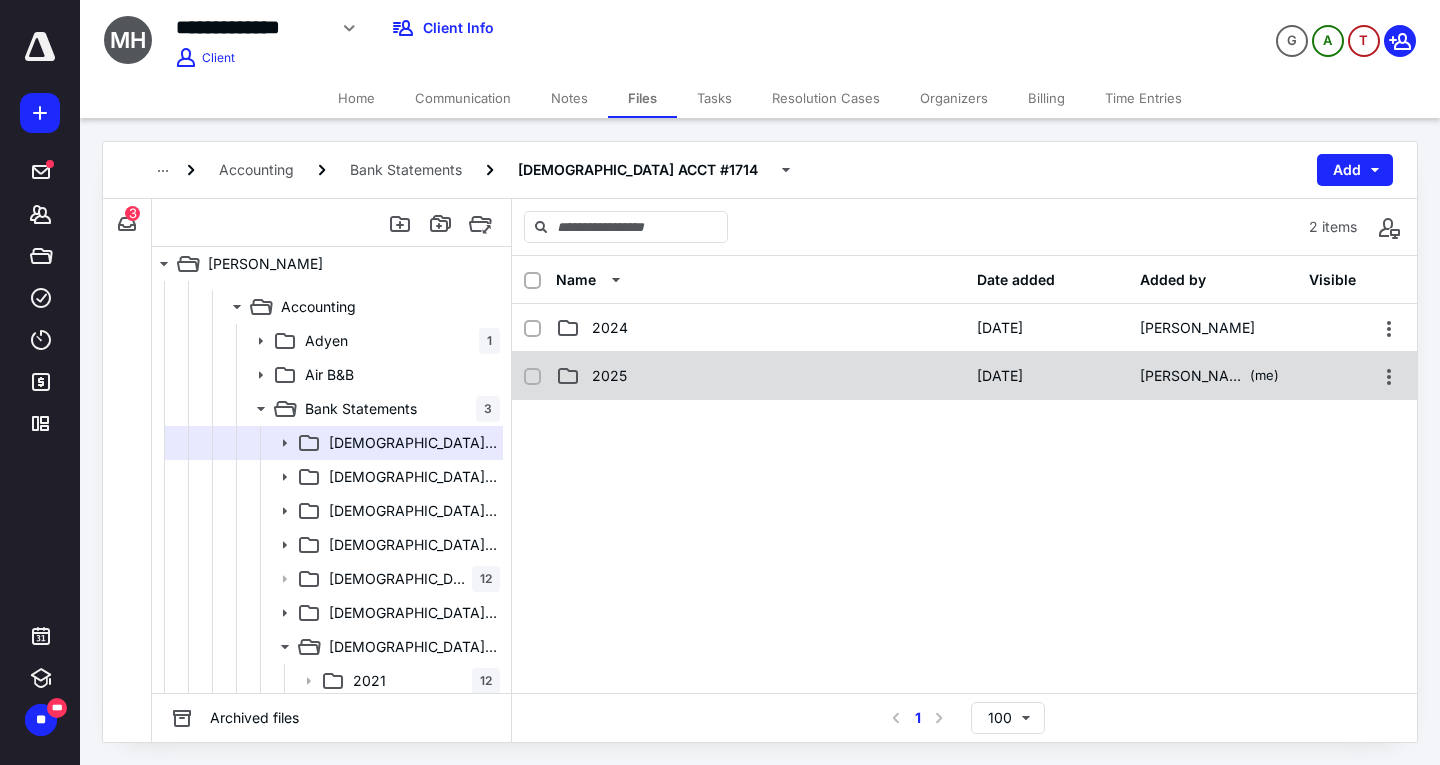 click on "2025 [DATE] [PERSON_NAME]  (me)" at bounding box center [964, 376] 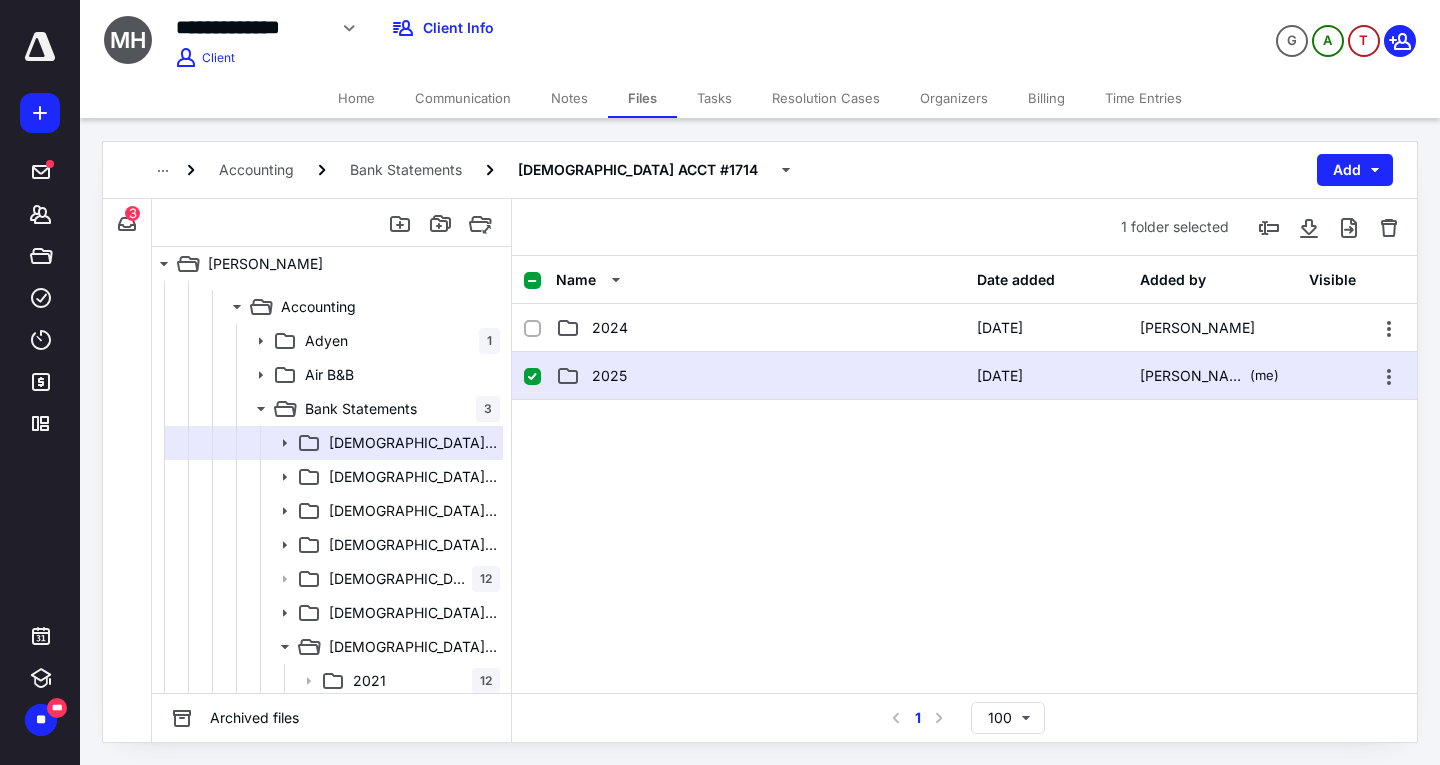 click on "2025 [DATE] [PERSON_NAME]  (me)" at bounding box center [964, 376] 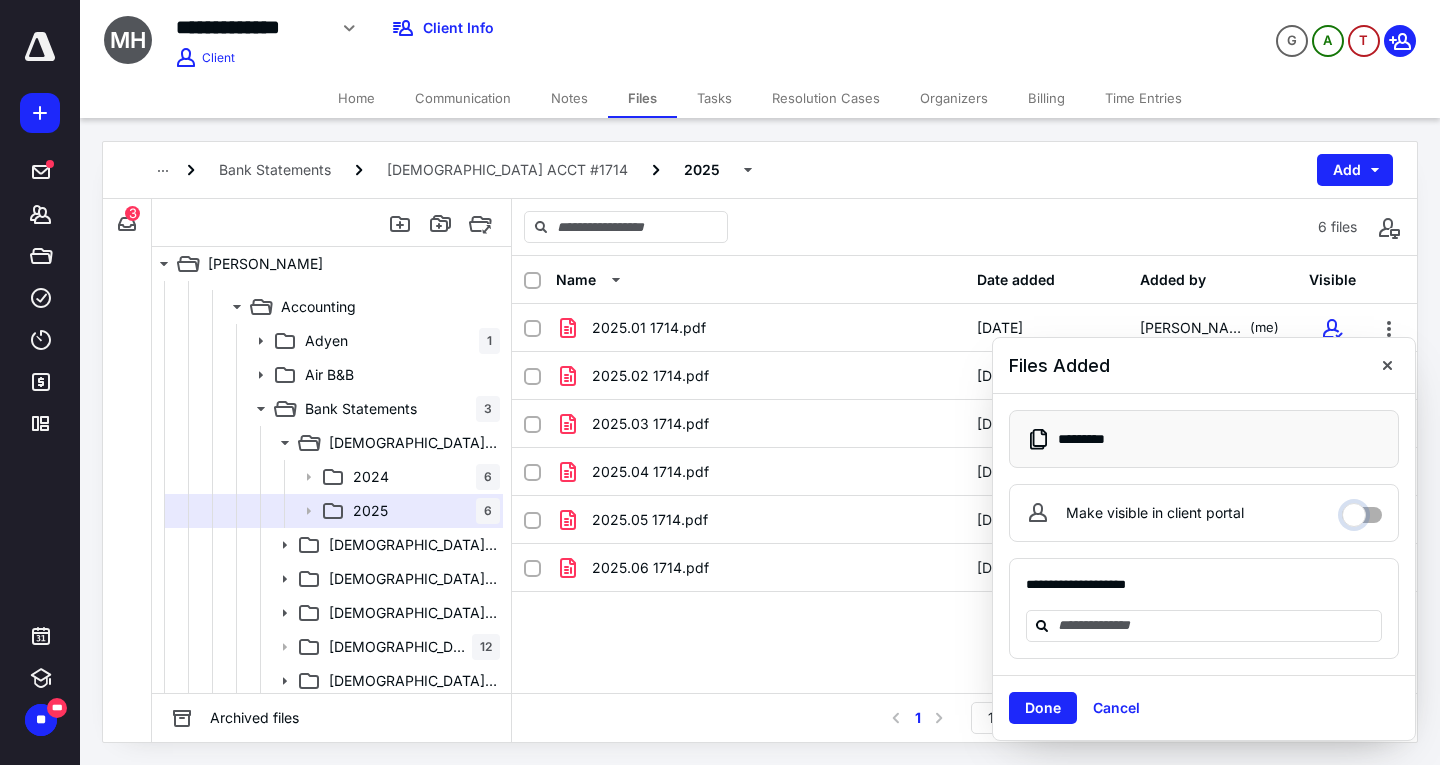 click on "Make visible in client portal" at bounding box center [1362, 510] 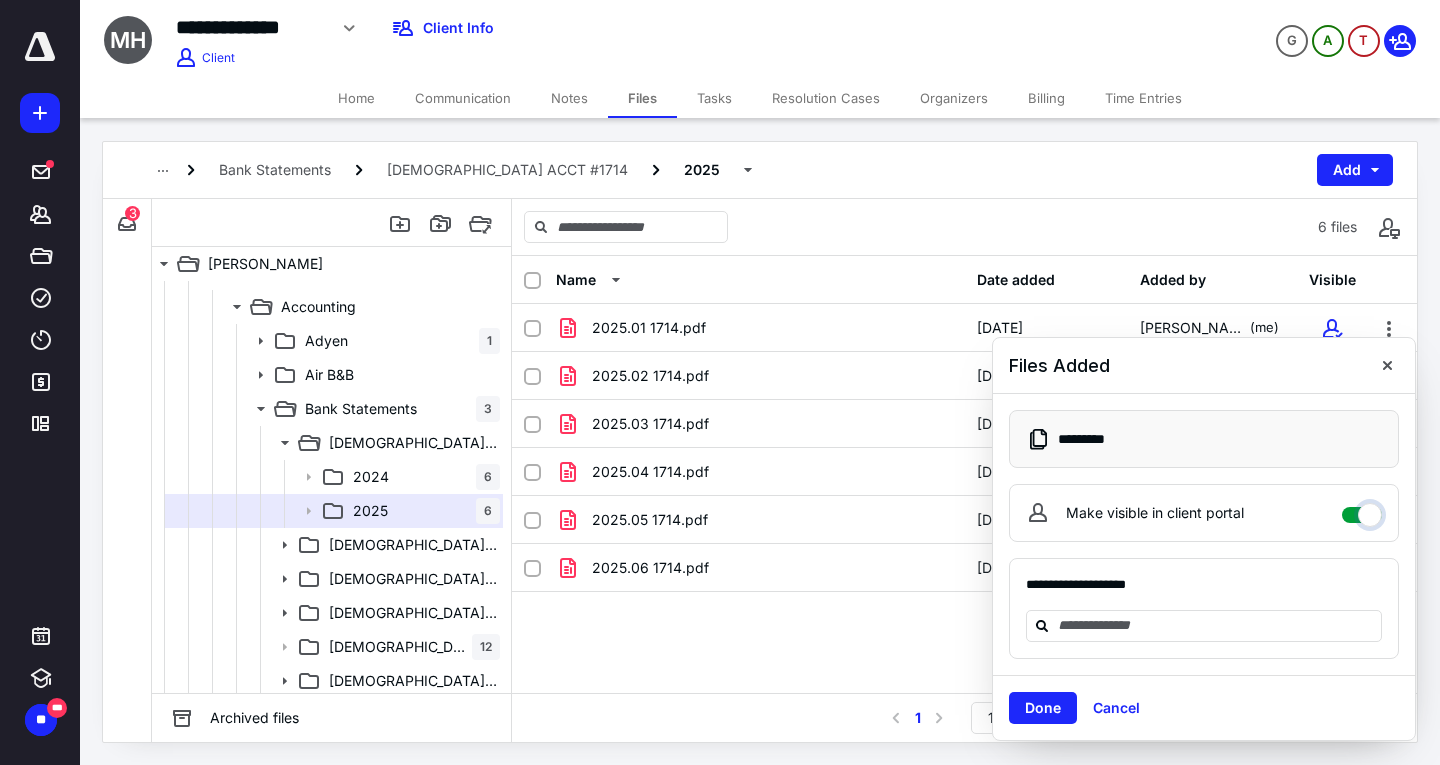 checkbox on "****" 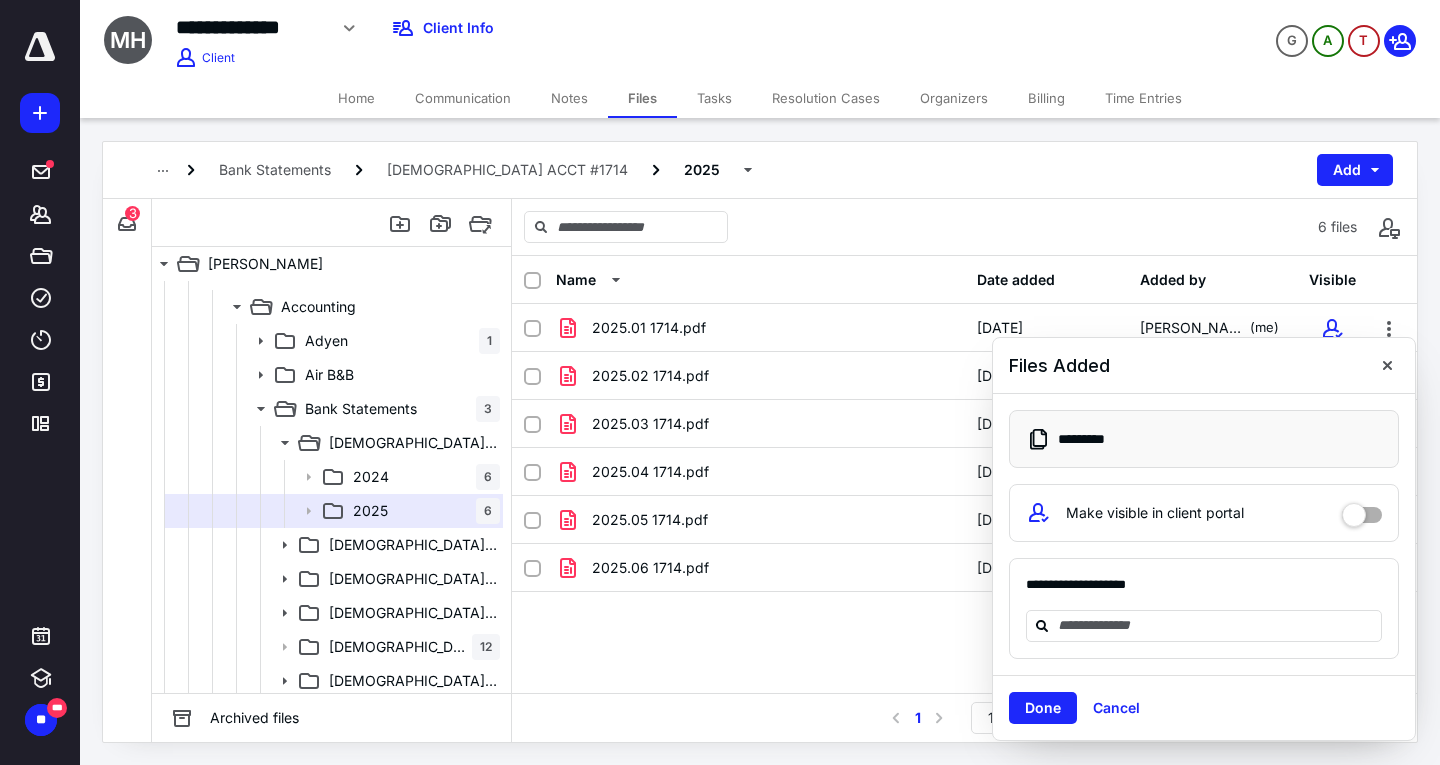 click on "Done Cancel" at bounding box center [1204, 707] 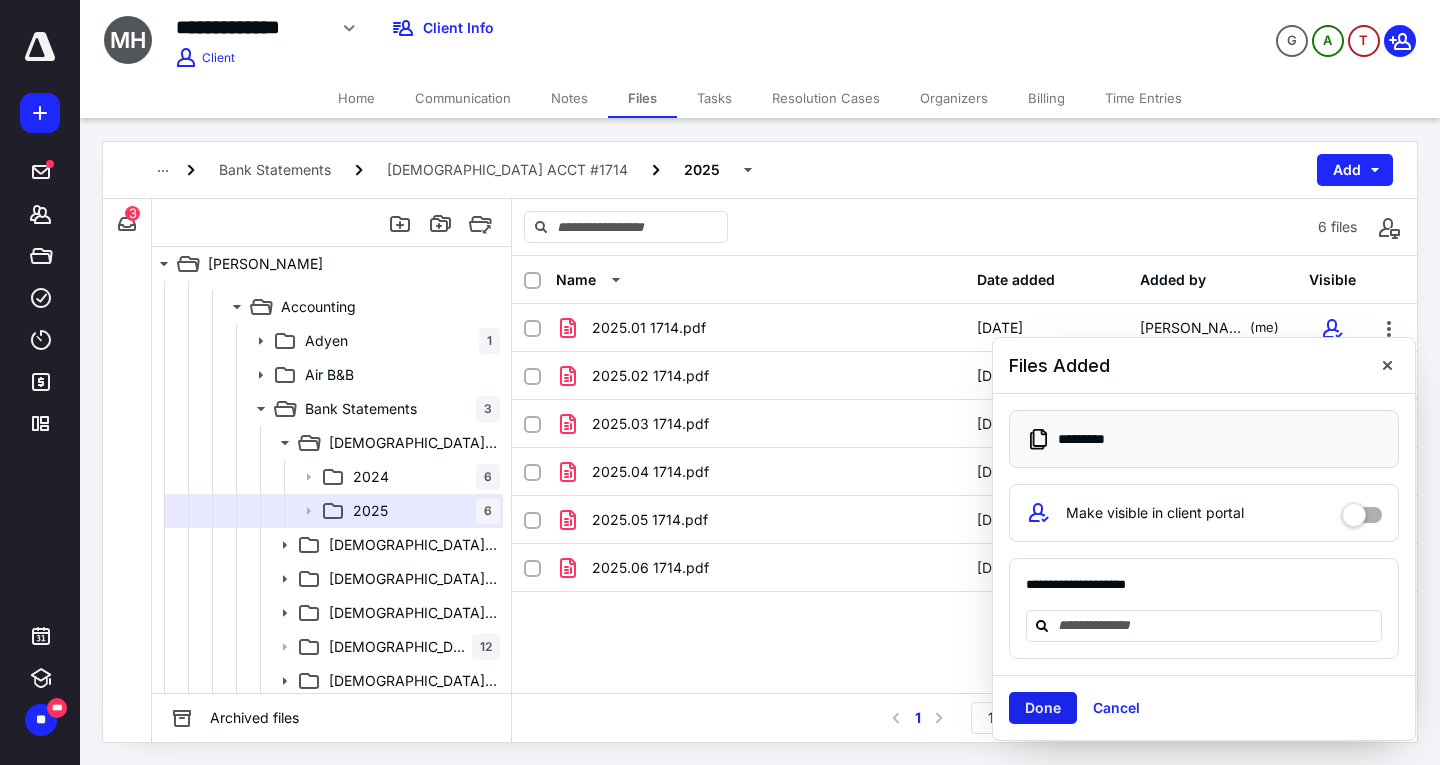 click on "Done" at bounding box center [1043, 708] 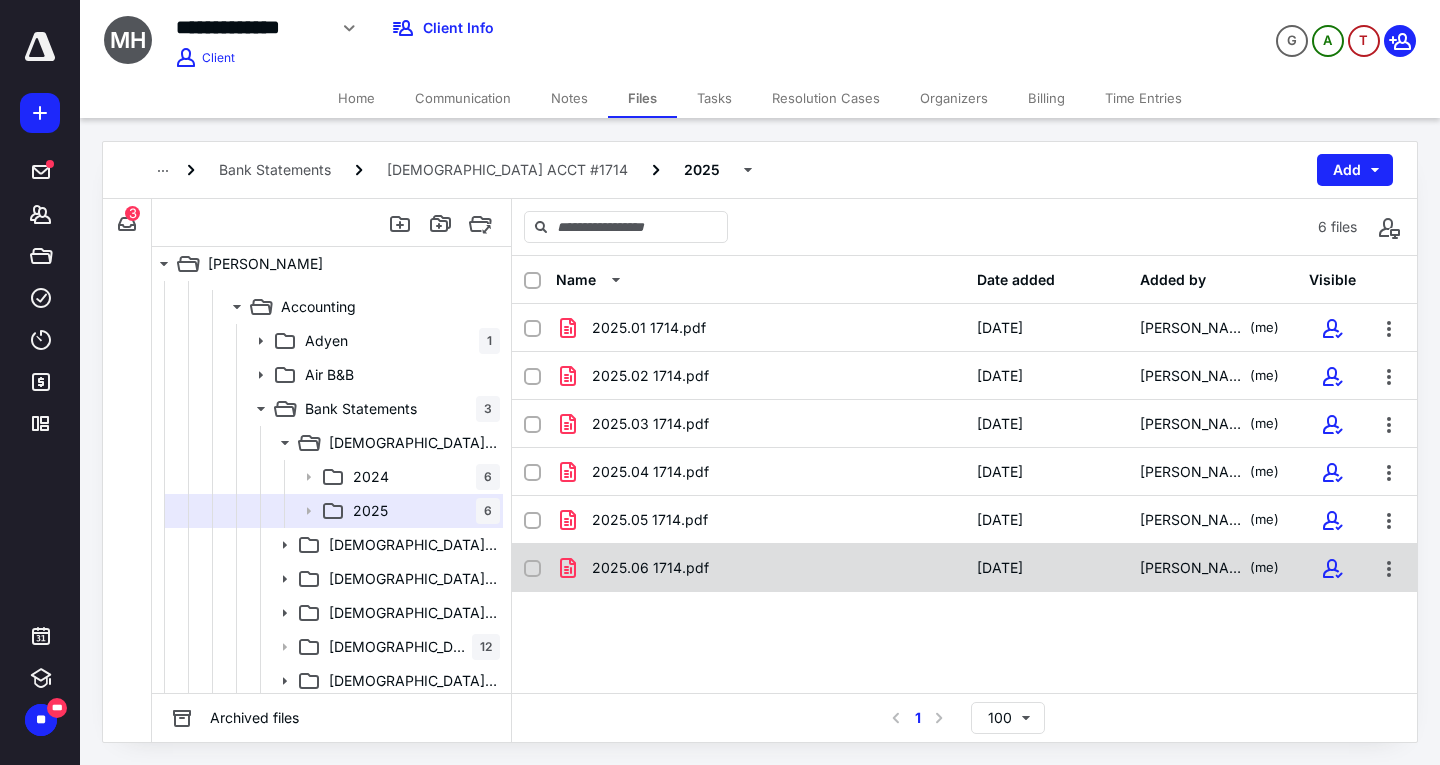click on "2025.06 1714.pdf" at bounding box center (650, 568) 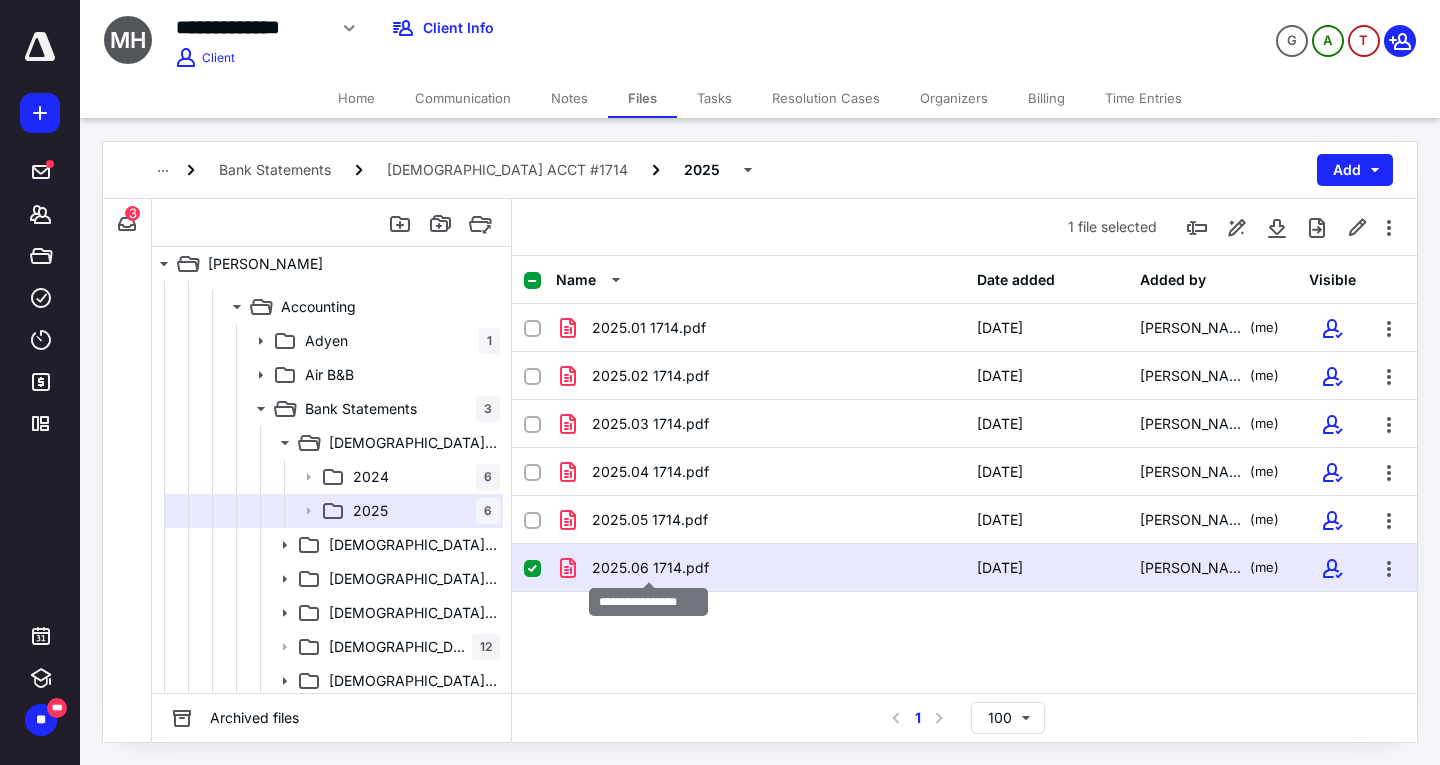 click on "2025.06 1714.pdf" at bounding box center [650, 568] 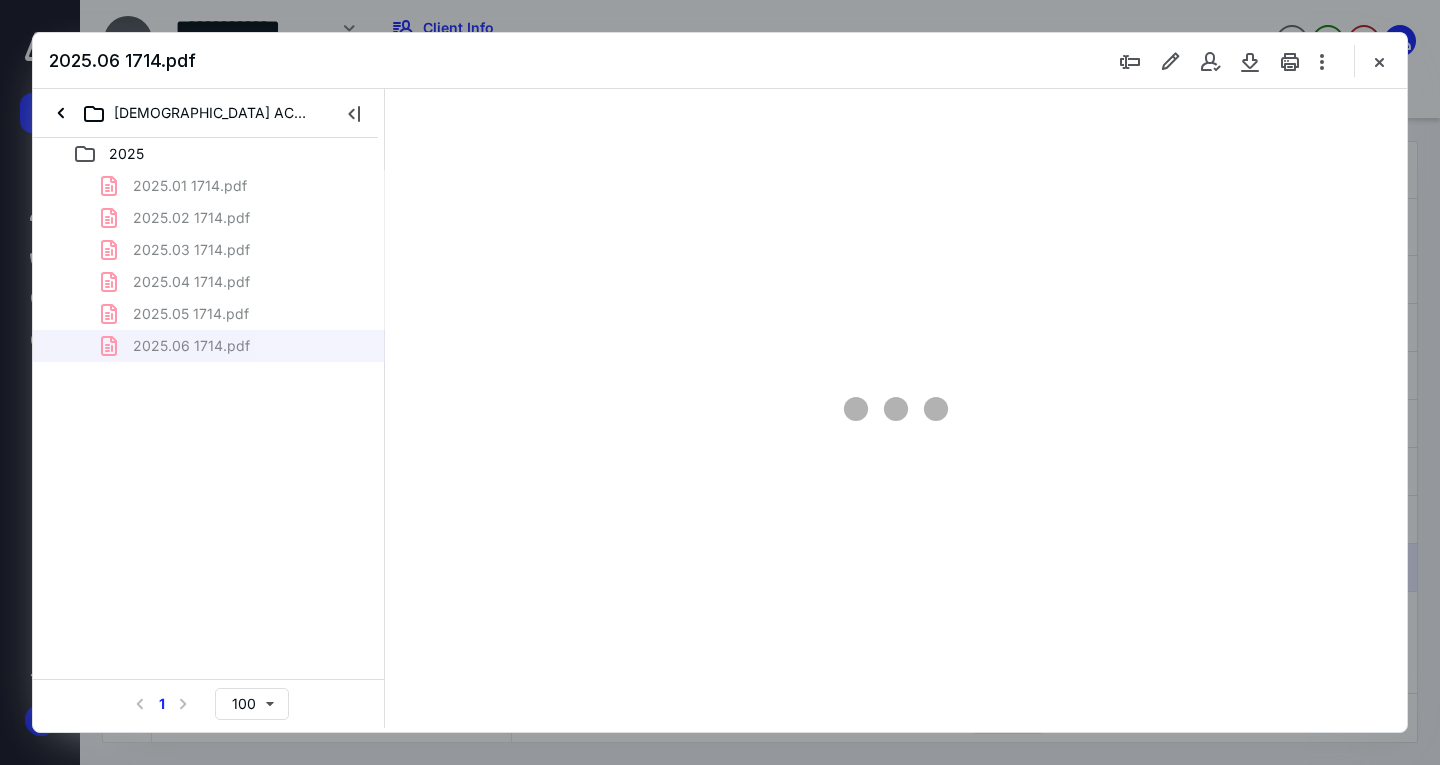 scroll, scrollTop: 0, scrollLeft: 0, axis: both 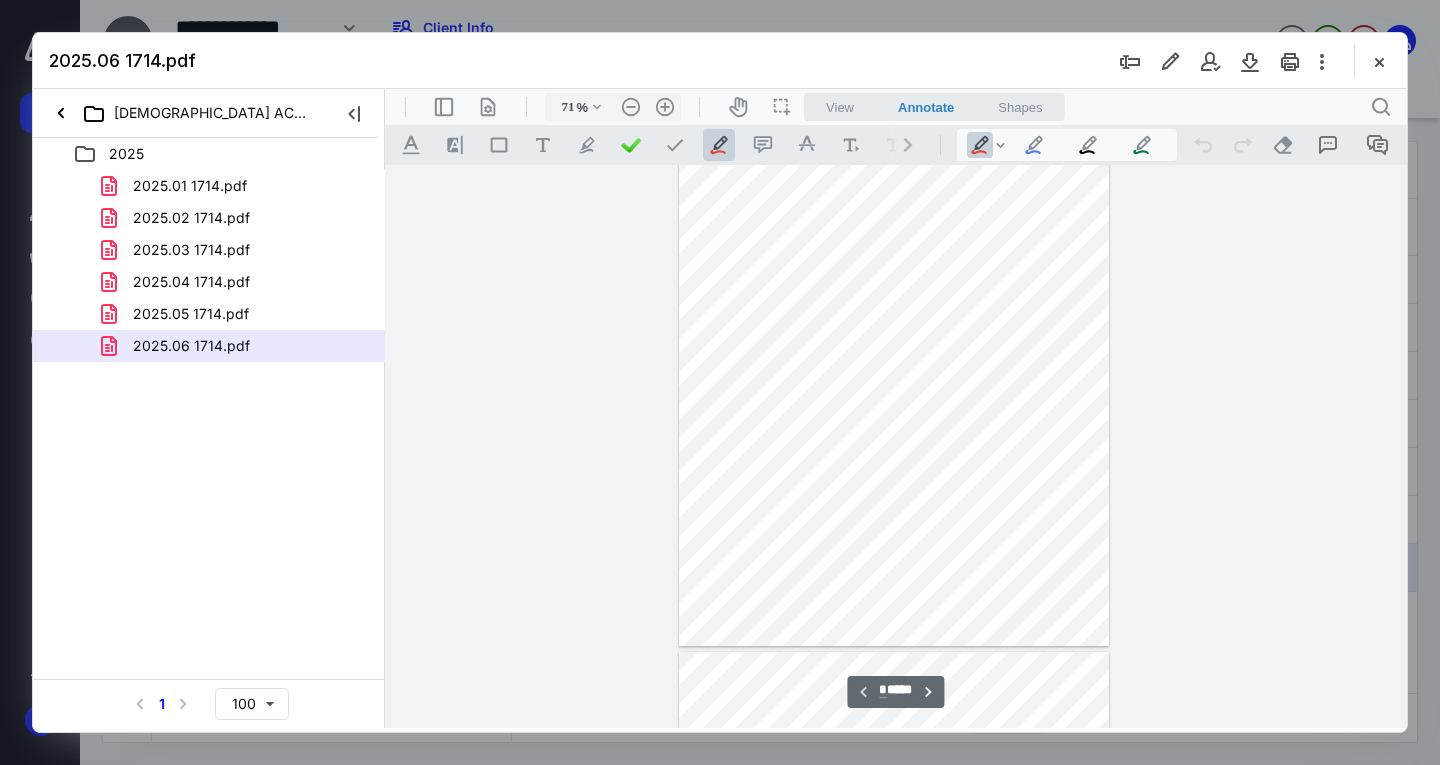 type on "161" 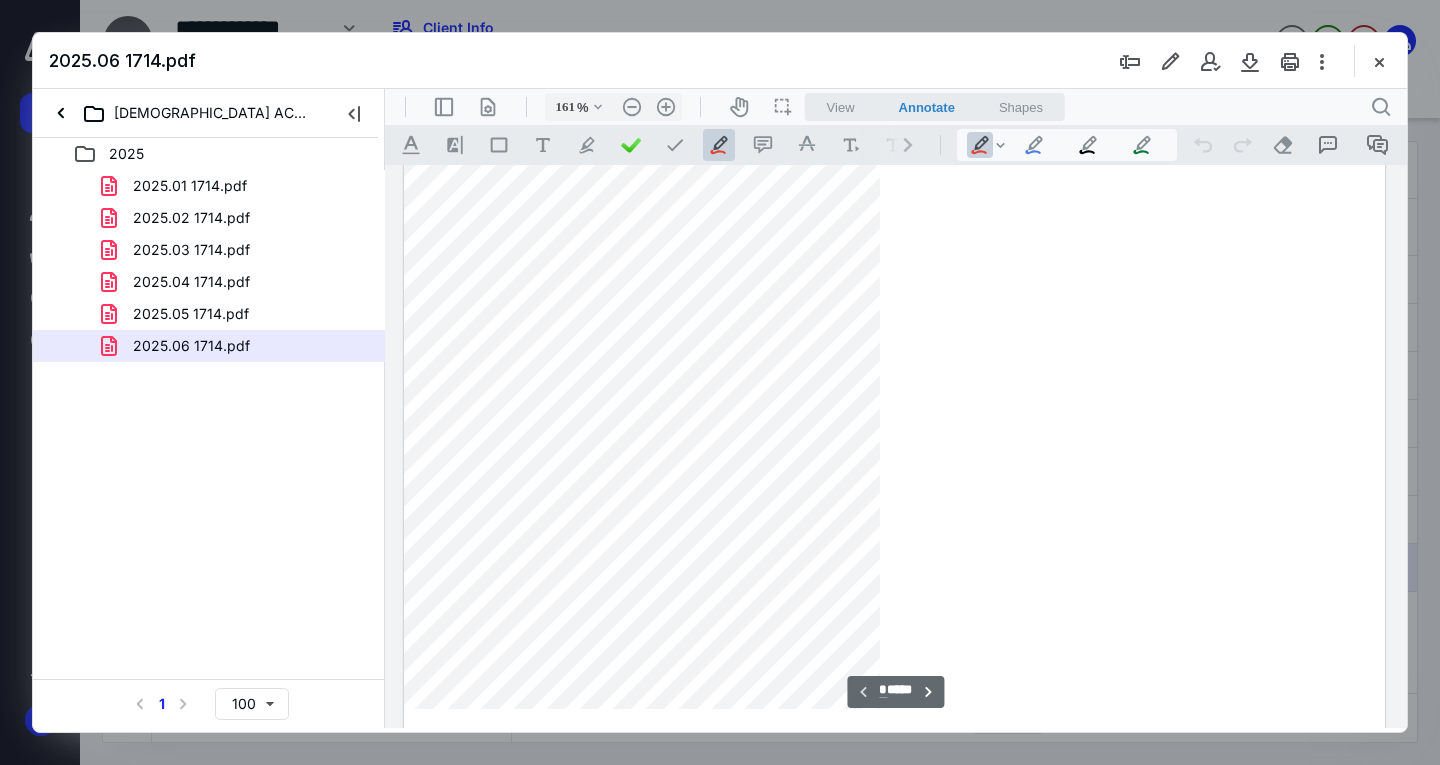 scroll, scrollTop: 478, scrollLeft: 0, axis: vertical 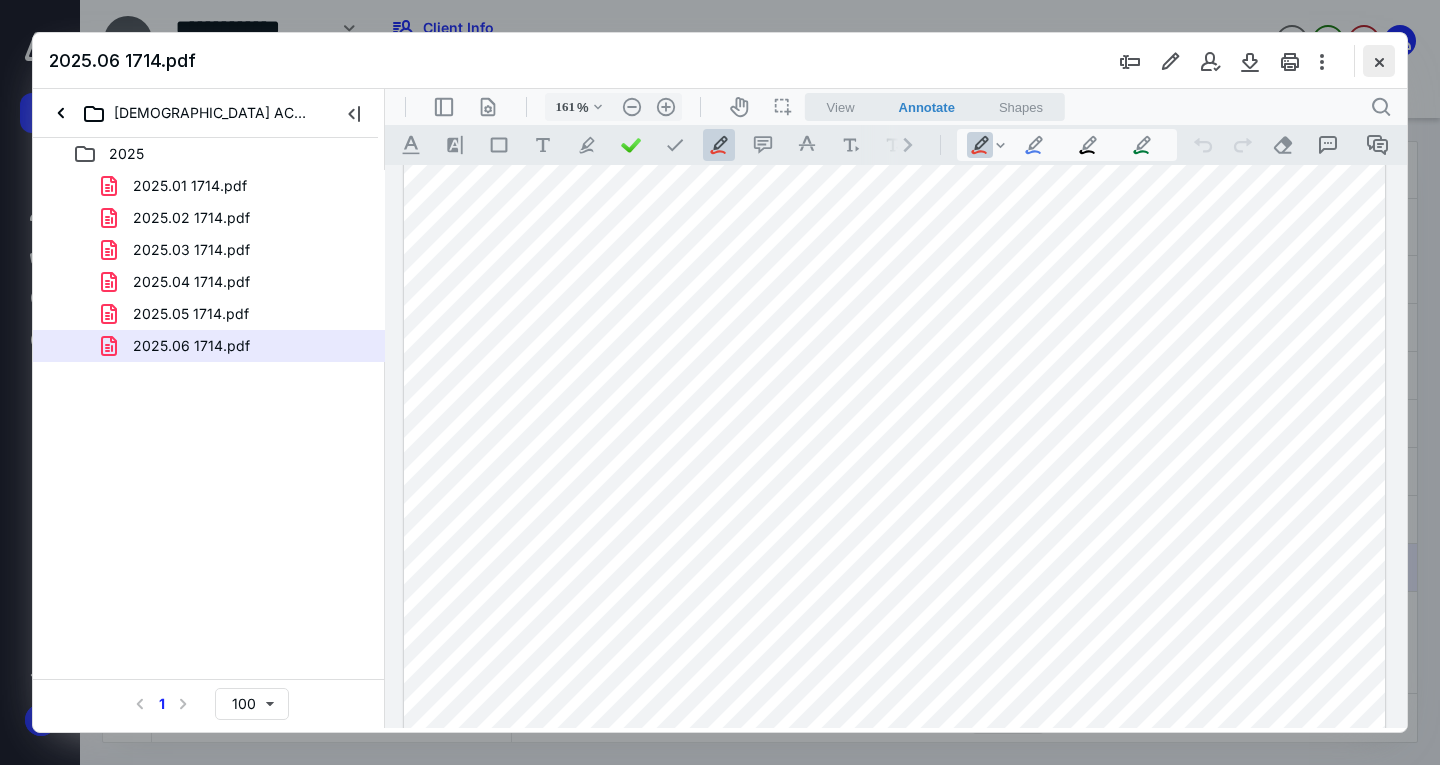 click at bounding box center (1379, 61) 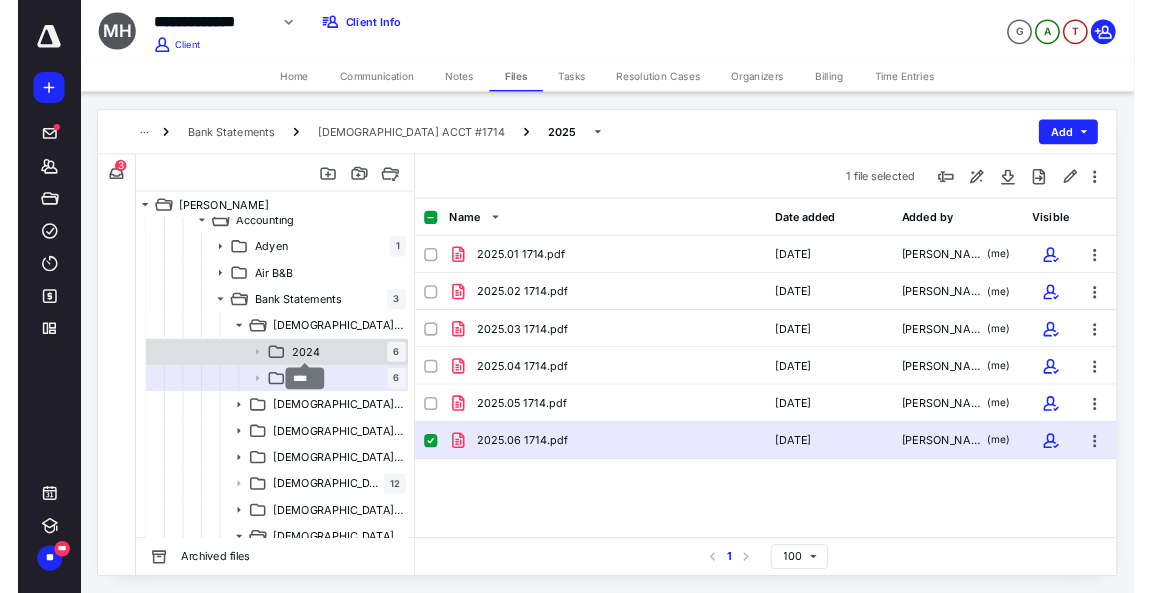 scroll, scrollTop: 185, scrollLeft: 0, axis: vertical 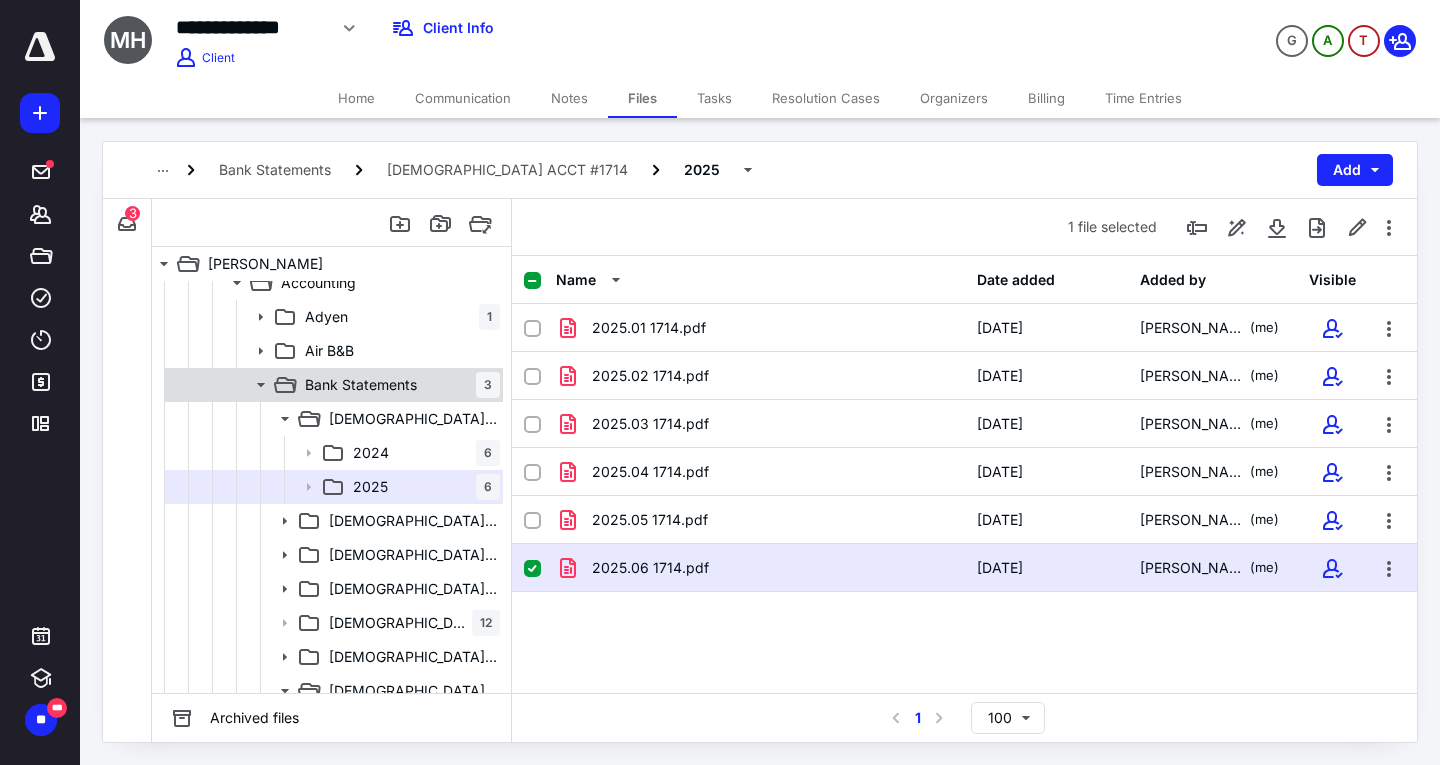 click 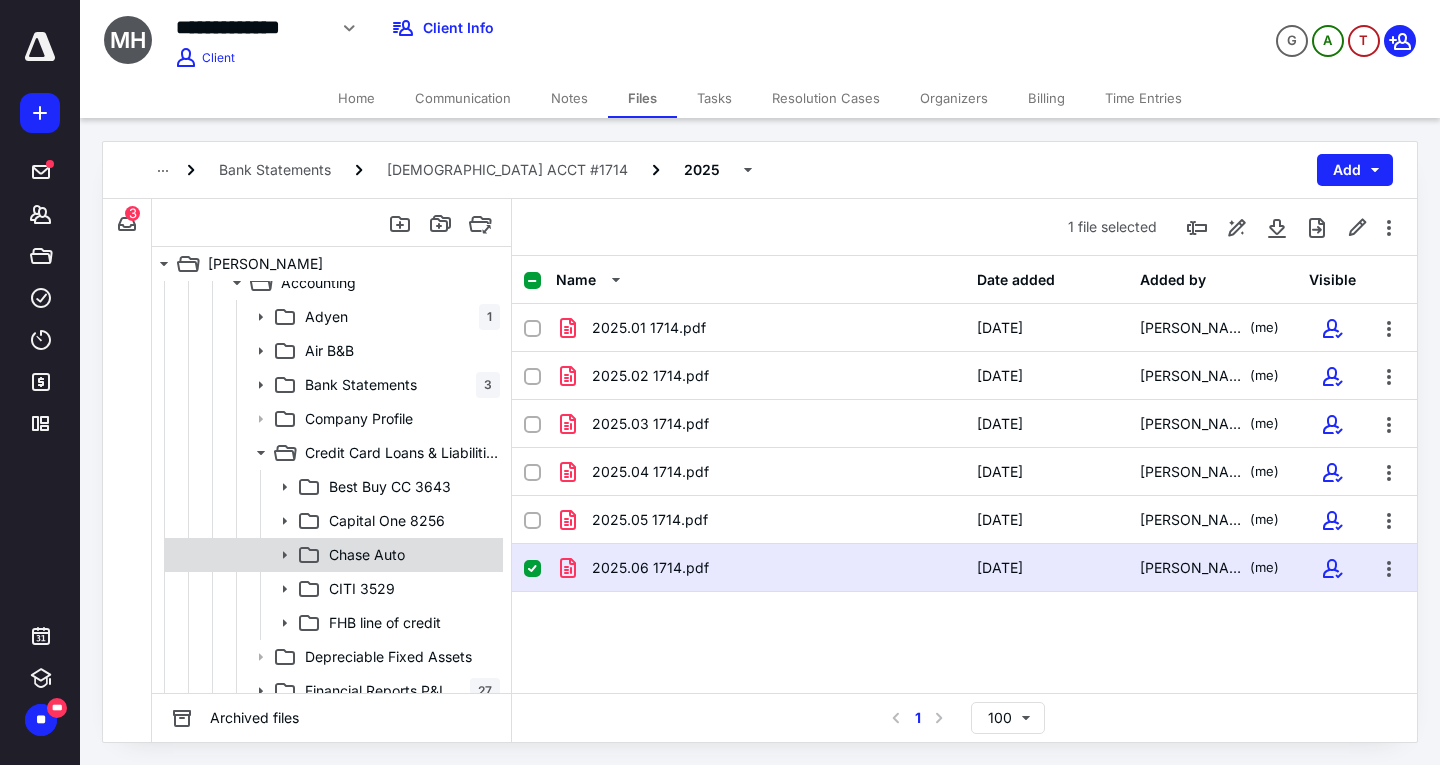 click on "Chase Auto" at bounding box center (410, 555) 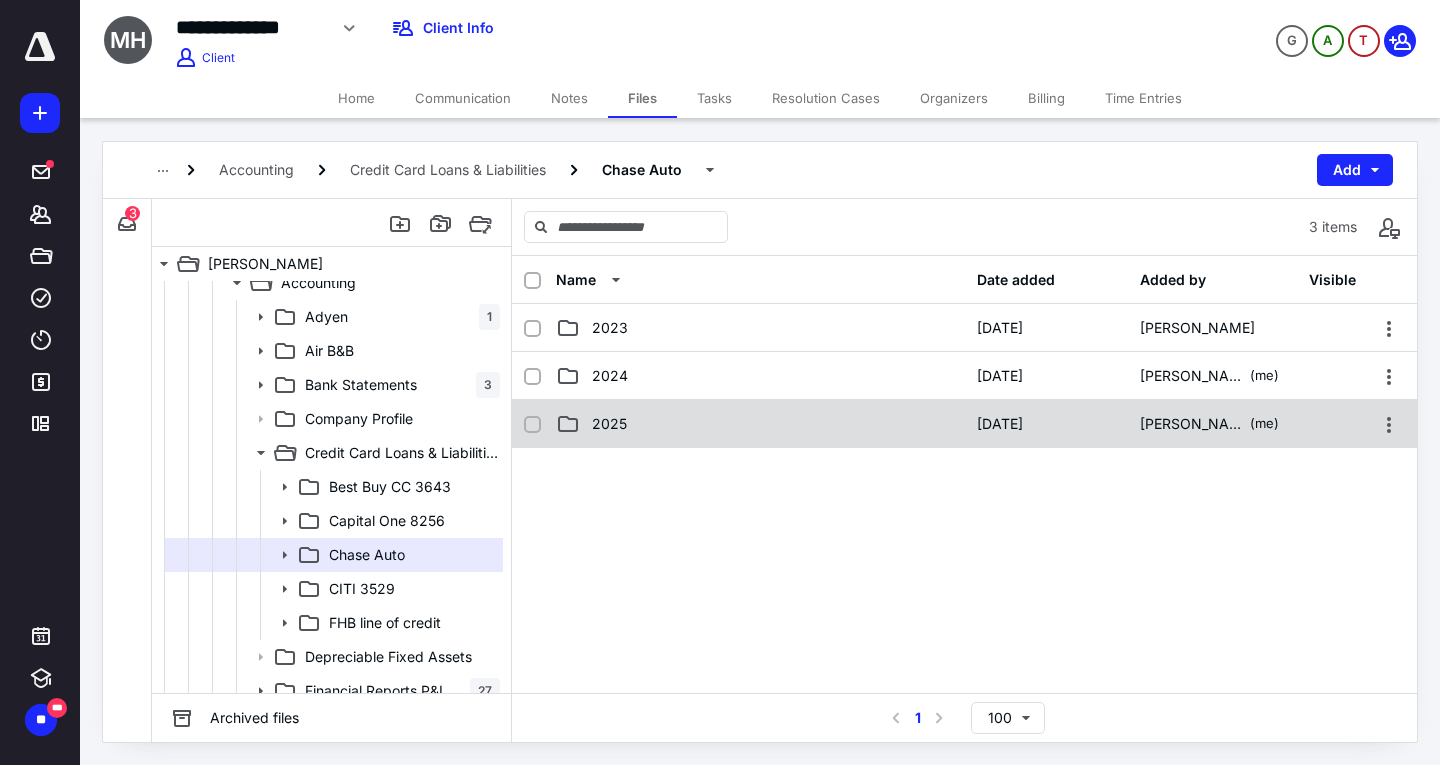 click on "2025" at bounding box center (760, 424) 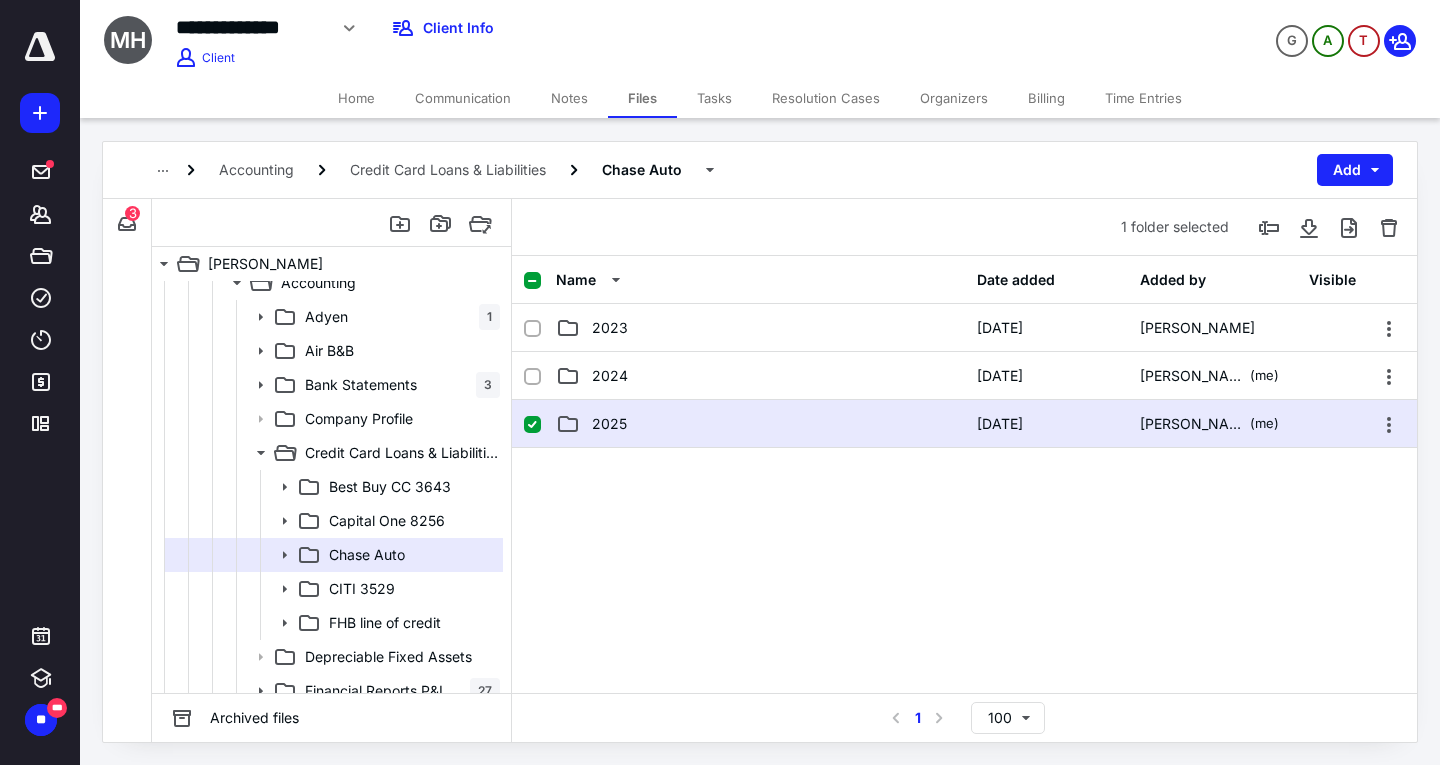 click on "2025" at bounding box center [760, 424] 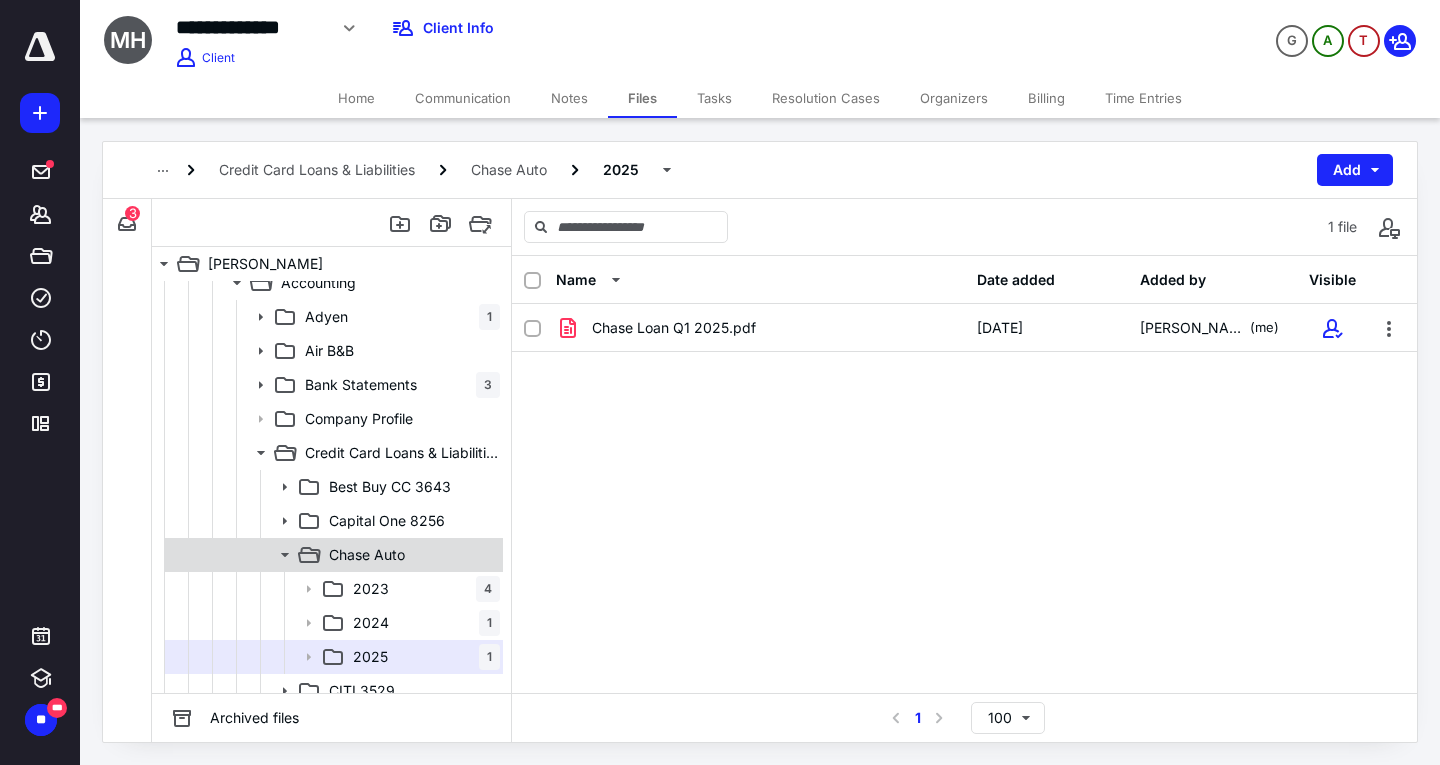 click 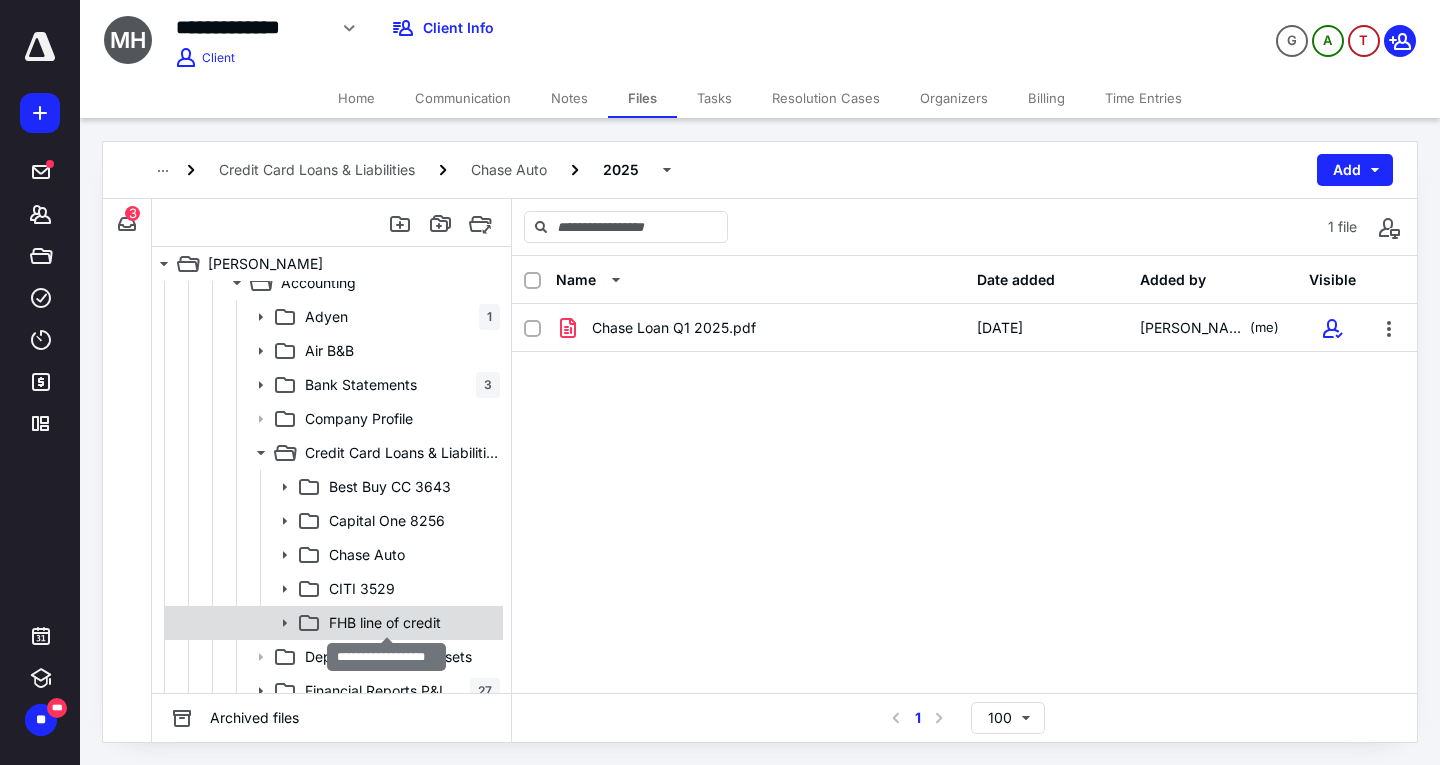 click on "FHB line of credit" at bounding box center (385, 623) 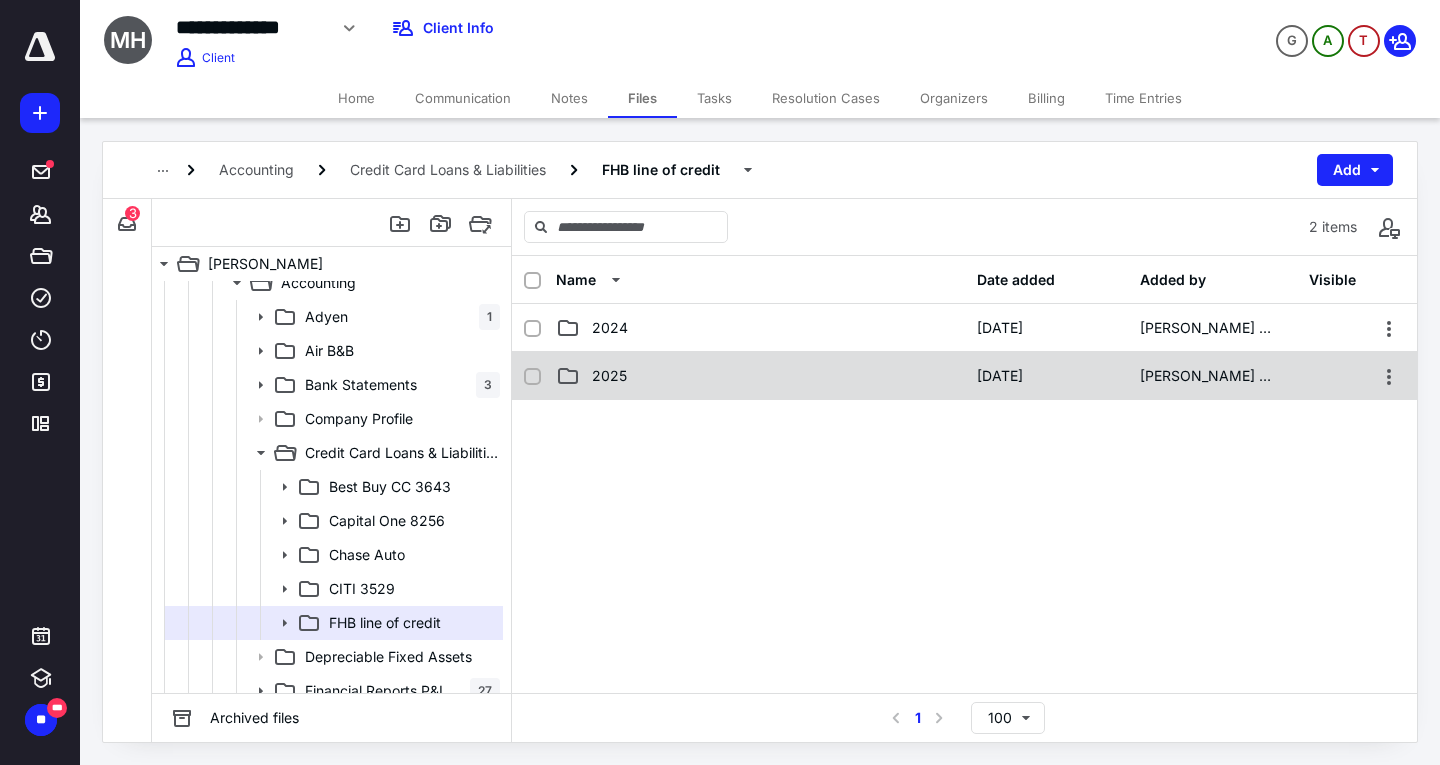 click on "2025 [DATE] [PERSON_NAME] Sou" at bounding box center (964, 376) 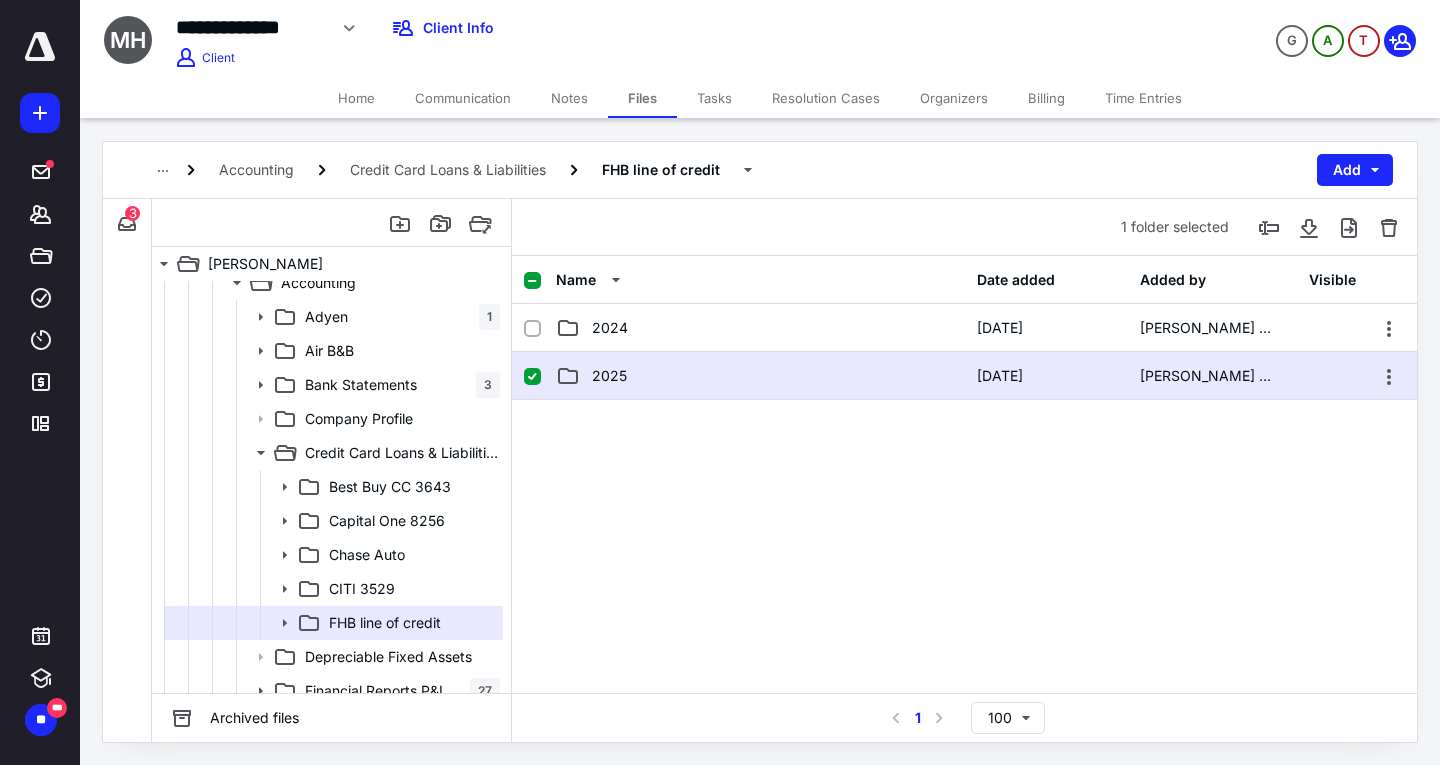 click on "2025 [DATE] [PERSON_NAME] Sou" at bounding box center (964, 376) 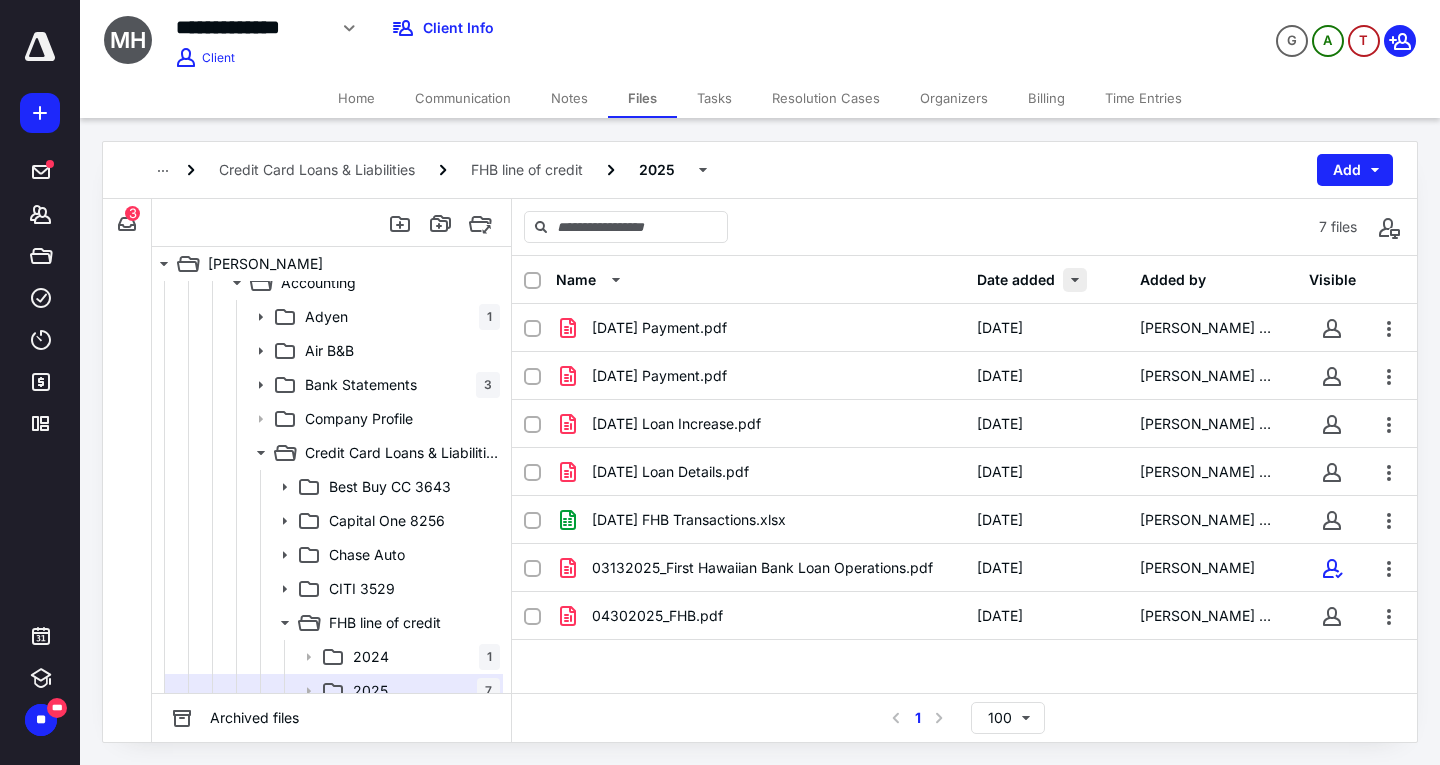 click at bounding box center [1075, 280] 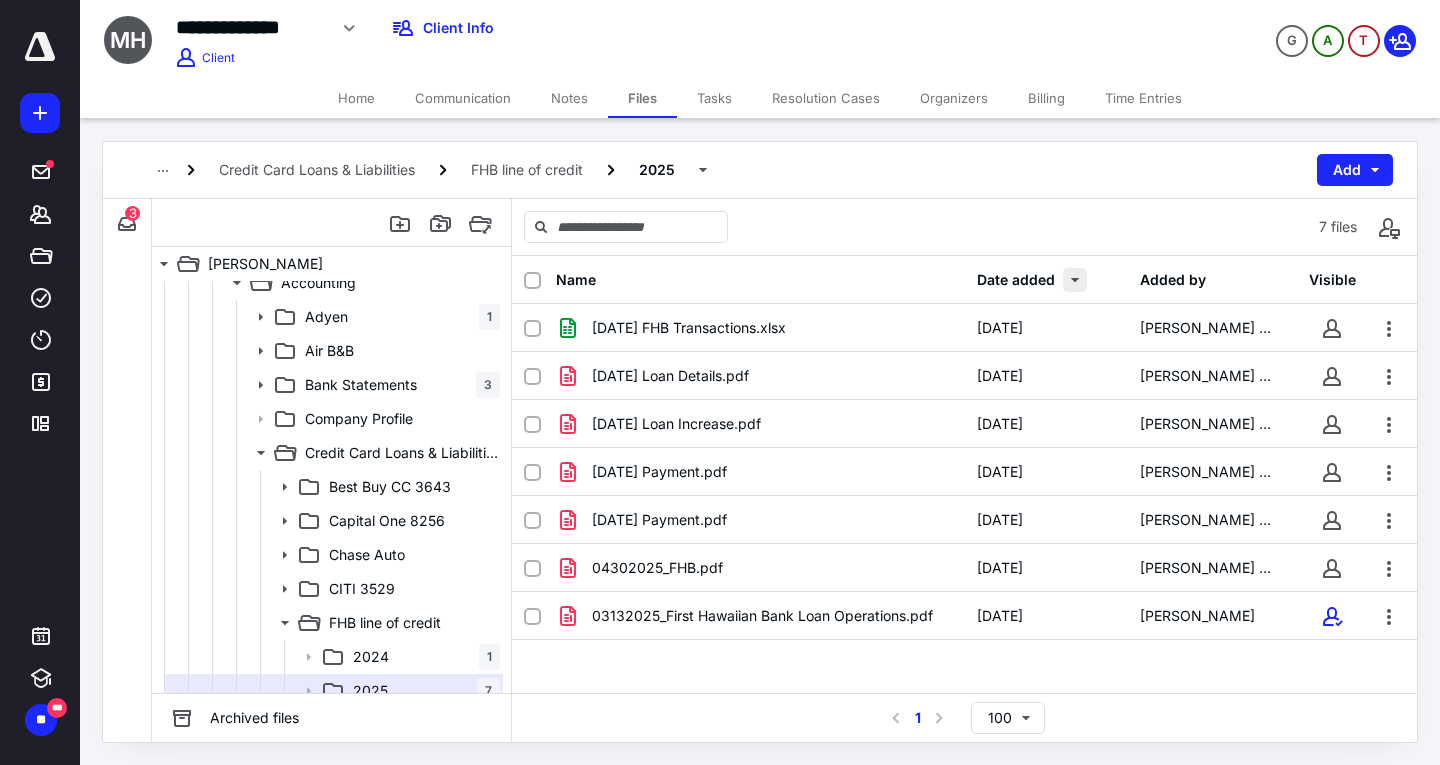click at bounding box center (1075, 280) 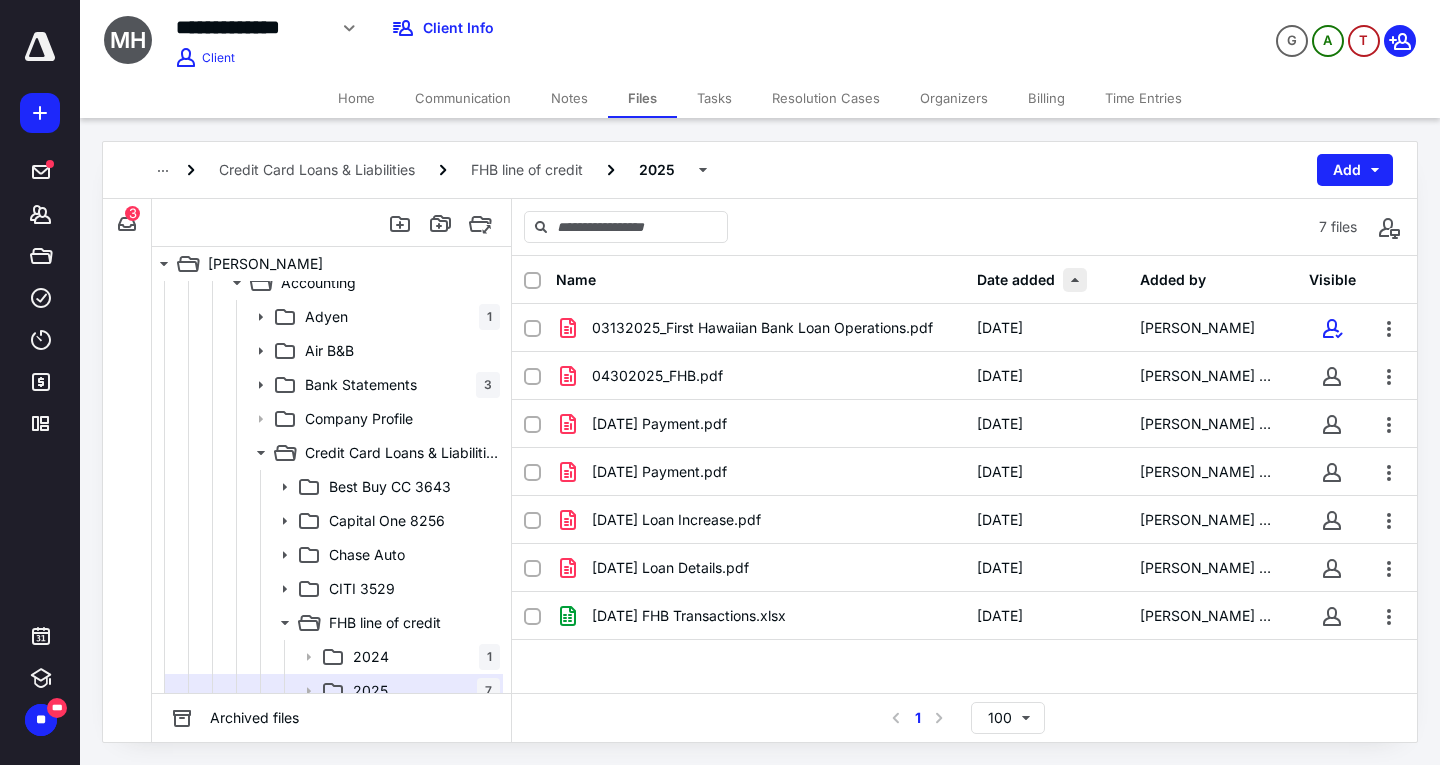 click at bounding box center [1075, 280] 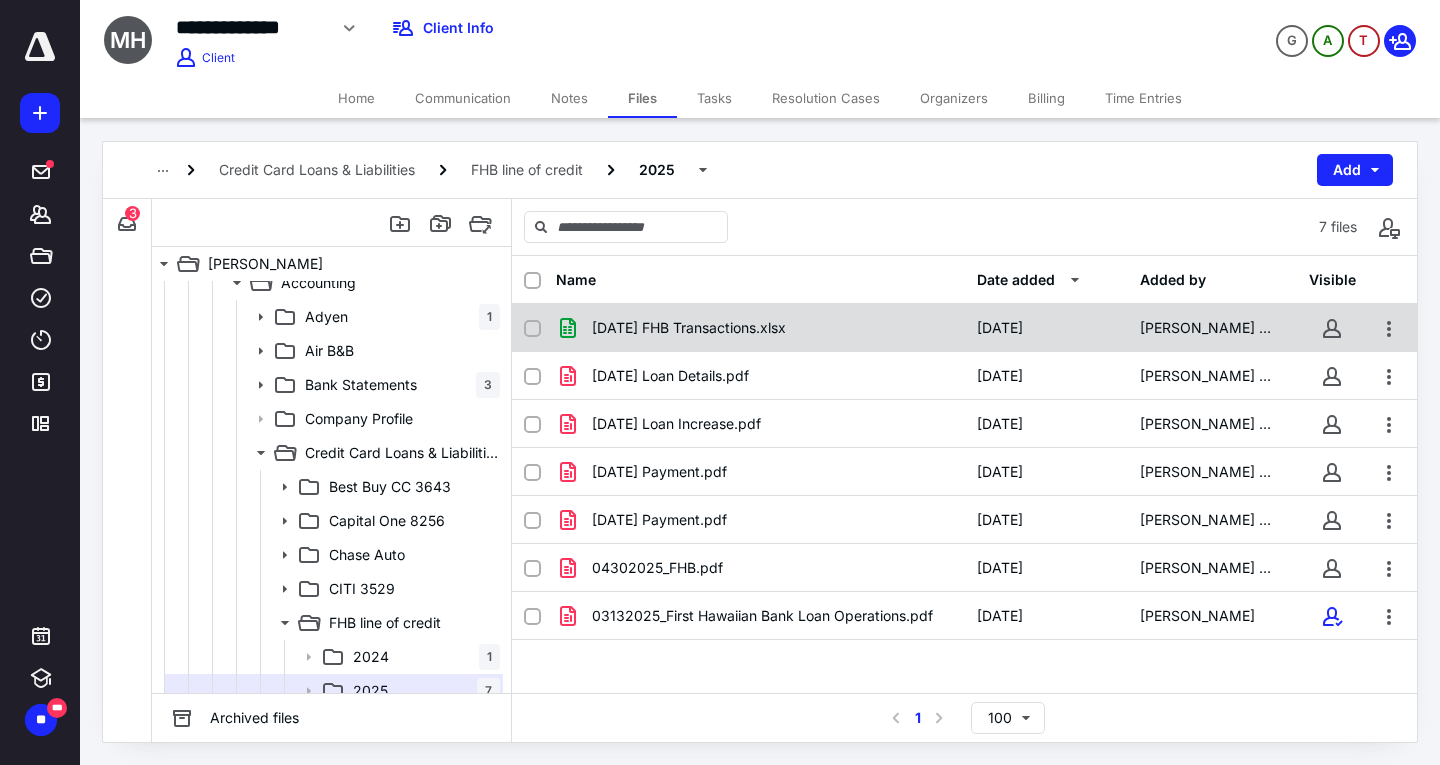 click on "[DATE] FHB Transactions.xlsx [DATE] [PERSON_NAME] Sou" at bounding box center (964, 328) 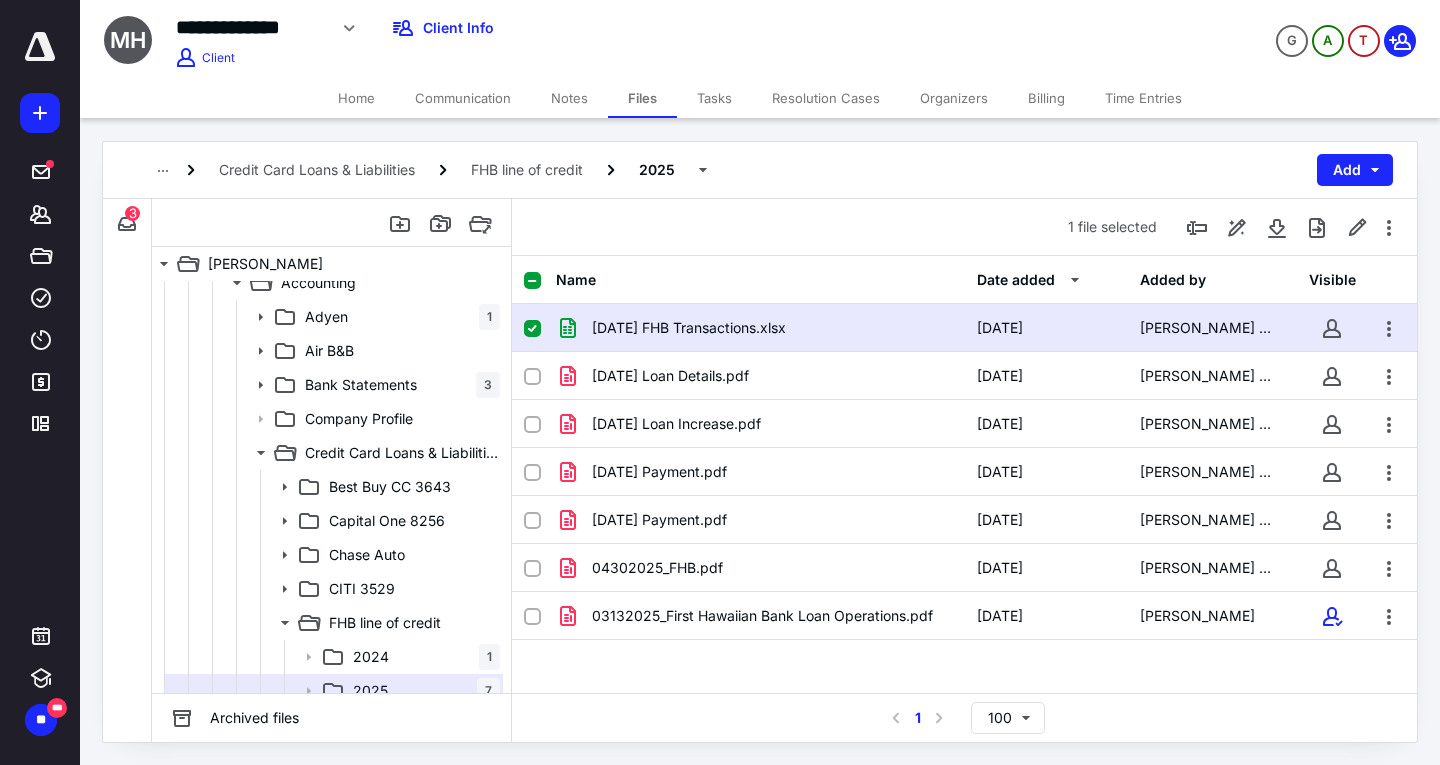click on "[DATE] FHB Transactions.xlsx [DATE] [PERSON_NAME] Sou" at bounding box center [964, 328] 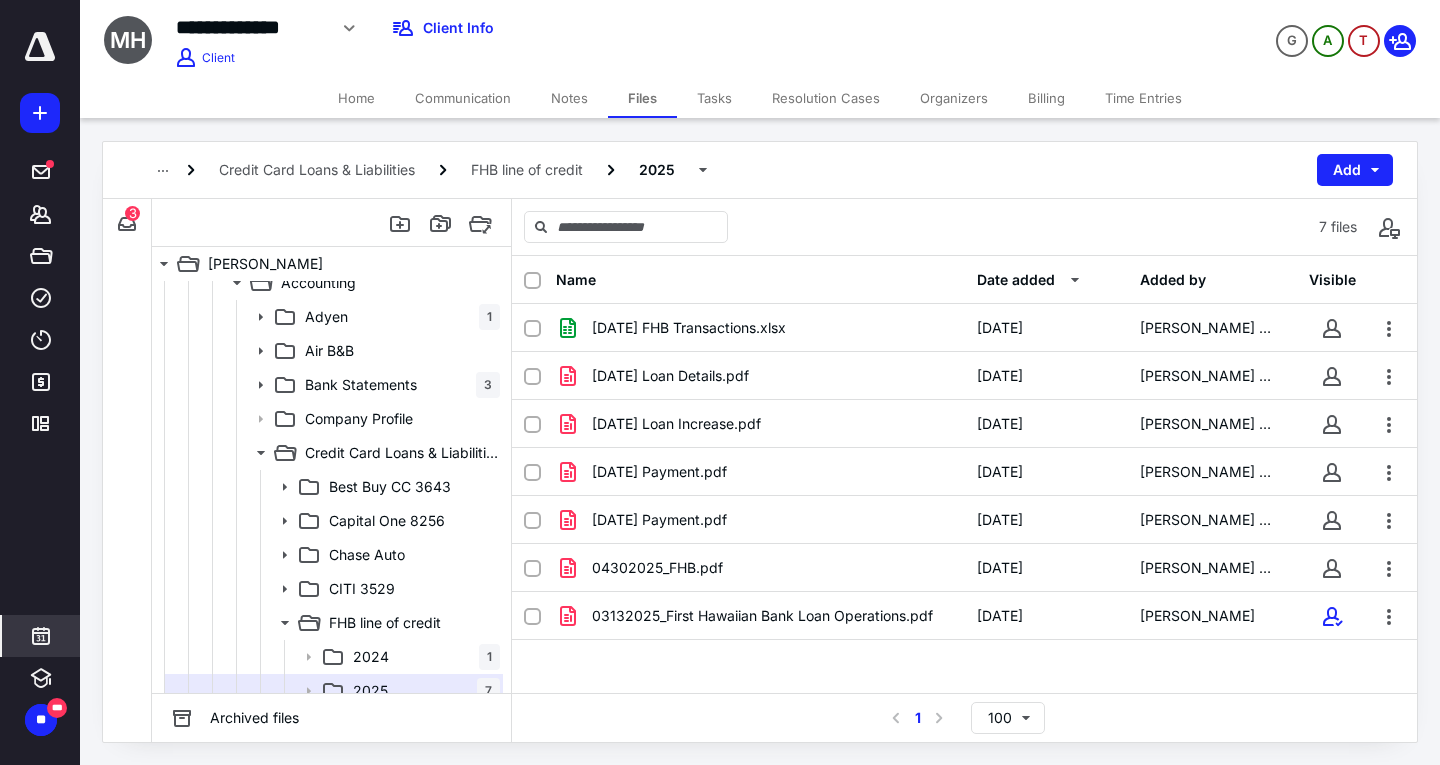 scroll, scrollTop: 185, scrollLeft: 0, axis: vertical 